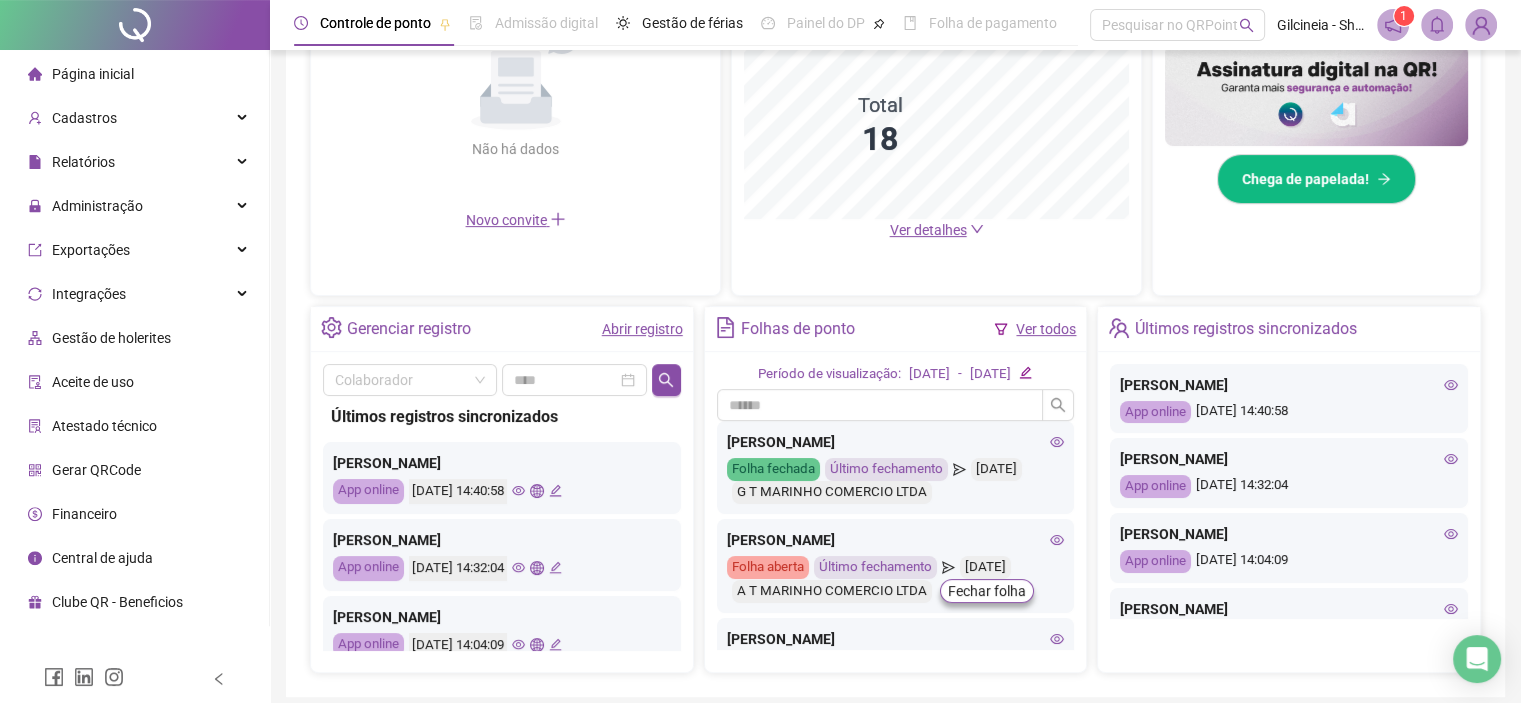 scroll, scrollTop: 519, scrollLeft: 0, axis: vertical 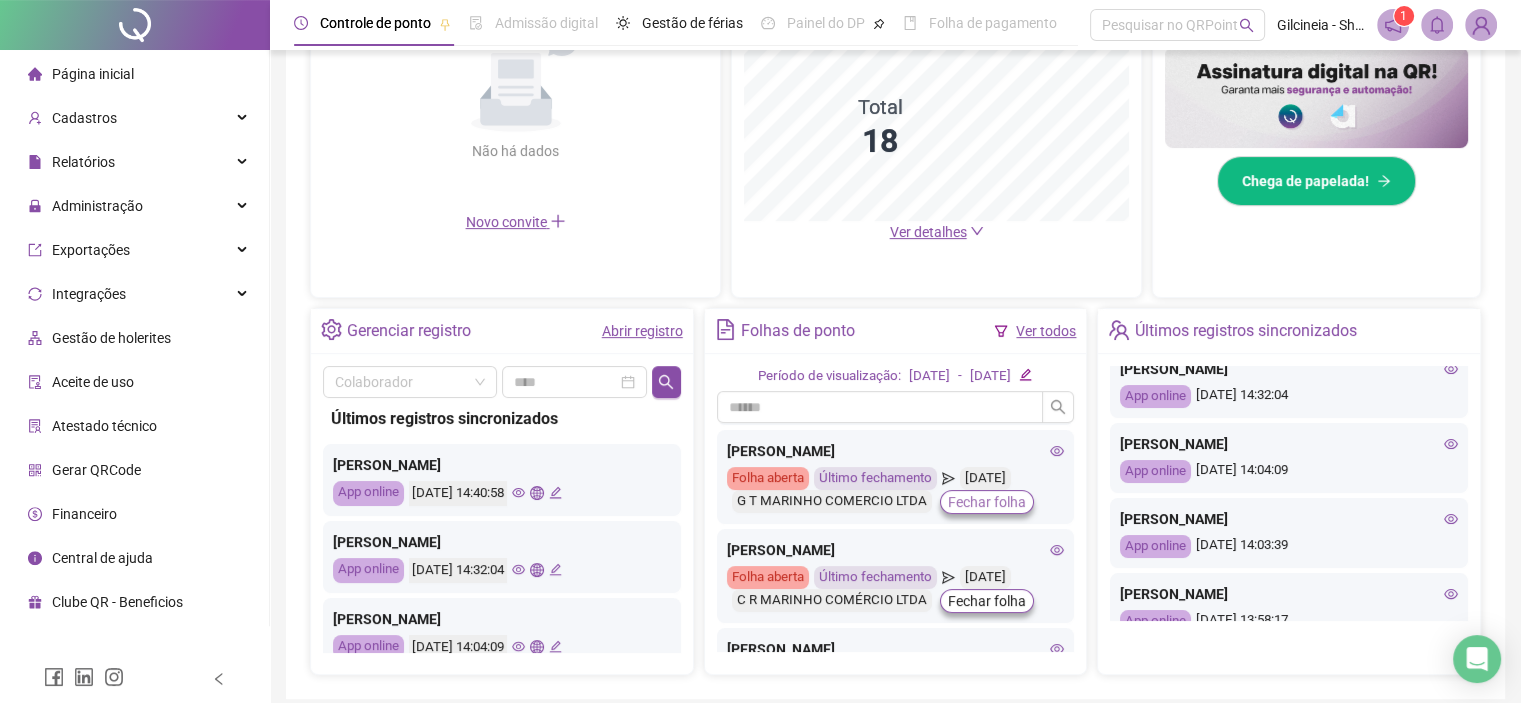 click on "Fechar folha" at bounding box center (987, 502) 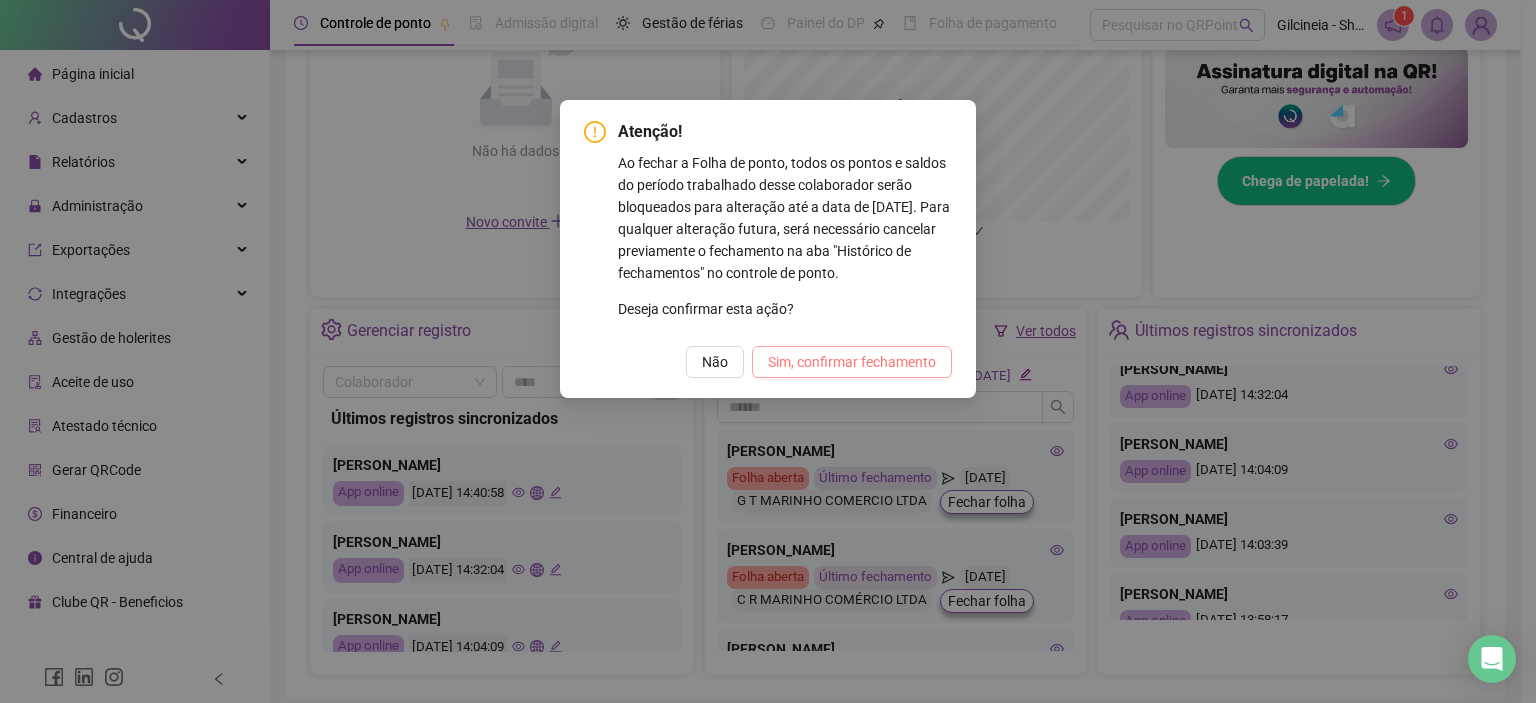click on "Sim, confirmar fechamento" at bounding box center [852, 362] 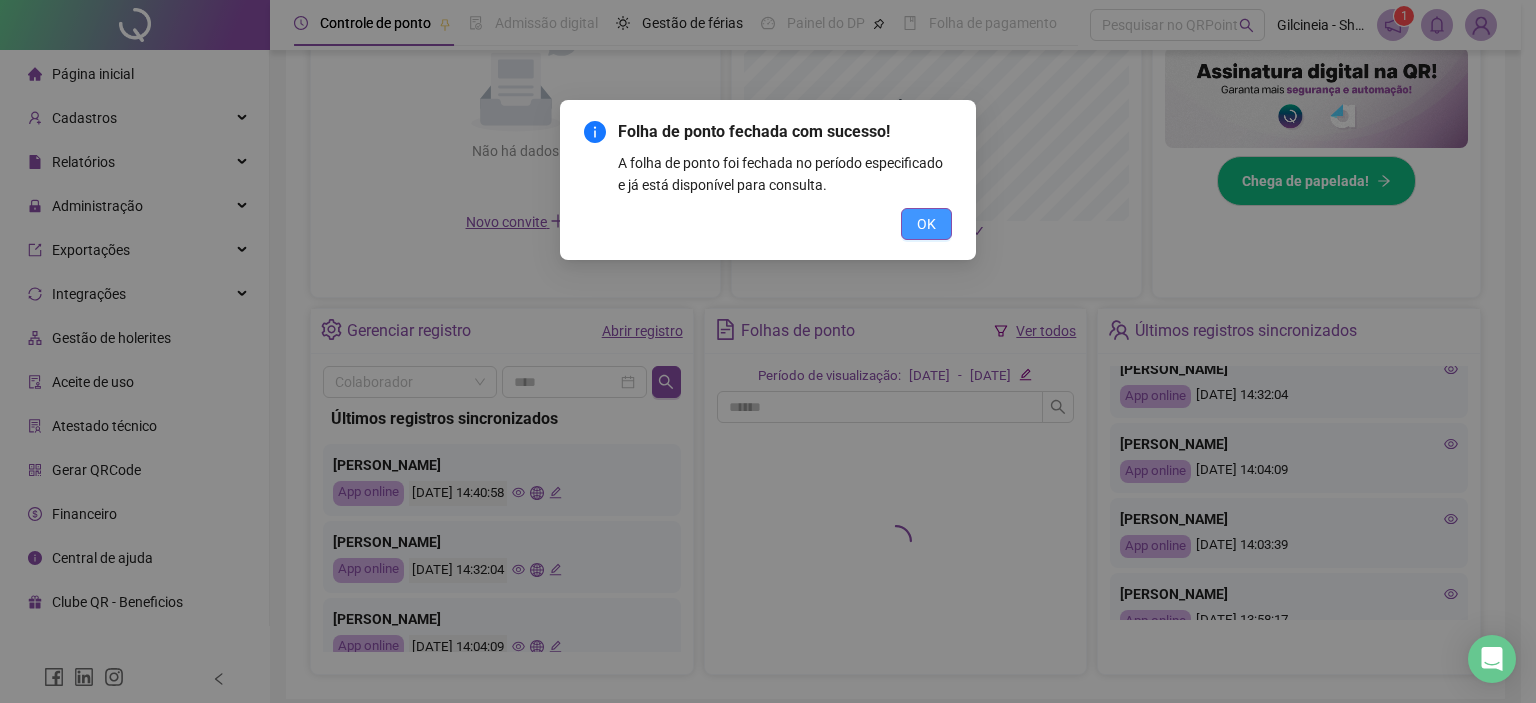 click on "OK" at bounding box center [926, 224] 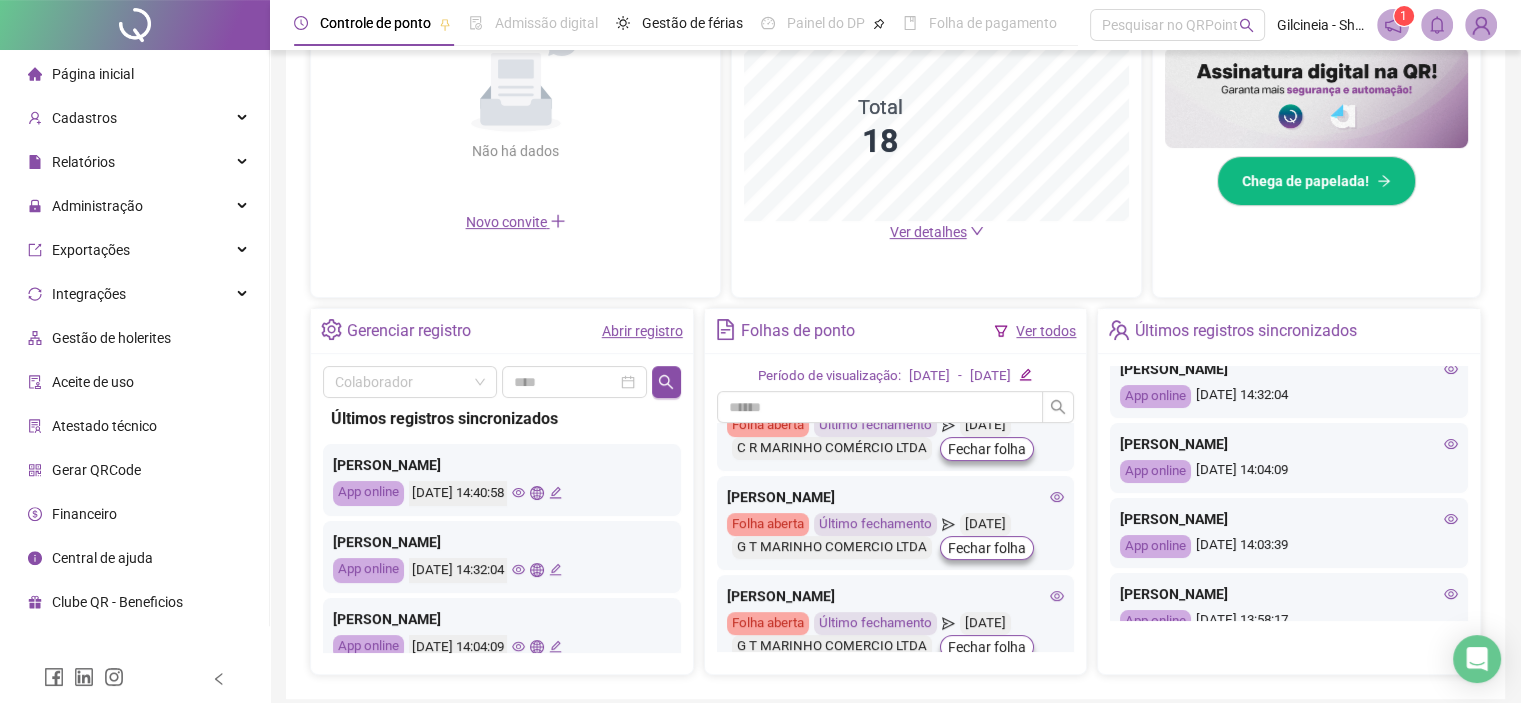 scroll, scrollTop: 560, scrollLeft: 0, axis: vertical 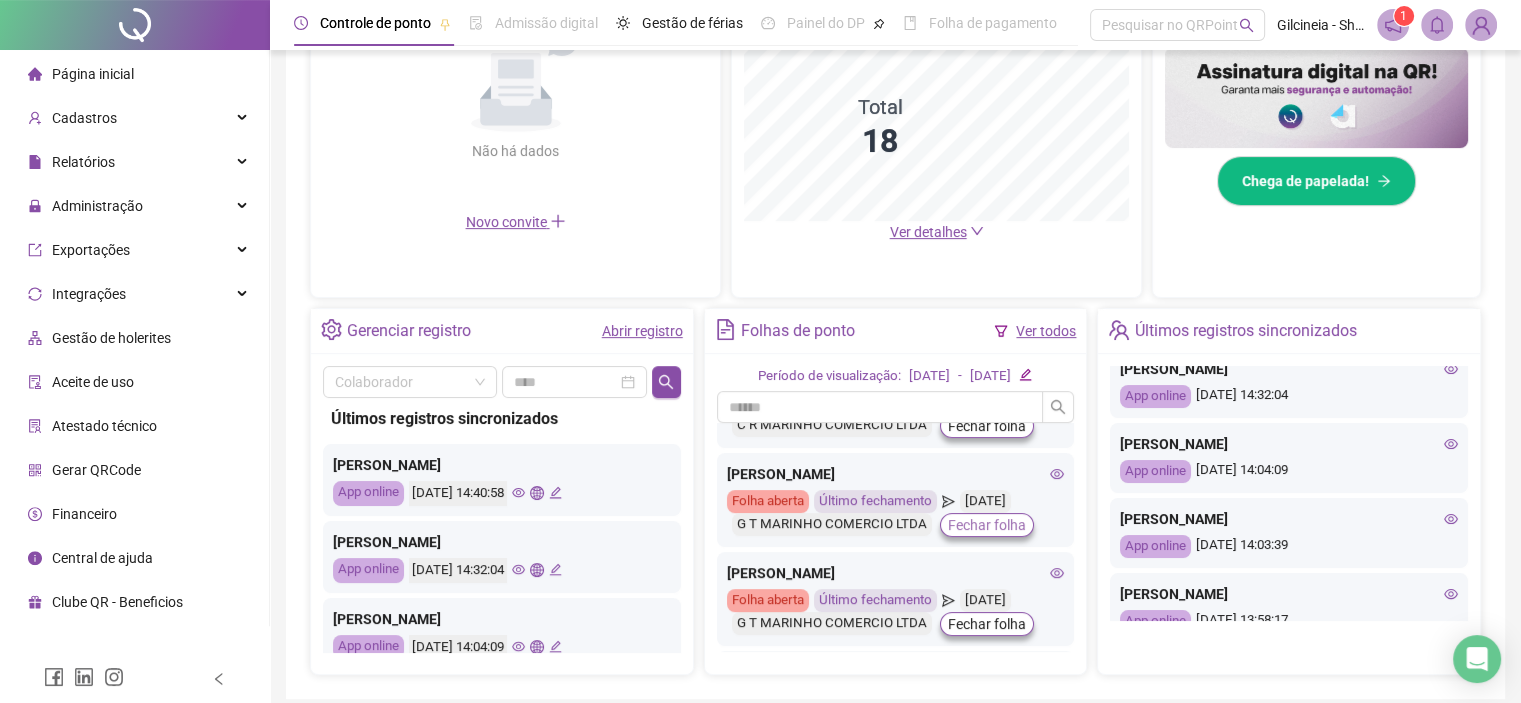 click on "Fechar folha" at bounding box center (987, 525) 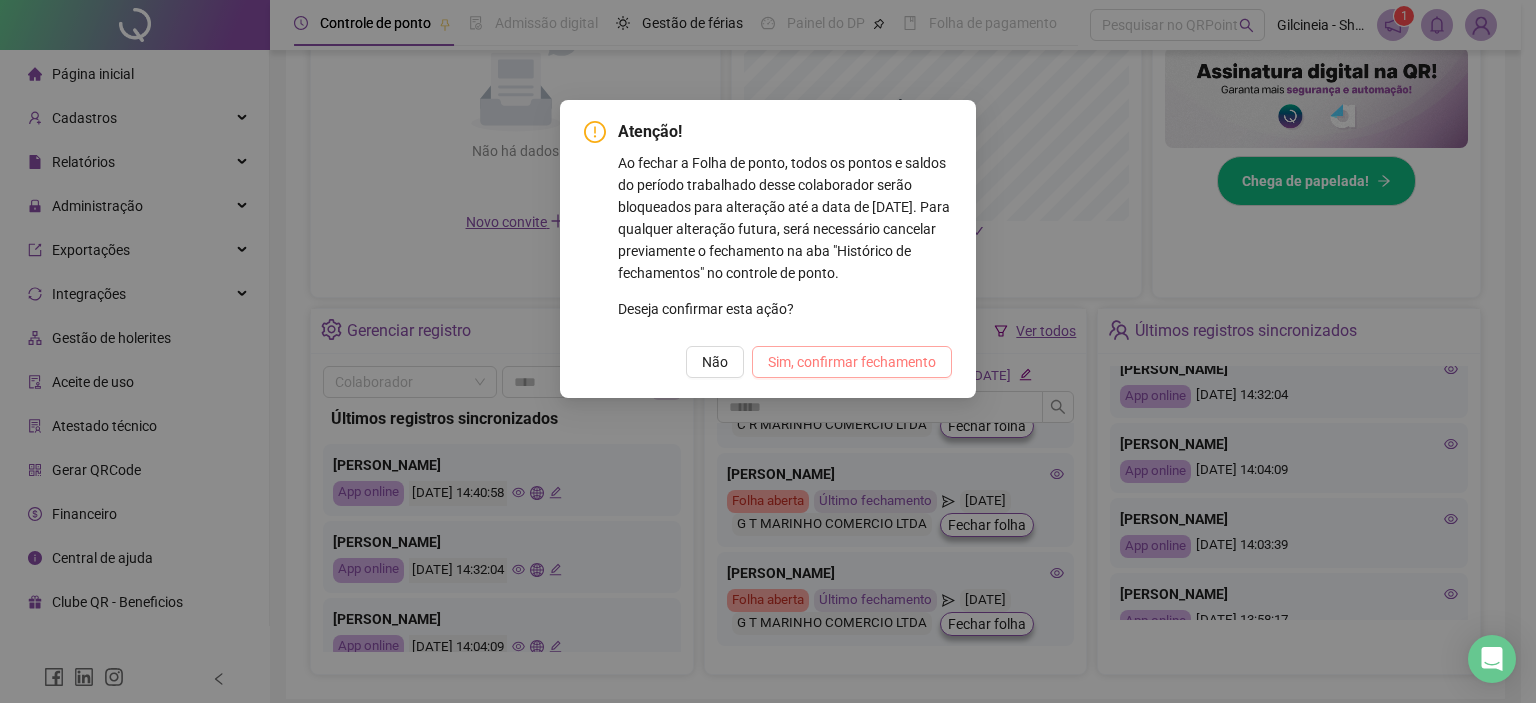 click on "Sim, confirmar fechamento" at bounding box center [852, 362] 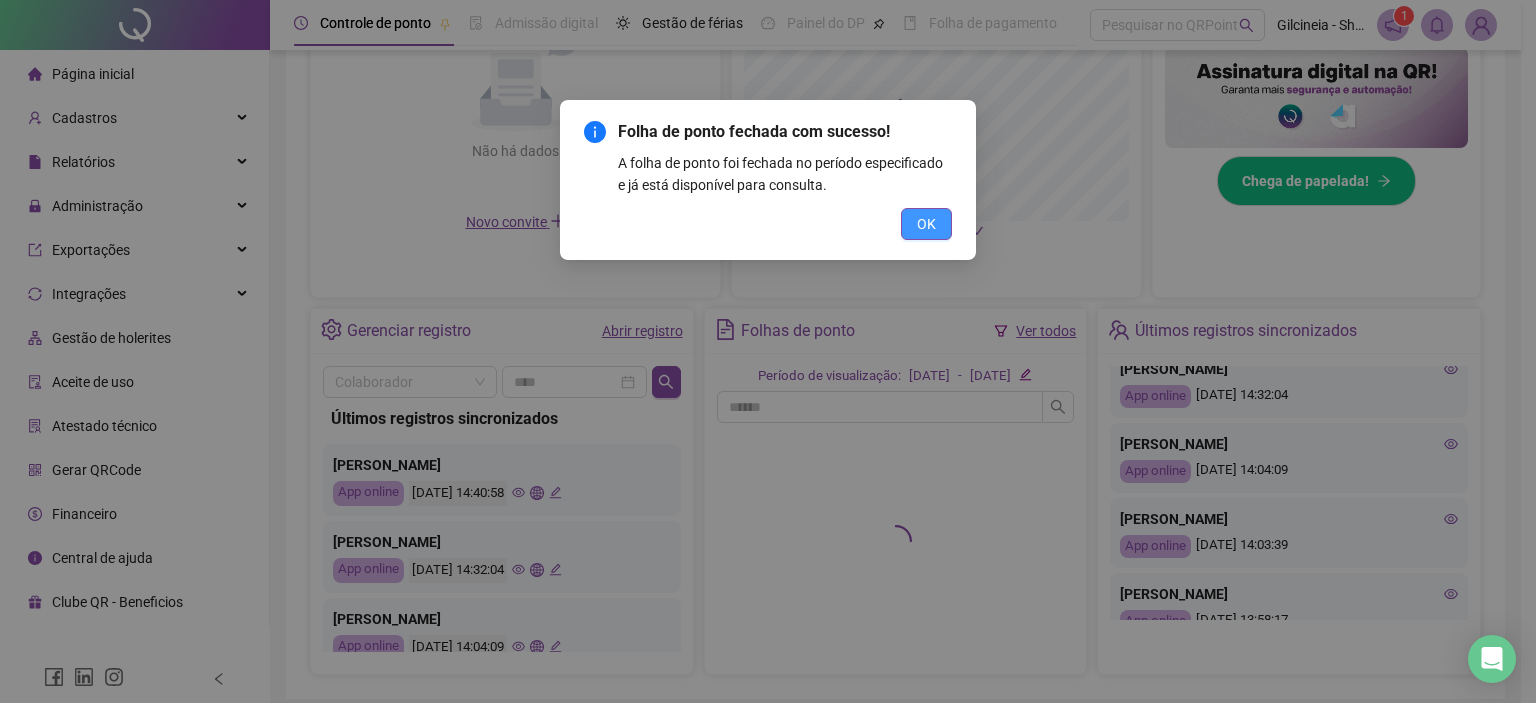 click on "OK" at bounding box center (926, 224) 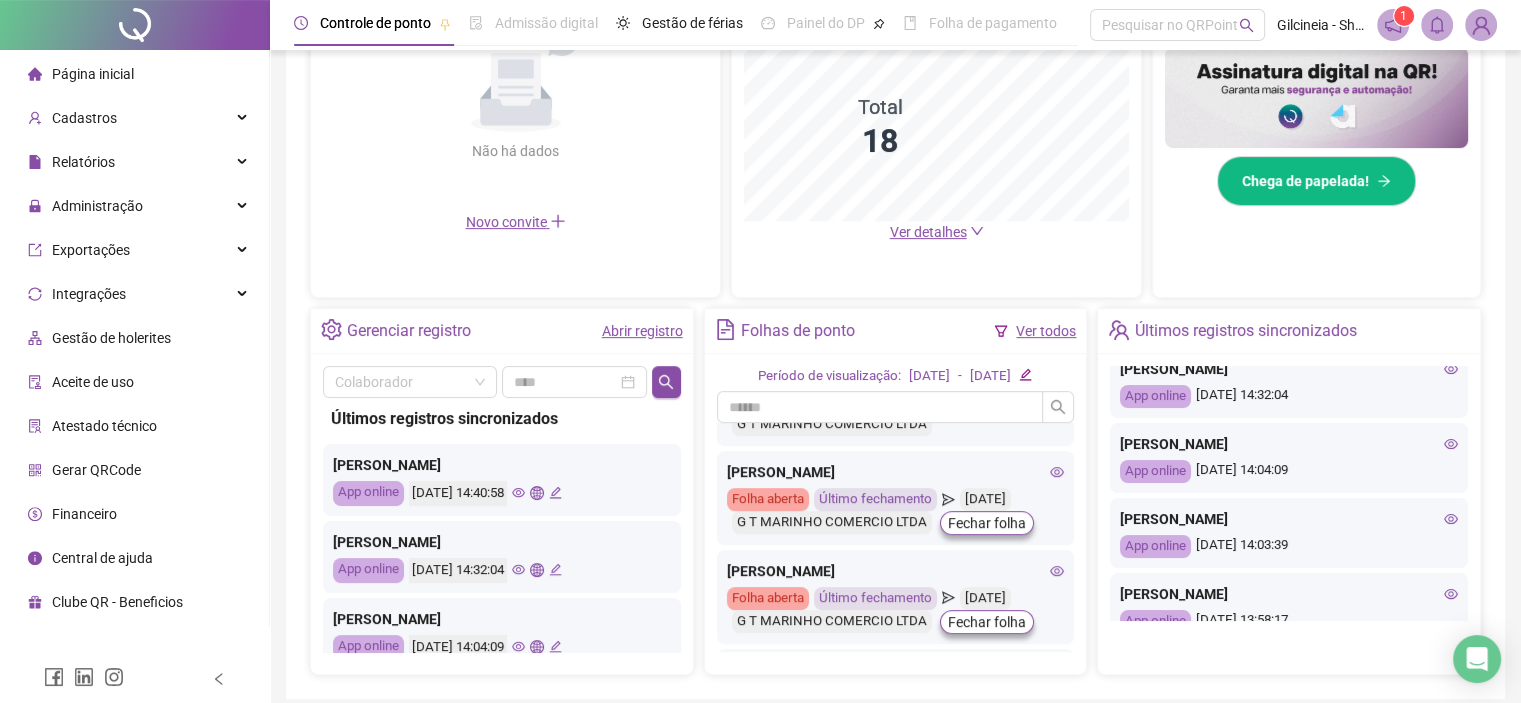 scroll, scrollTop: 680, scrollLeft: 0, axis: vertical 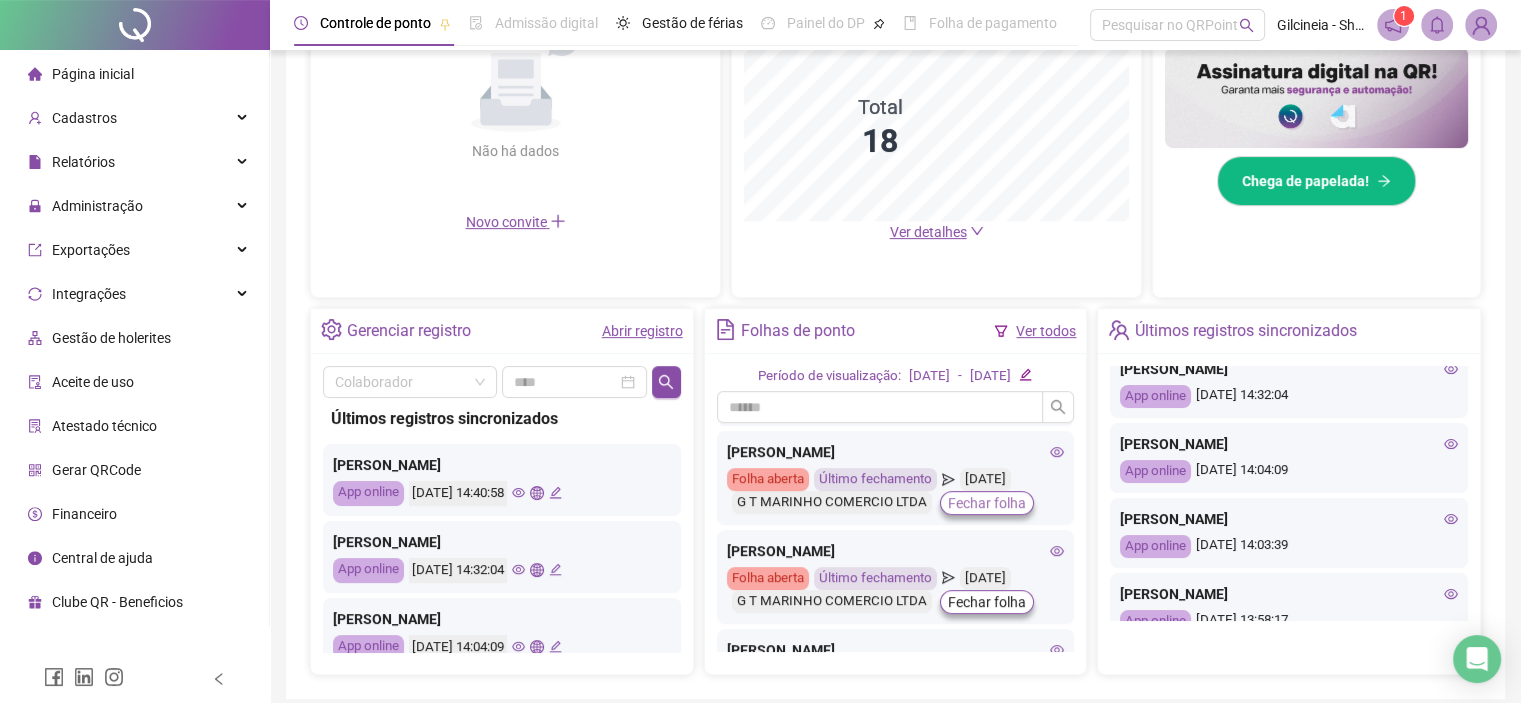 click on "Fechar folha" at bounding box center (987, 503) 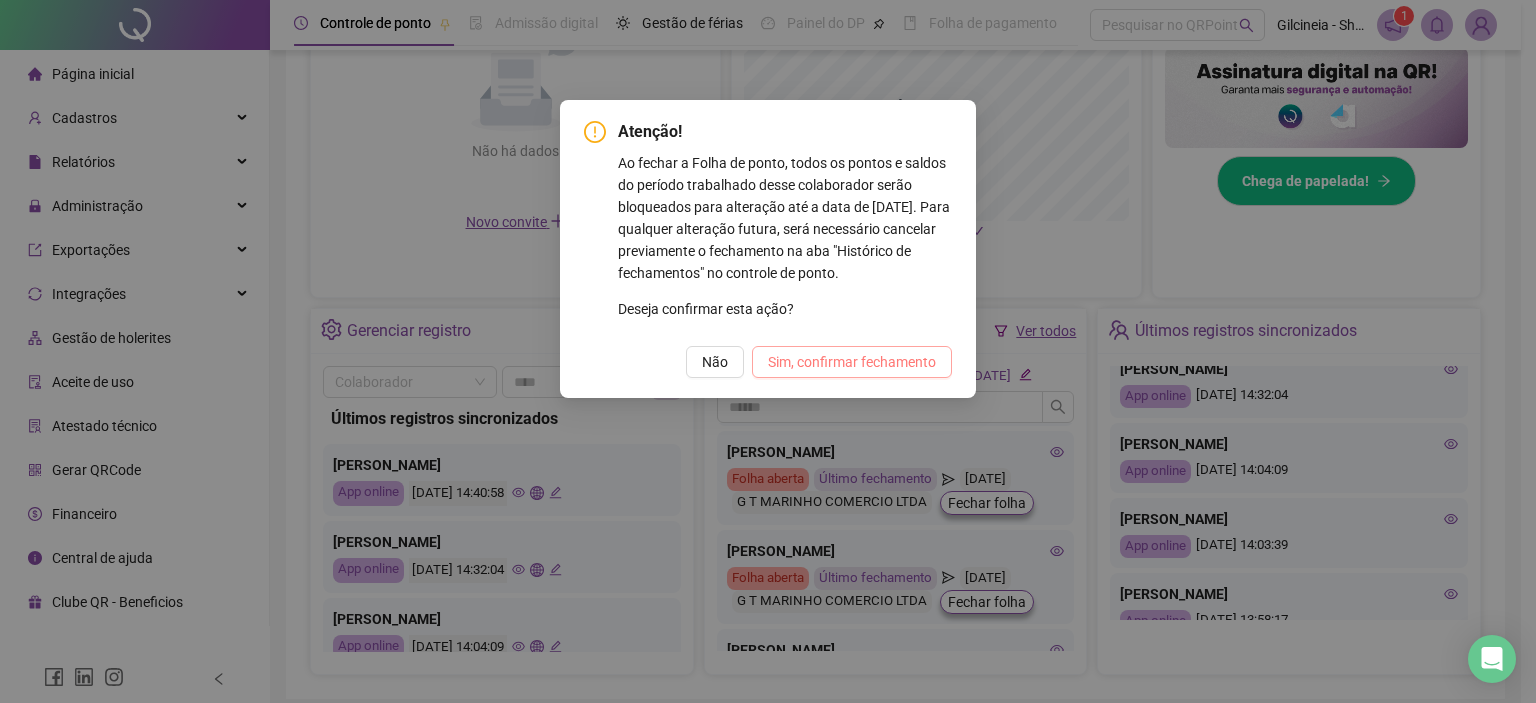 click on "Sim, confirmar fechamento" at bounding box center [852, 362] 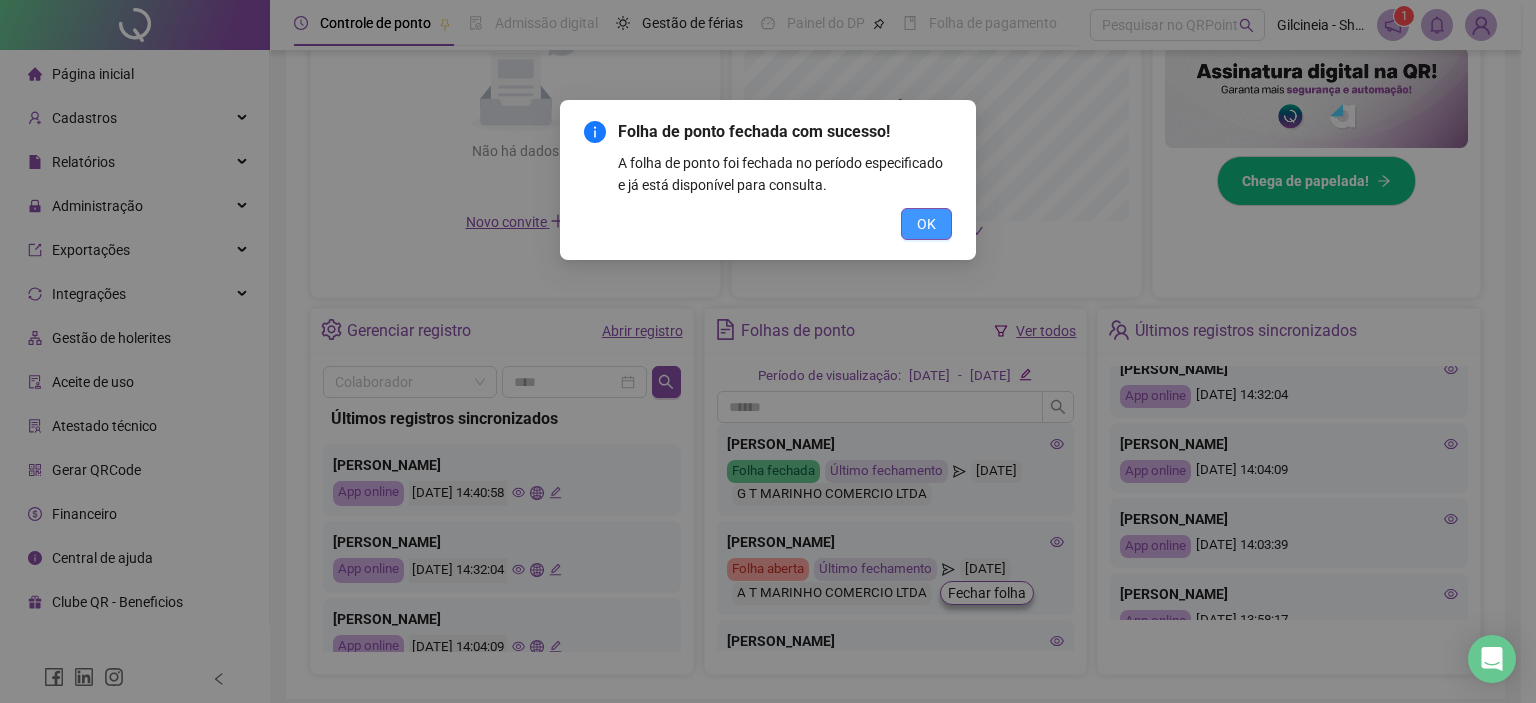 click on "OK" at bounding box center [926, 224] 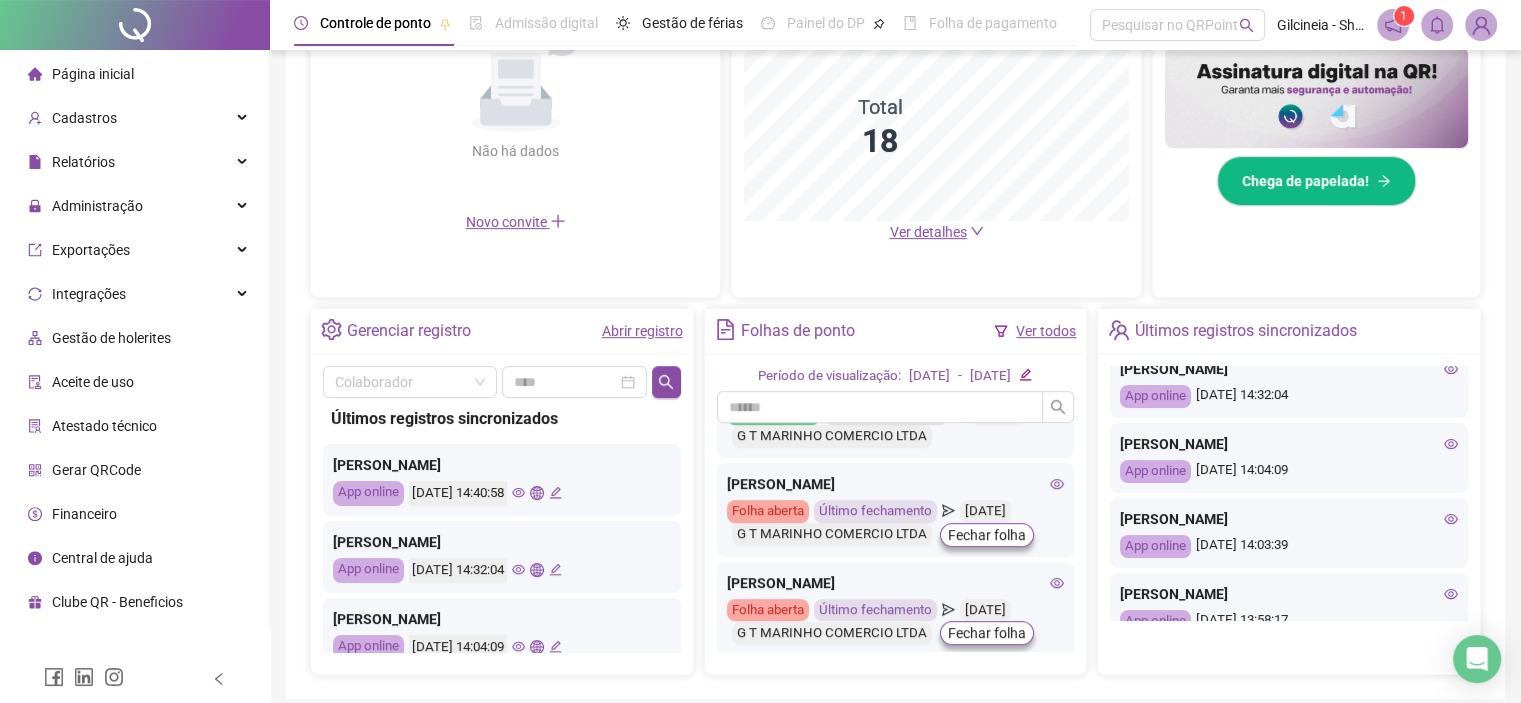 scroll, scrollTop: 760, scrollLeft: 0, axis: vertical 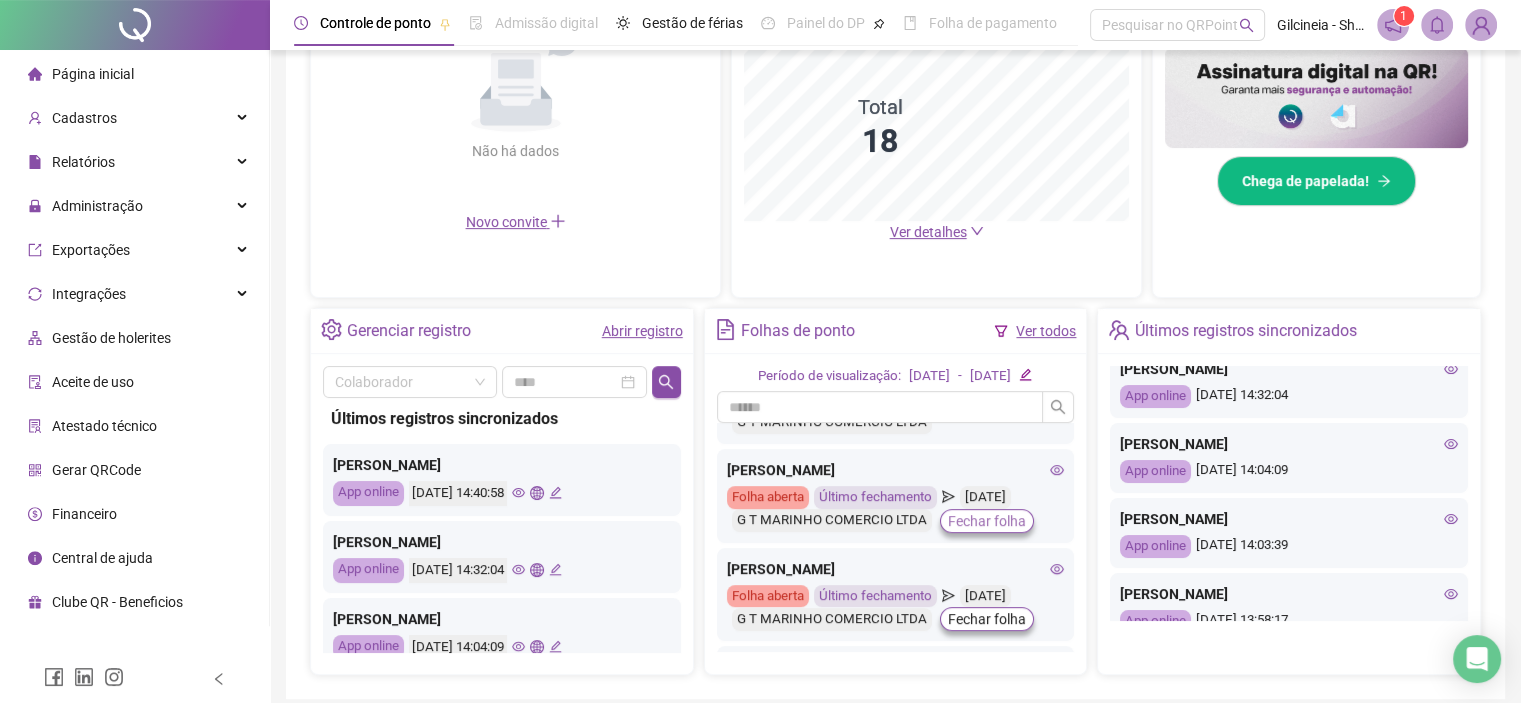 click on "Fechar folha" at bounding box center [987, 521] 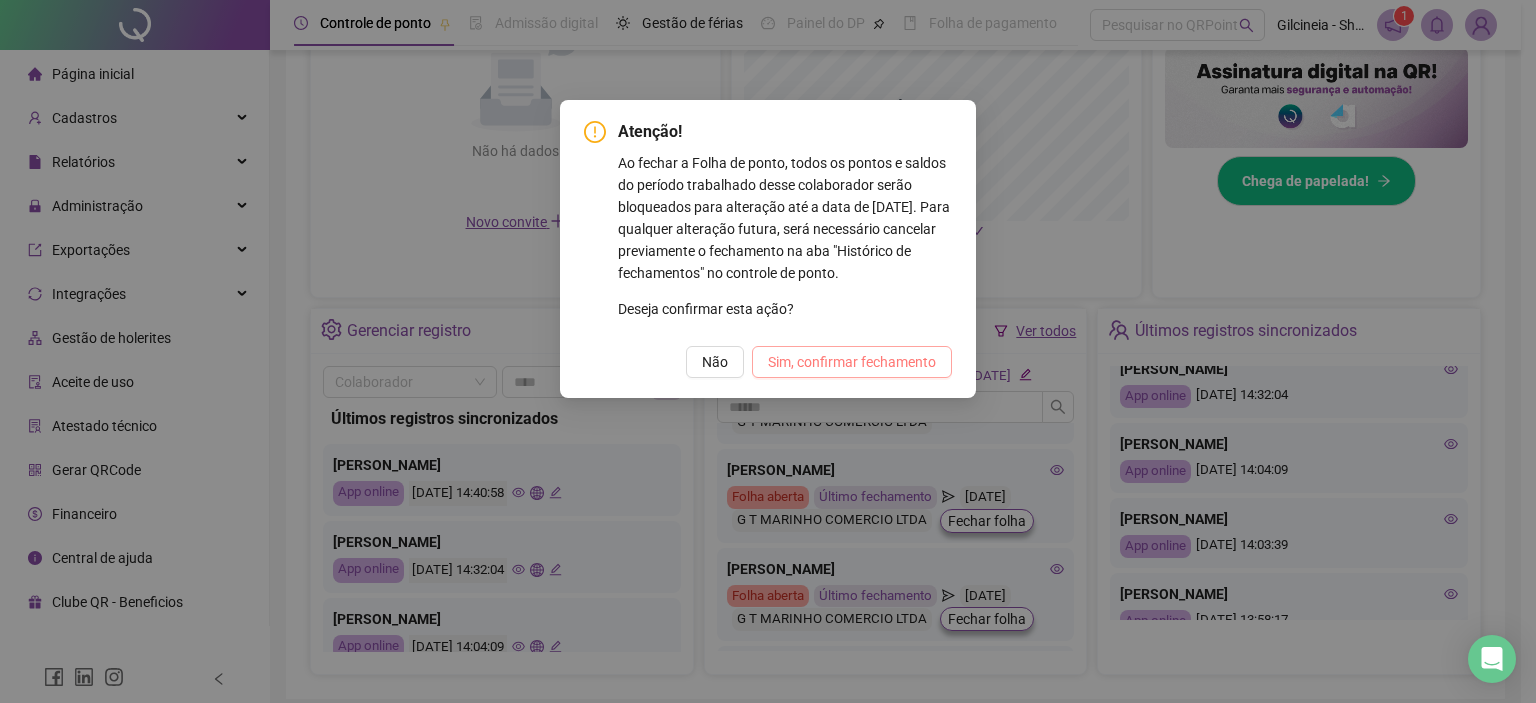 click on "Sim, confirmar fechamento" at bounding box center [852, 362] 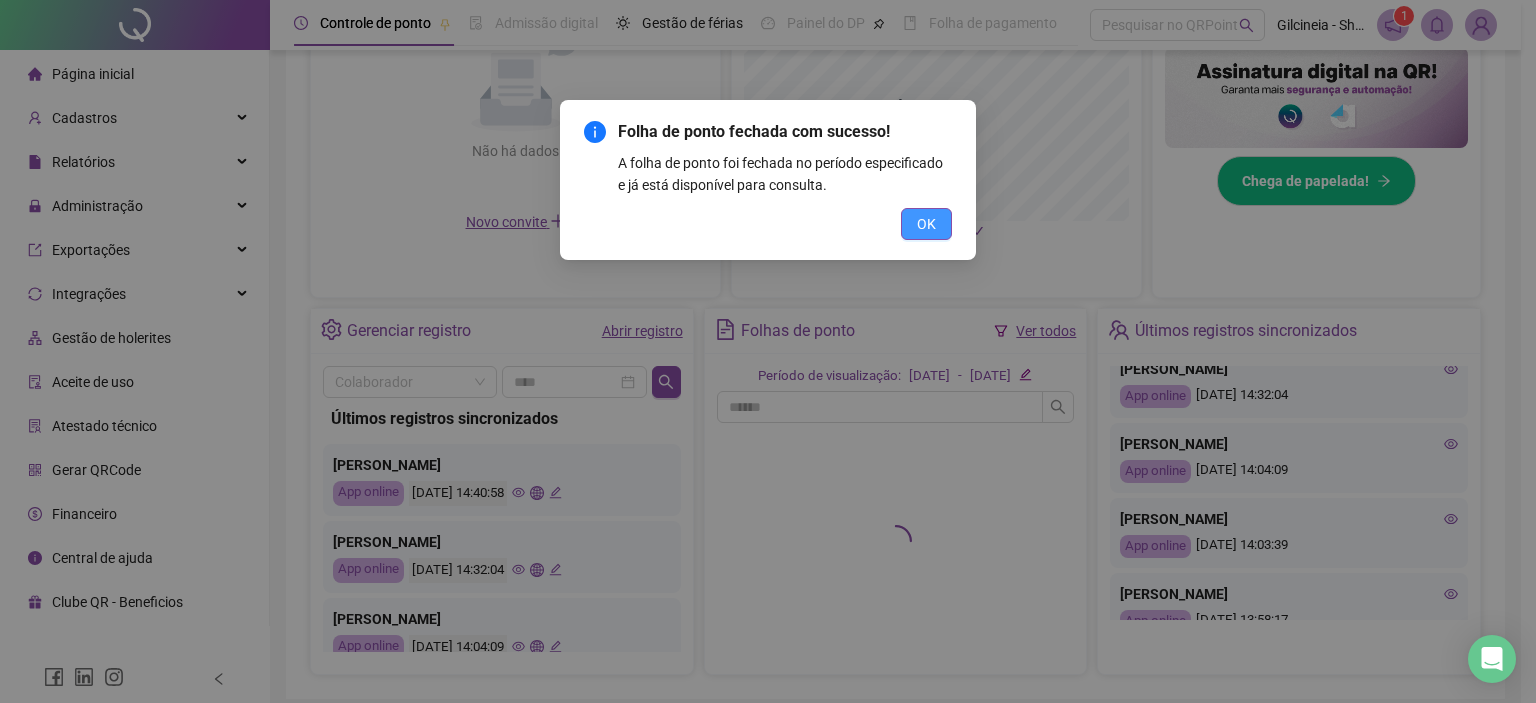click on "OK" at bounding box center (926, 224) 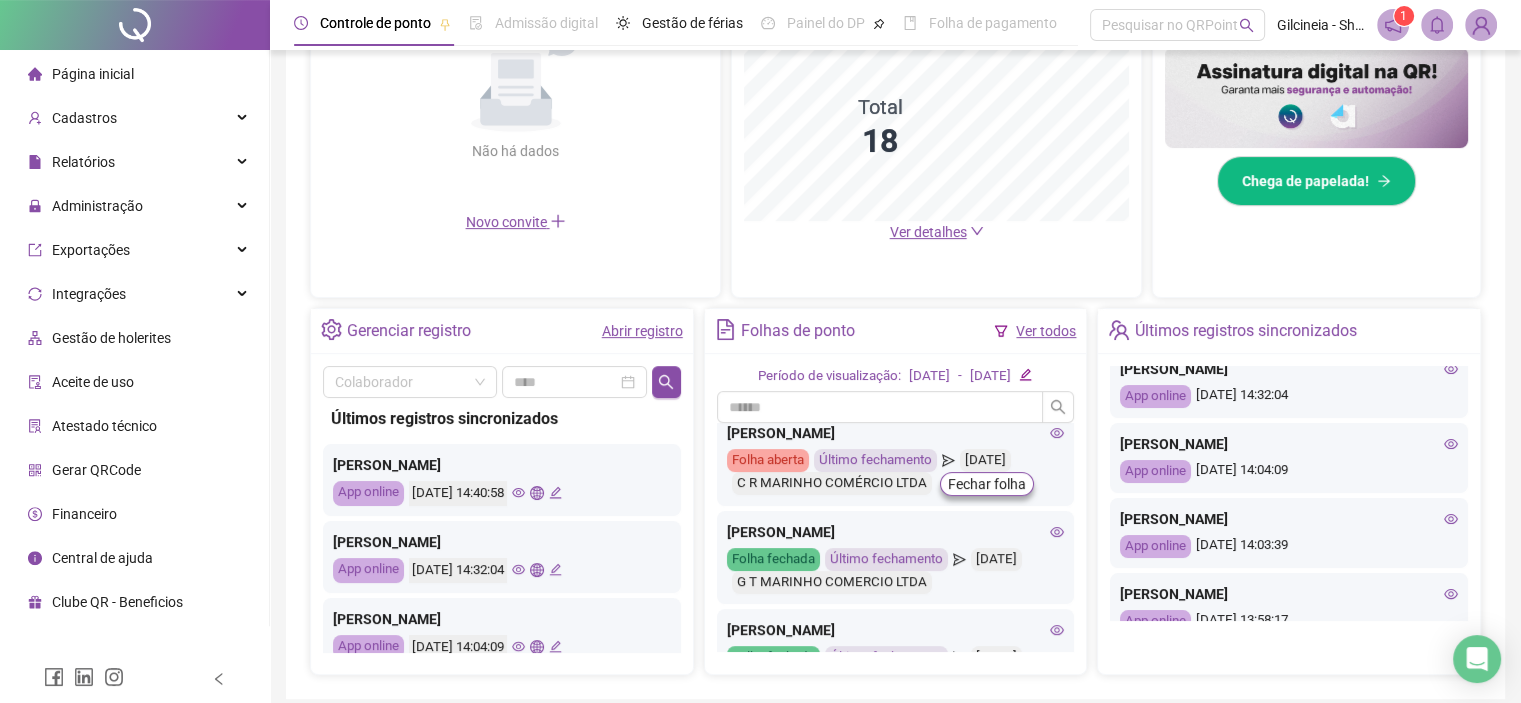 scroll, scrollTop: 493, scrollLeft: 0, axis: vertical 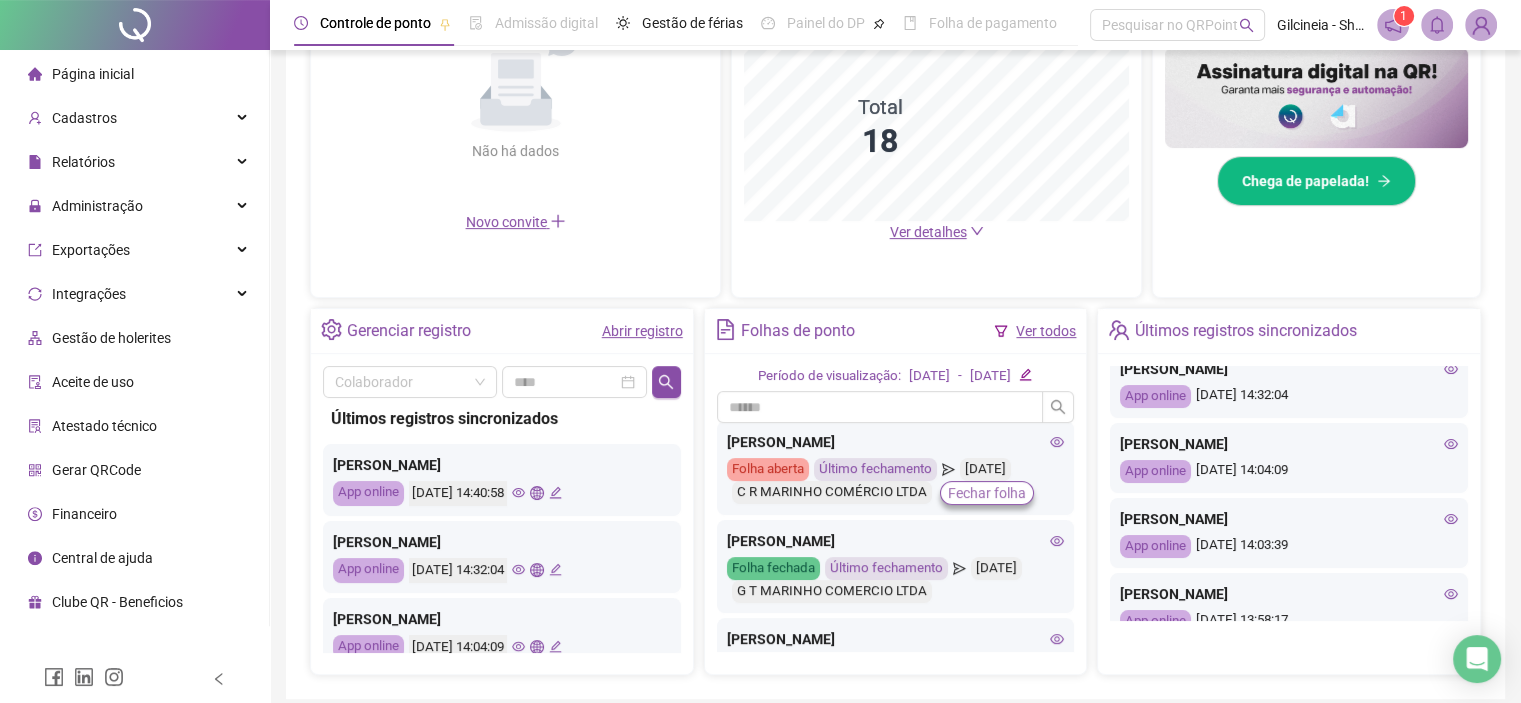 click on "Fechar folha" at bounding box center [987, 493] 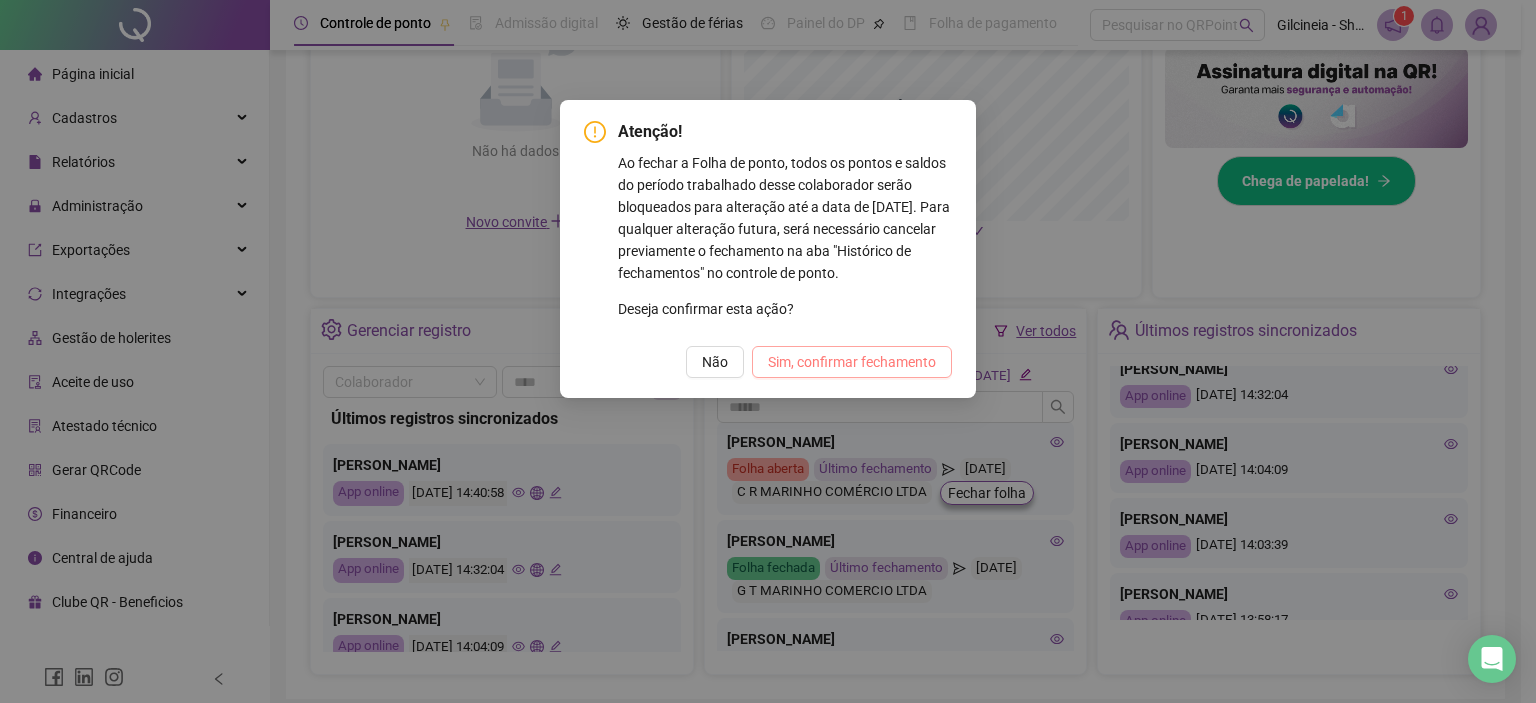 click on "Sim, confirmar fechamento" at bounding box center [852, 362] 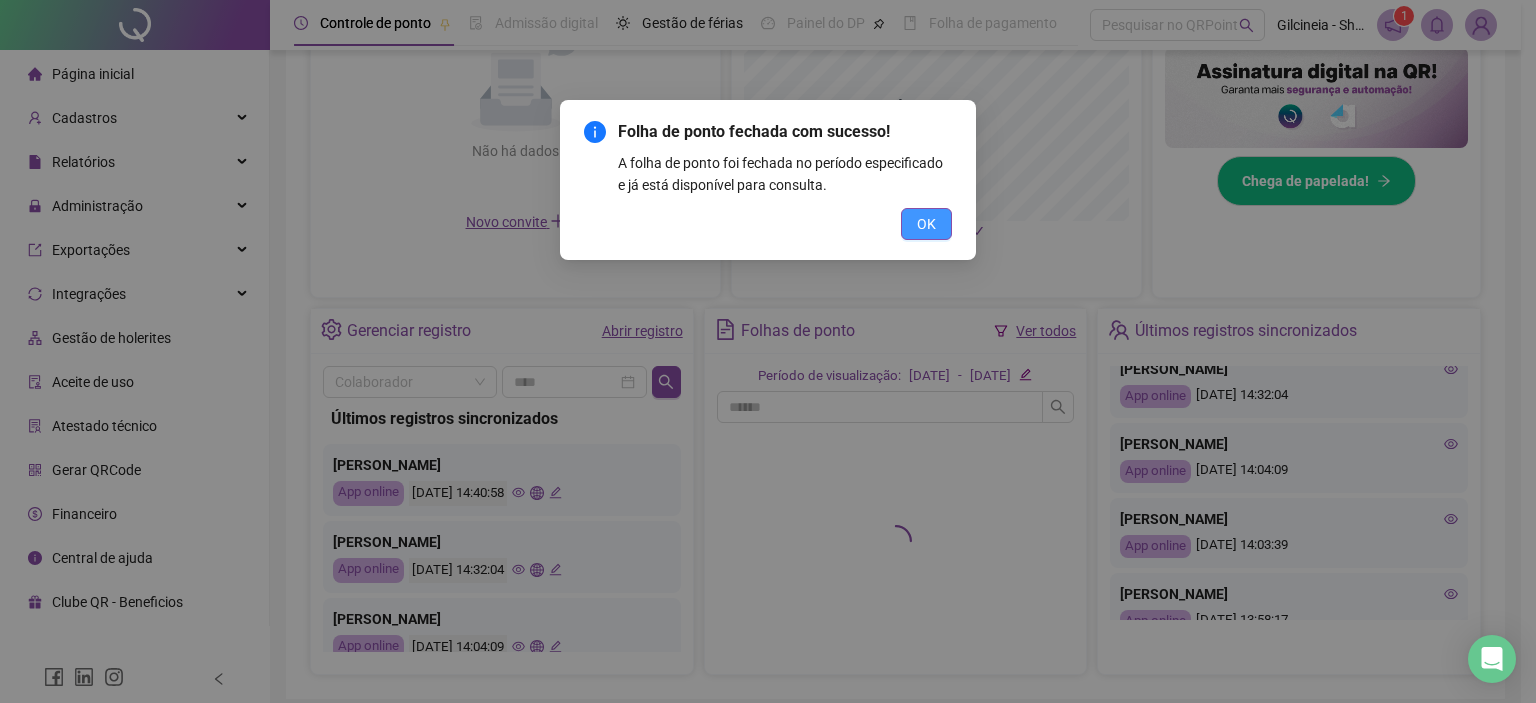 click on "OK" at bounding box center (926, 224) 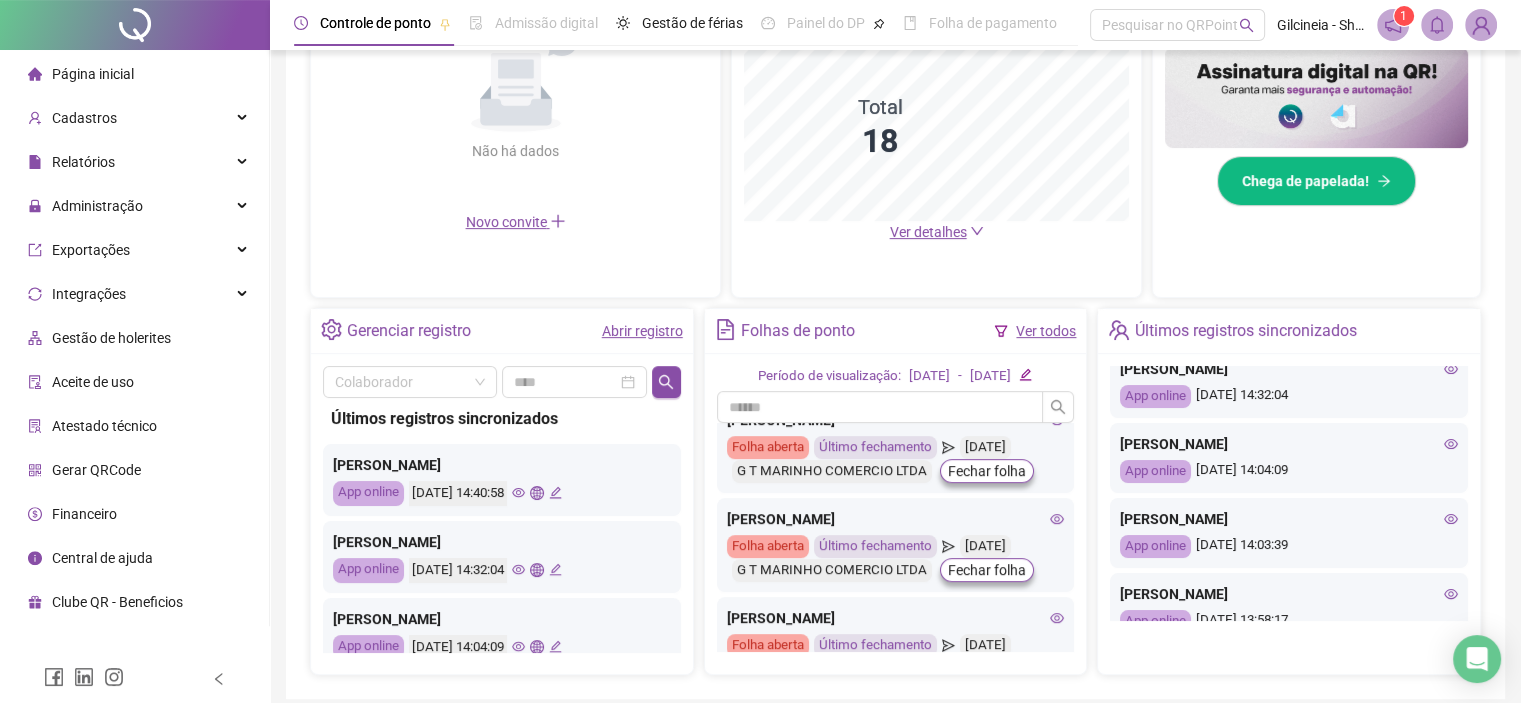 scroll, scrollTop: 866, scrollLeft: 0, axis: vertical 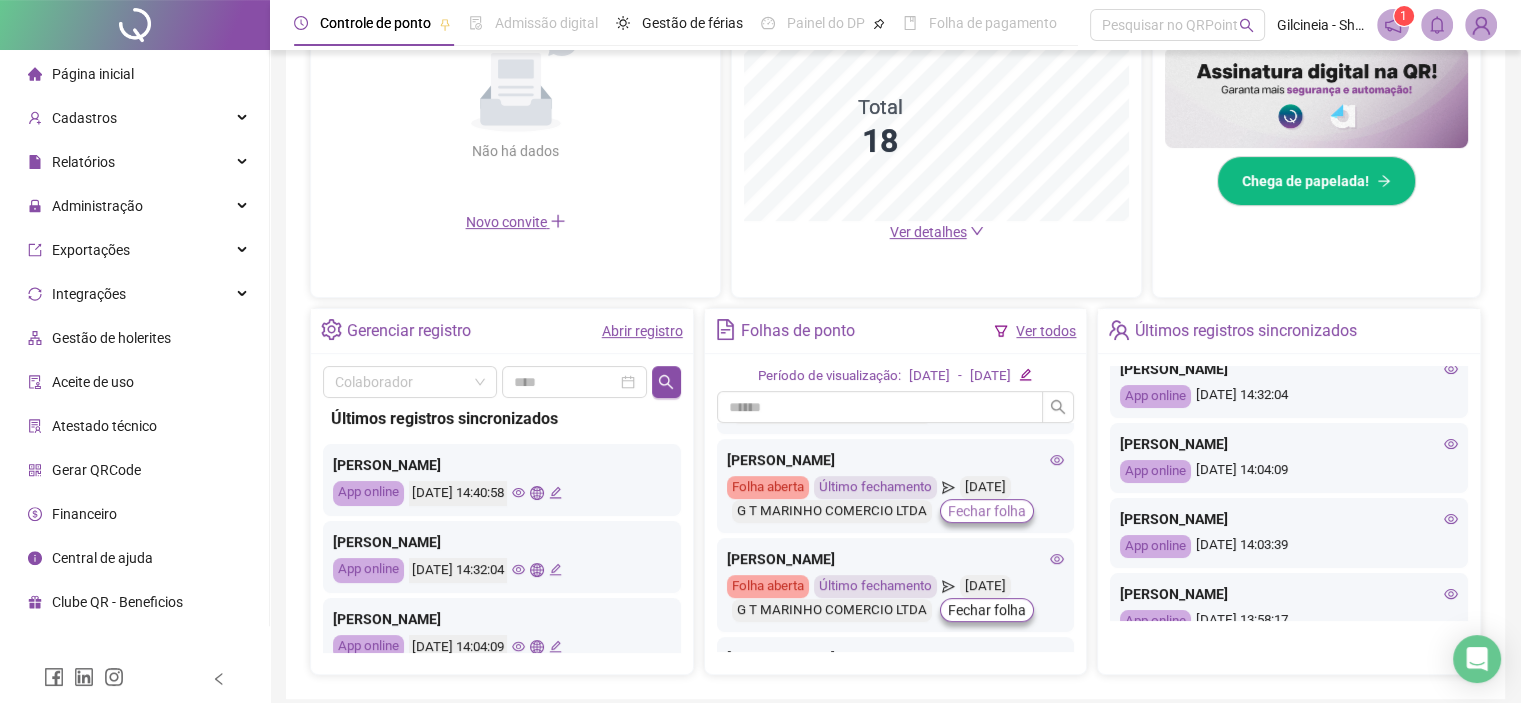 click on "Fechar folha" at bounding box center (987, 511) 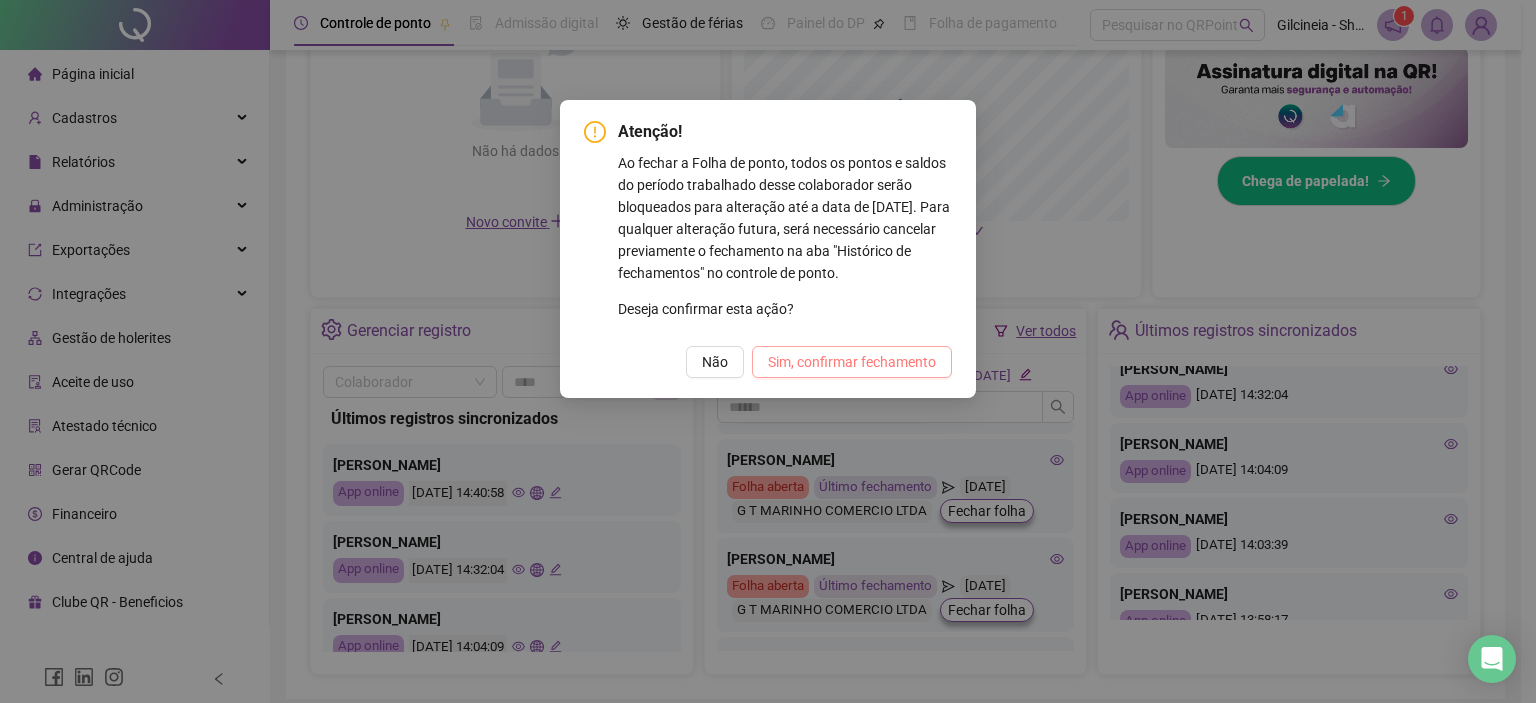 click on "Sim, confirmar fechamento" at bounding box center (852, 362) 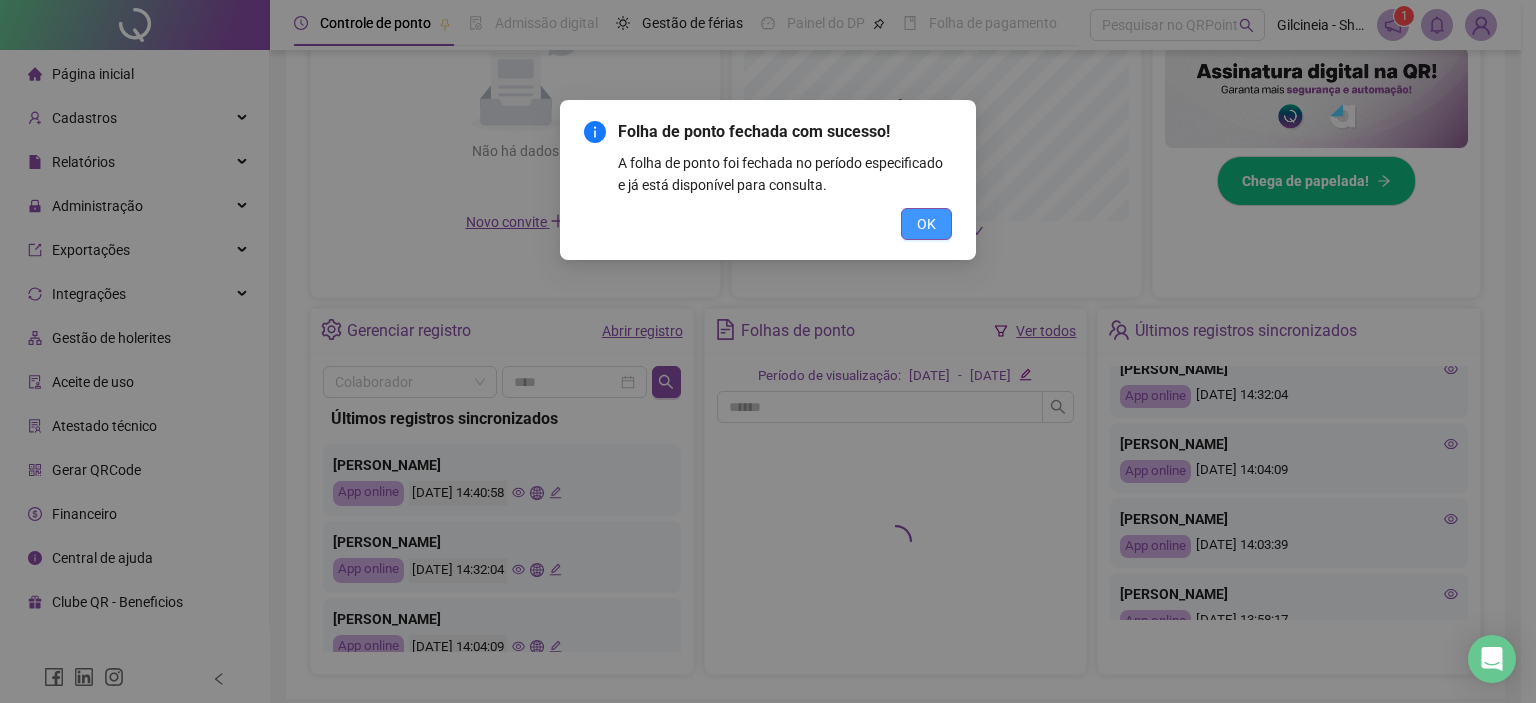 click on "OK" at bounding box center [926, 224] 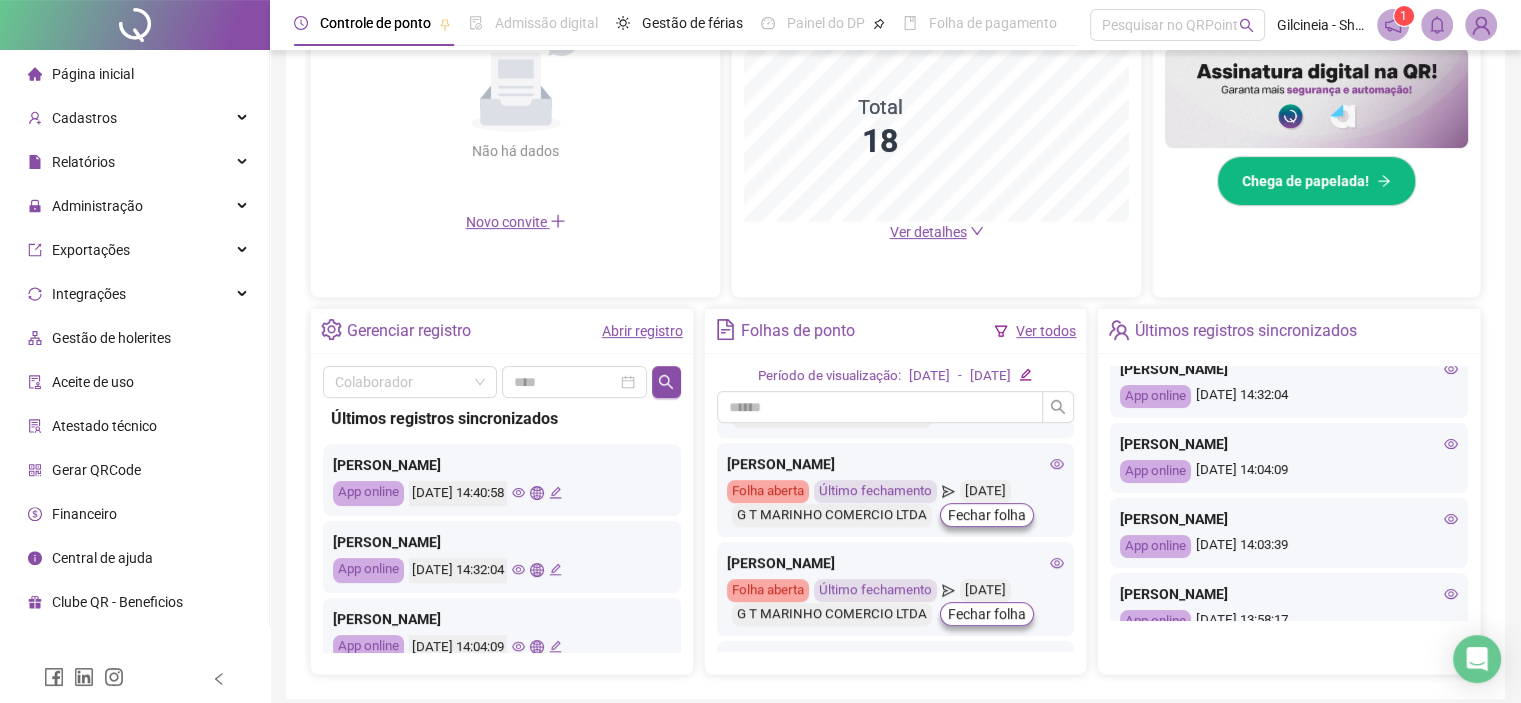 scroll, scrollTop: 1000, scrollLeft: 0, axis: vertical 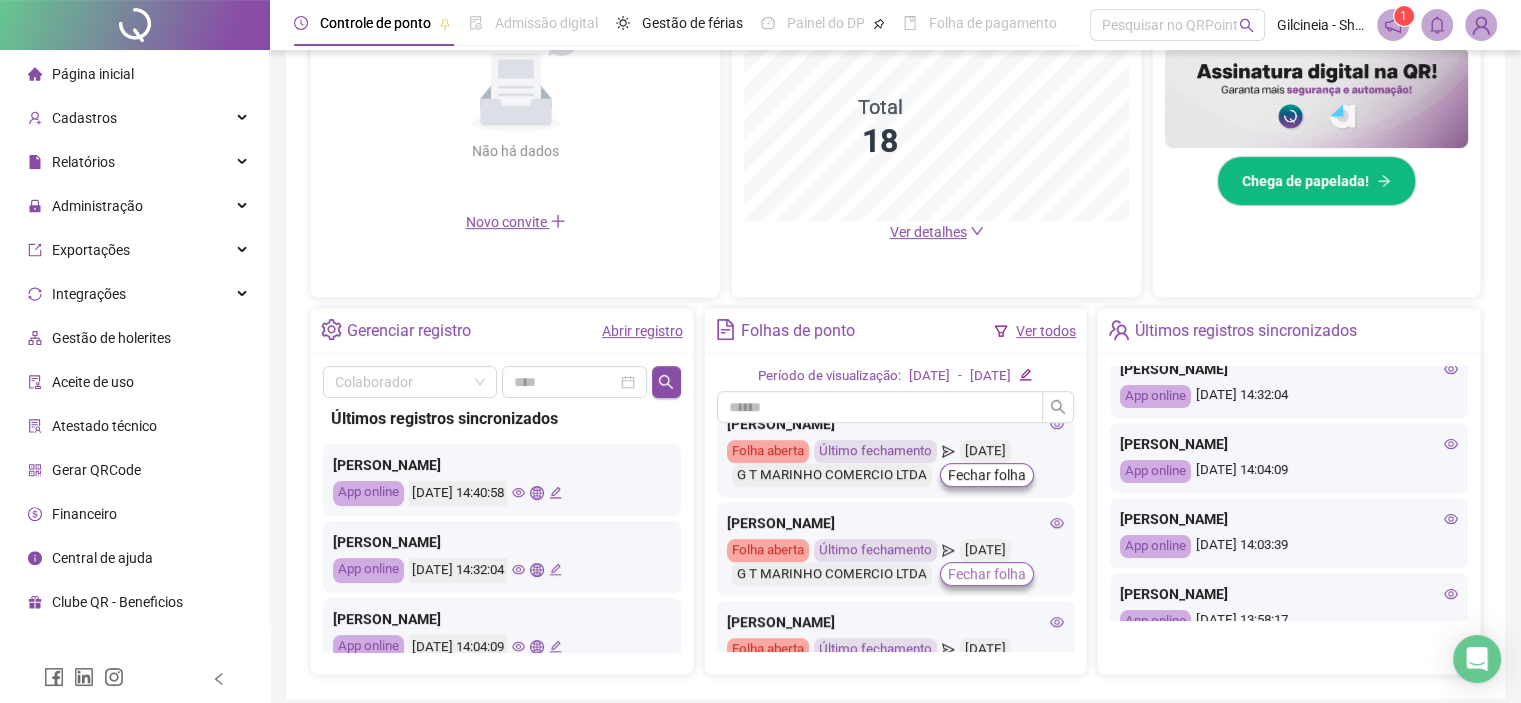 click on "Fechar folha" at bounding box center [987, 574] 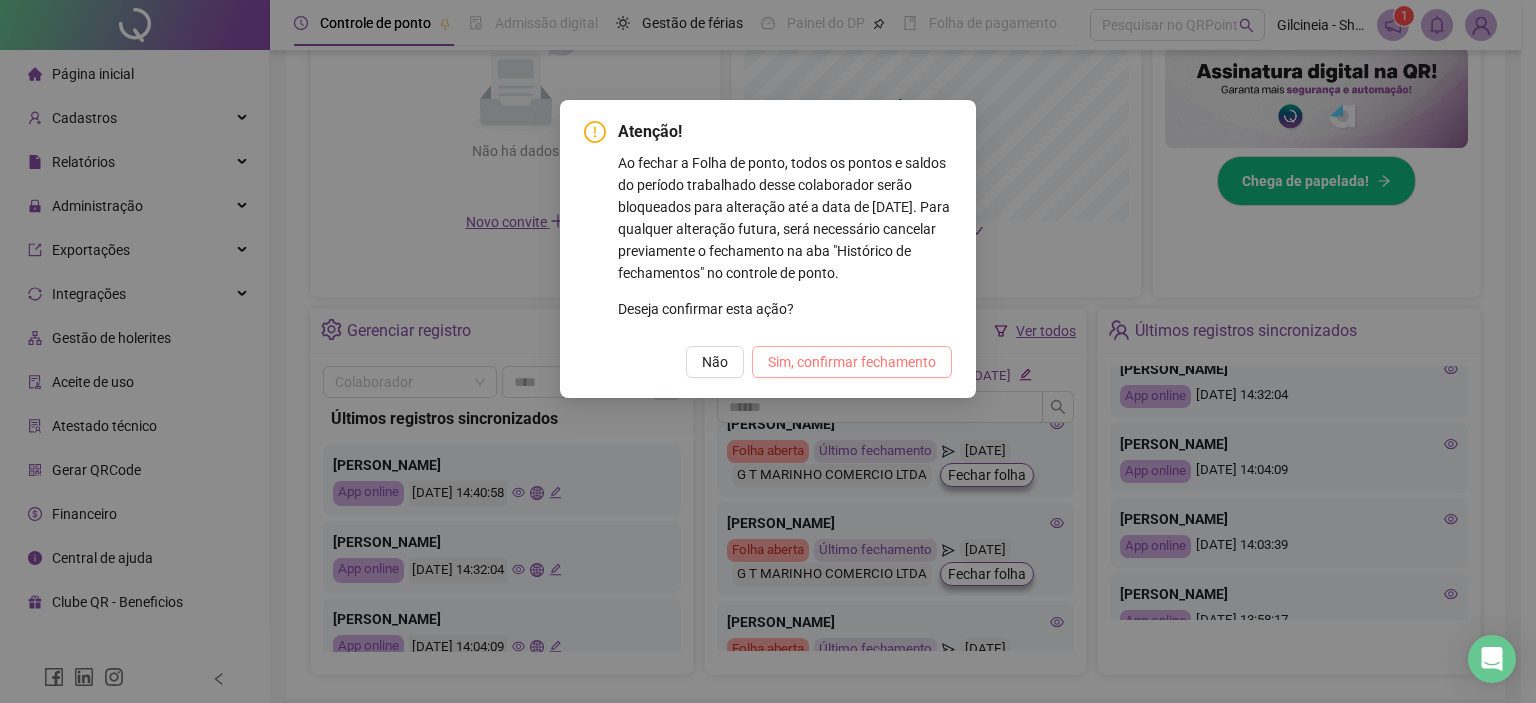 click on "Sim, confirmar fechamento" at bounding box center [852, 362] 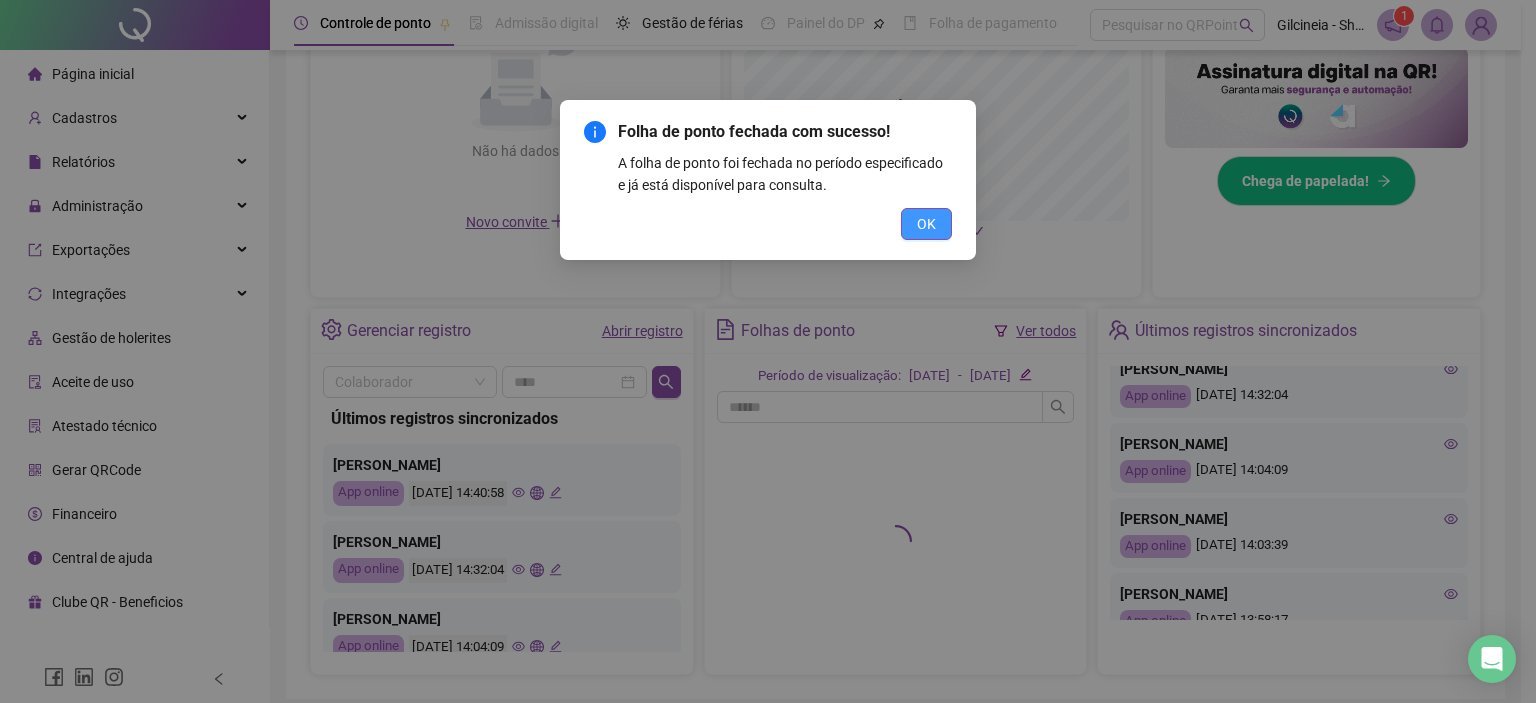 click on "OK" at bounding box center (926, 224) 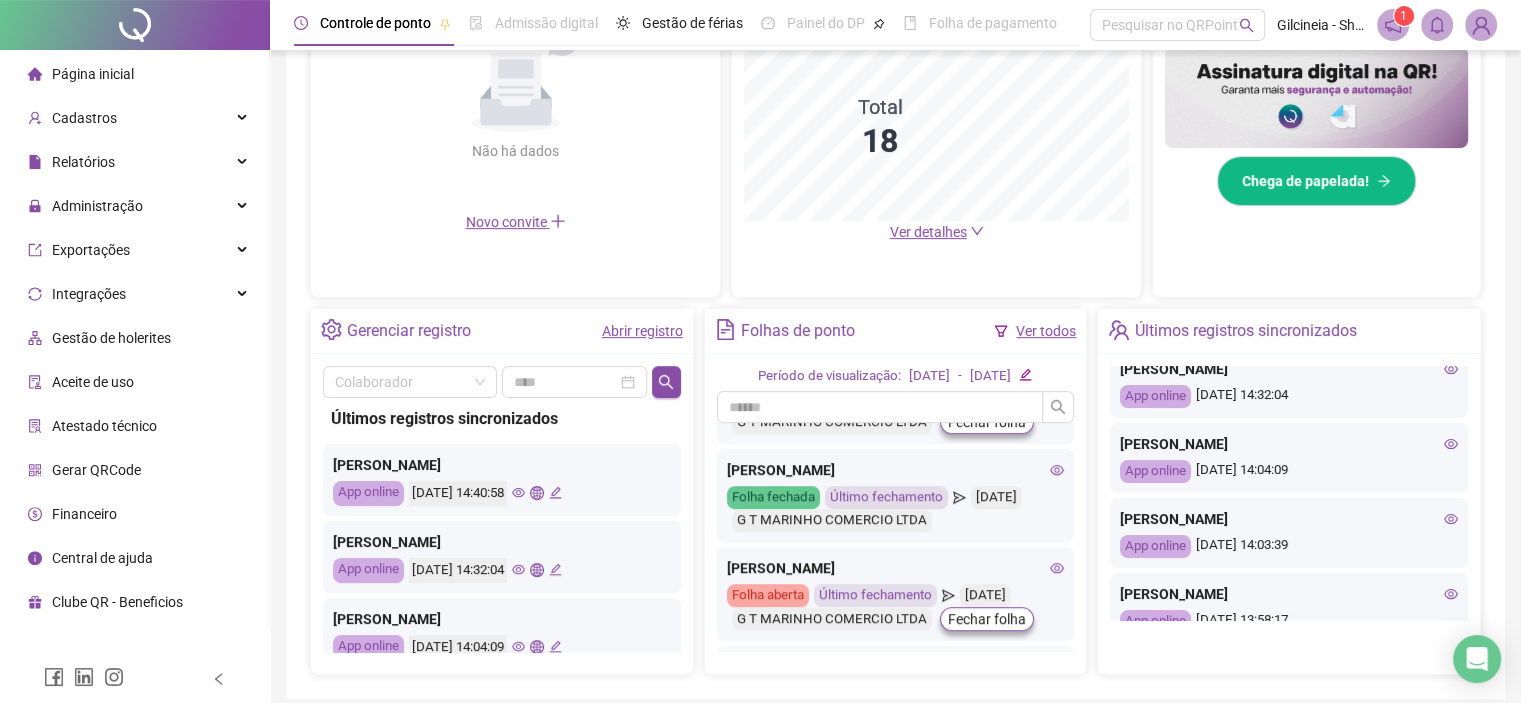 scroll, scrollTop: 1066, scrollLeft: 0, axis: vertical 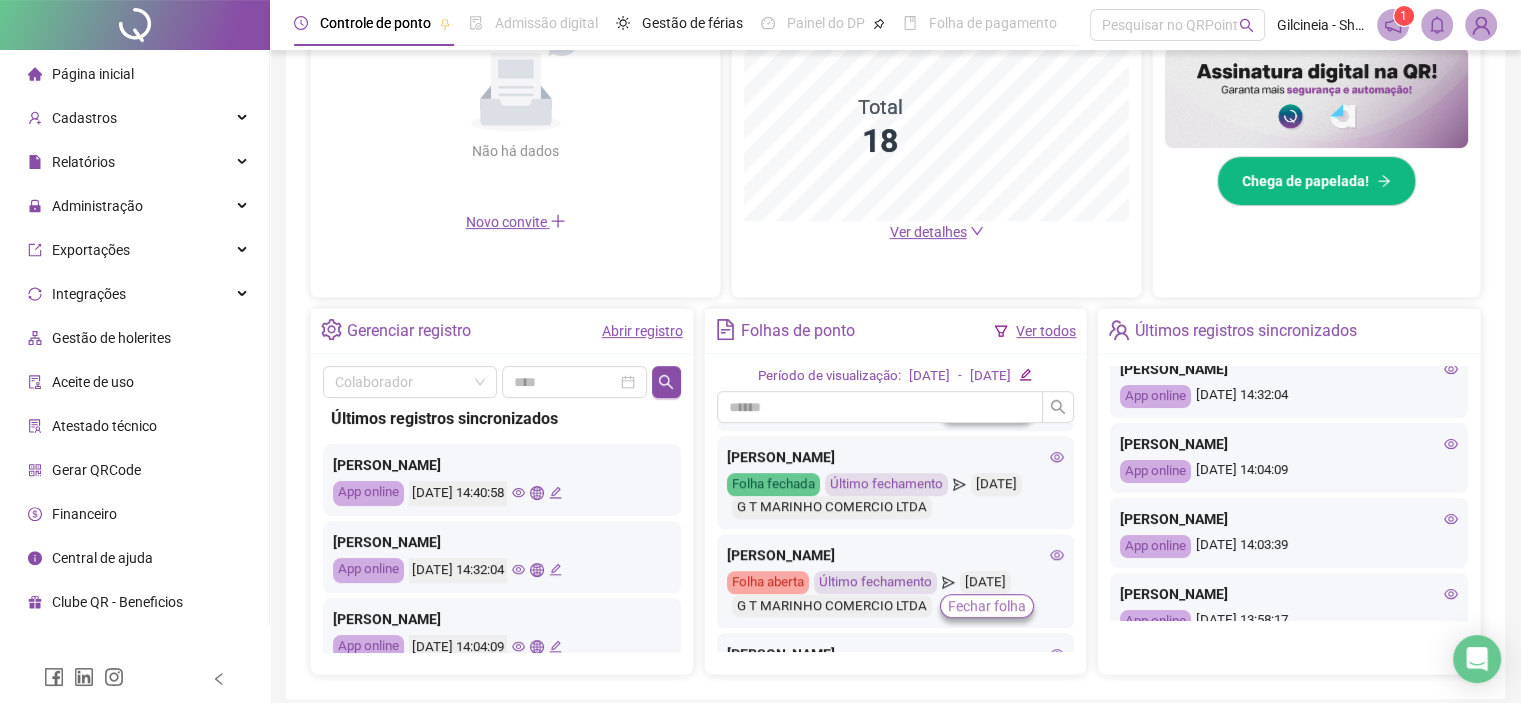 click on "Fechar folha" at bounding box center (987, 606) 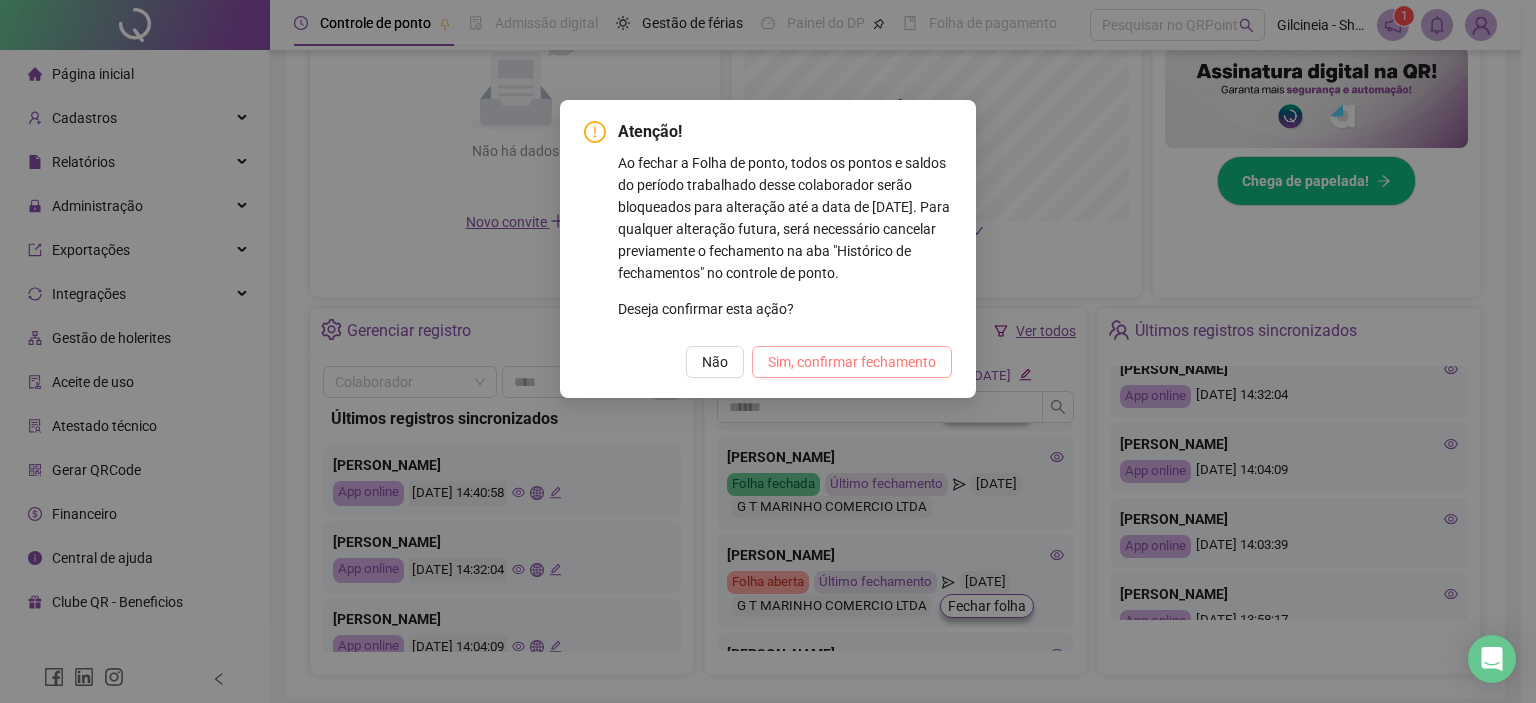 click on "Sim, confirmar fechamento" at bounding box center (852, 362) 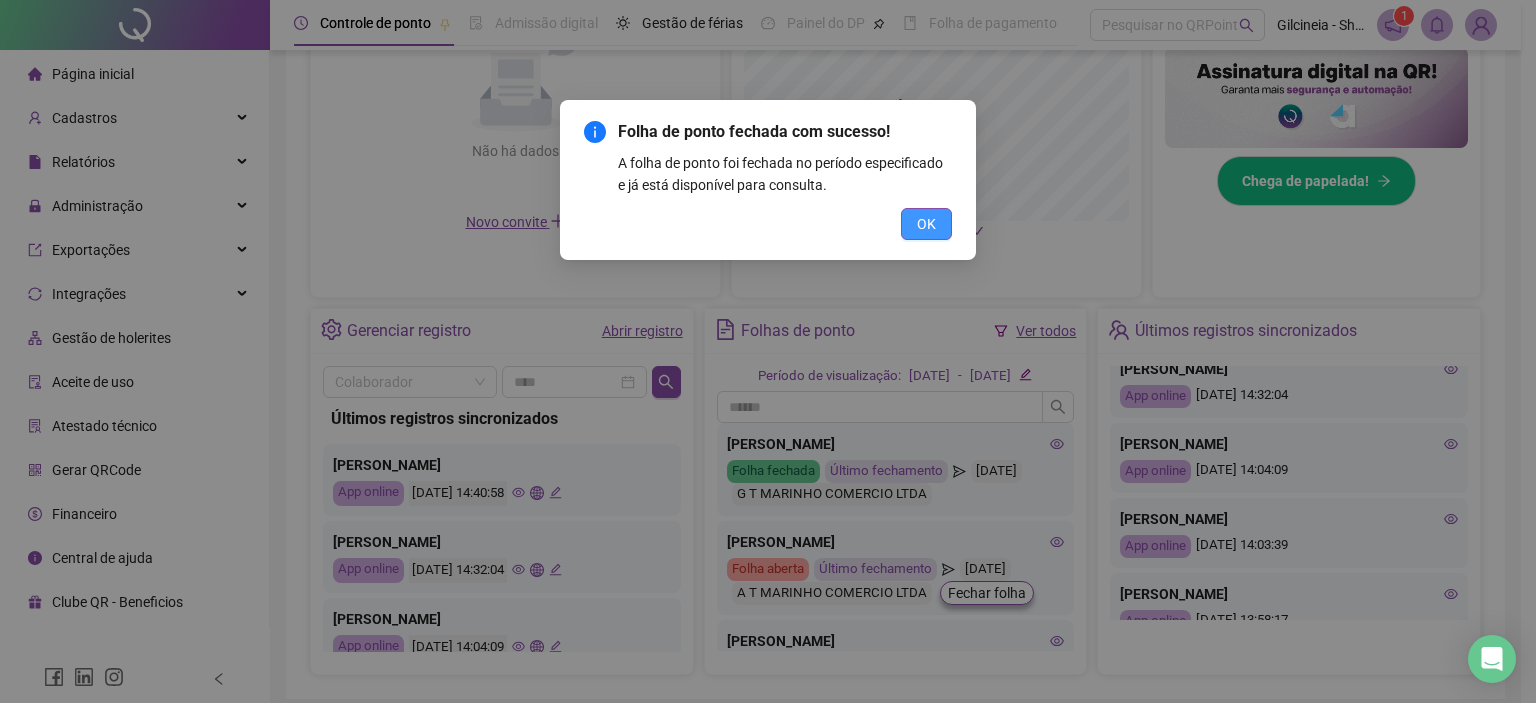 click on "OK" at bounding box center (926, 224) 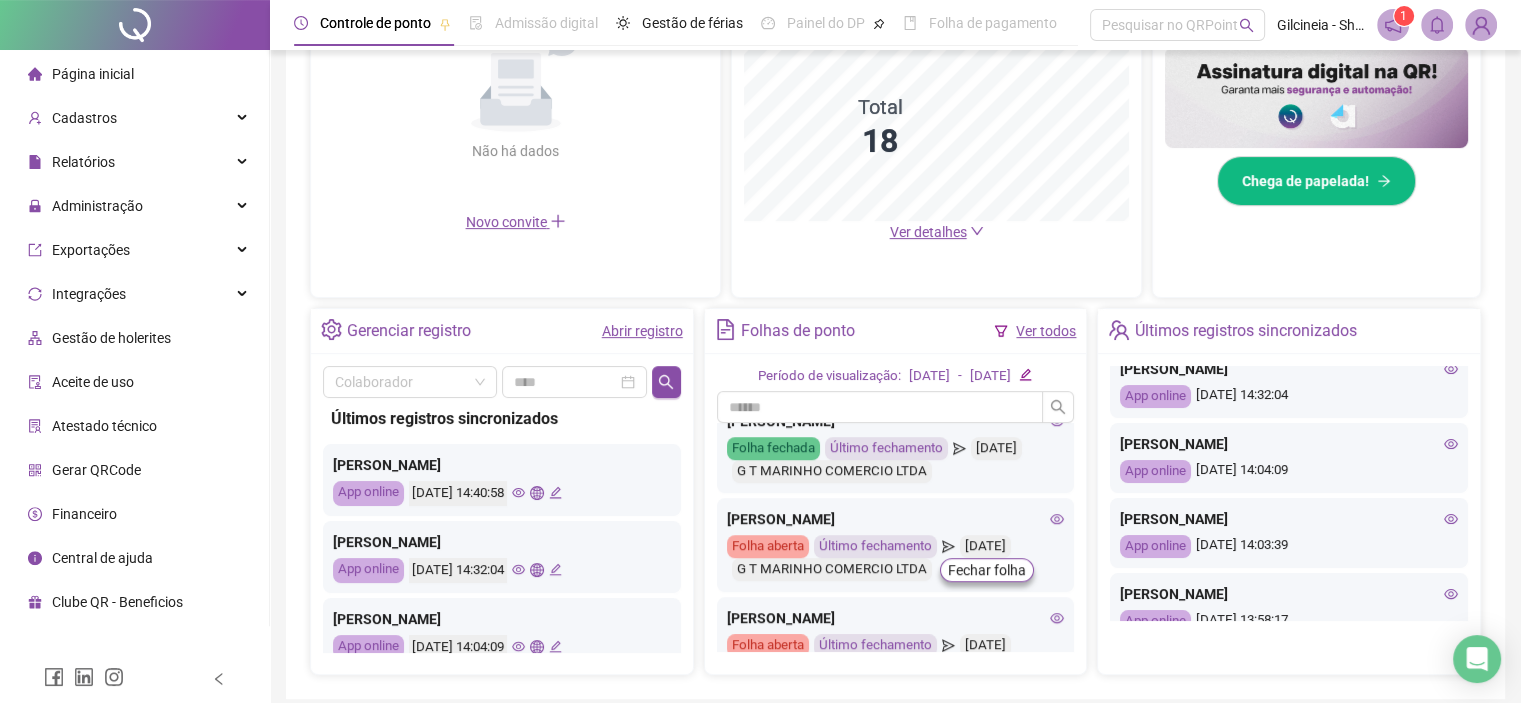 scroll, scrollTop: 1266, scrollLeft: 0, axis: vertical 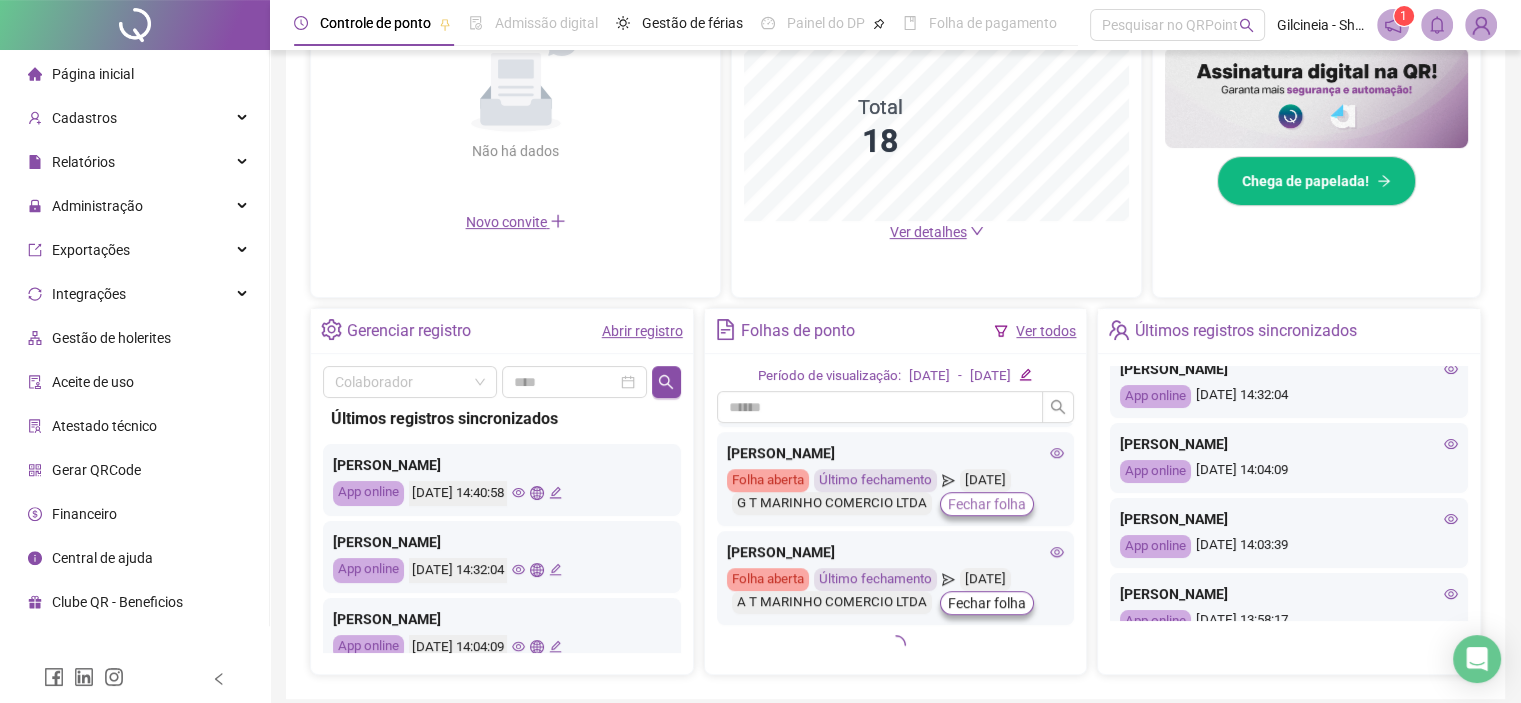 click on "Fechar folha" at bounding box center [987, 504] 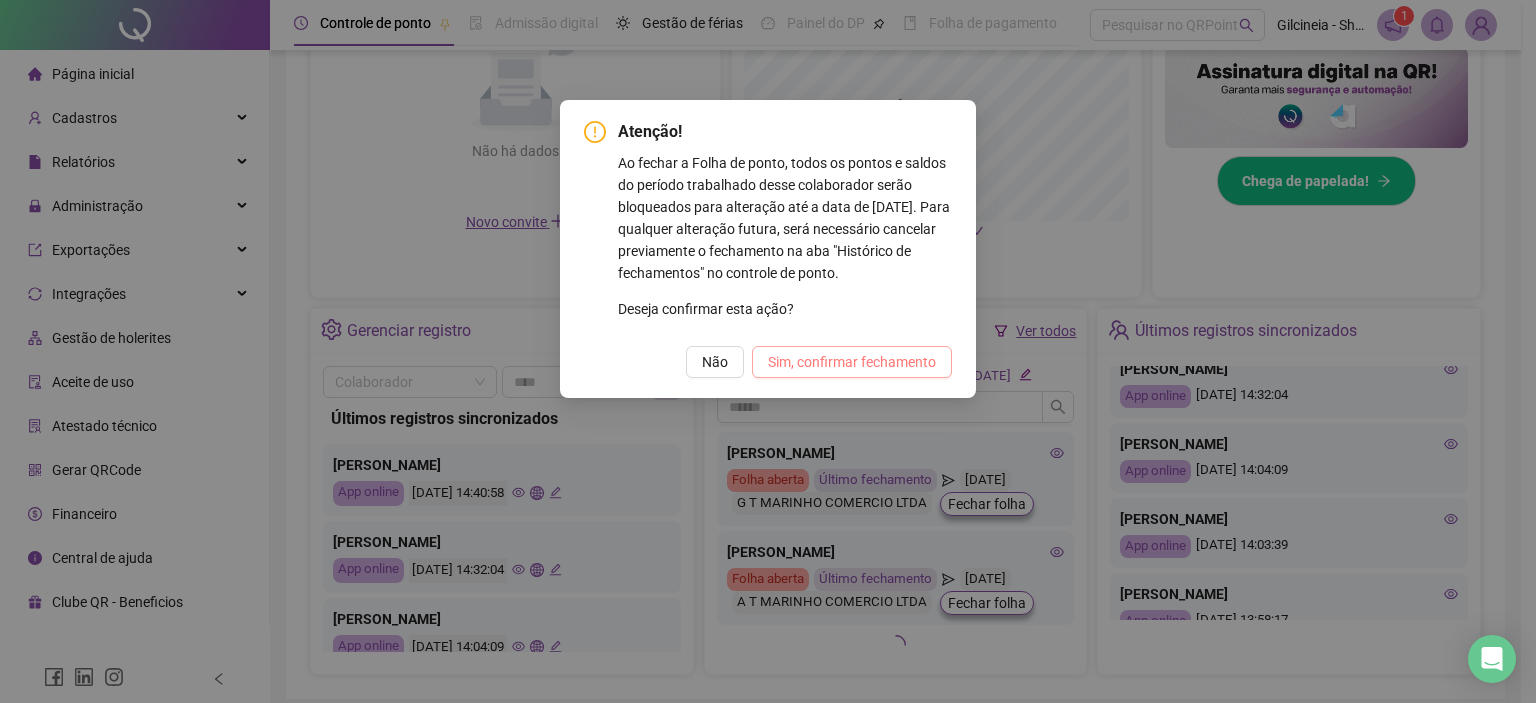 click on "Sim, confirmar fechamento" at bounding box center [852, 362] 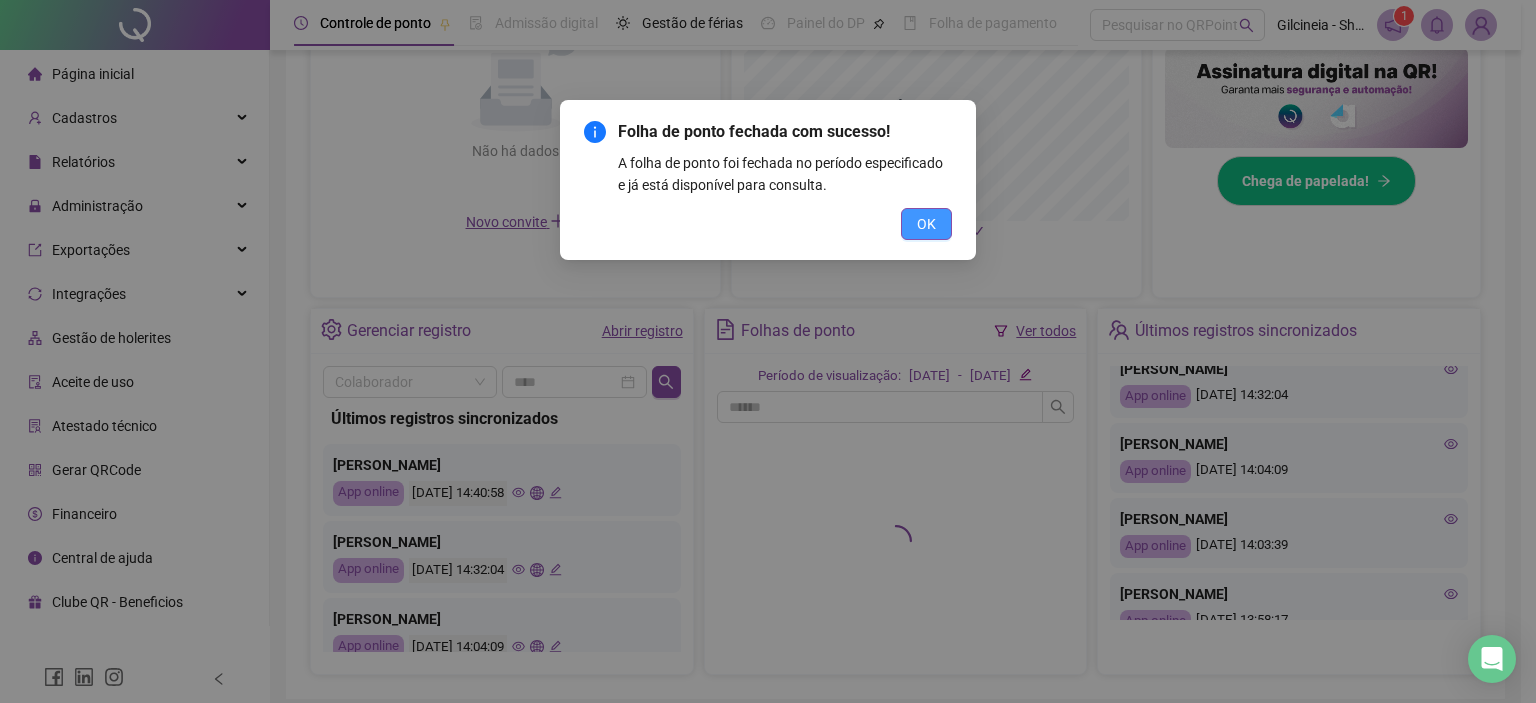click on "OK" at bounding box center (926, 224) 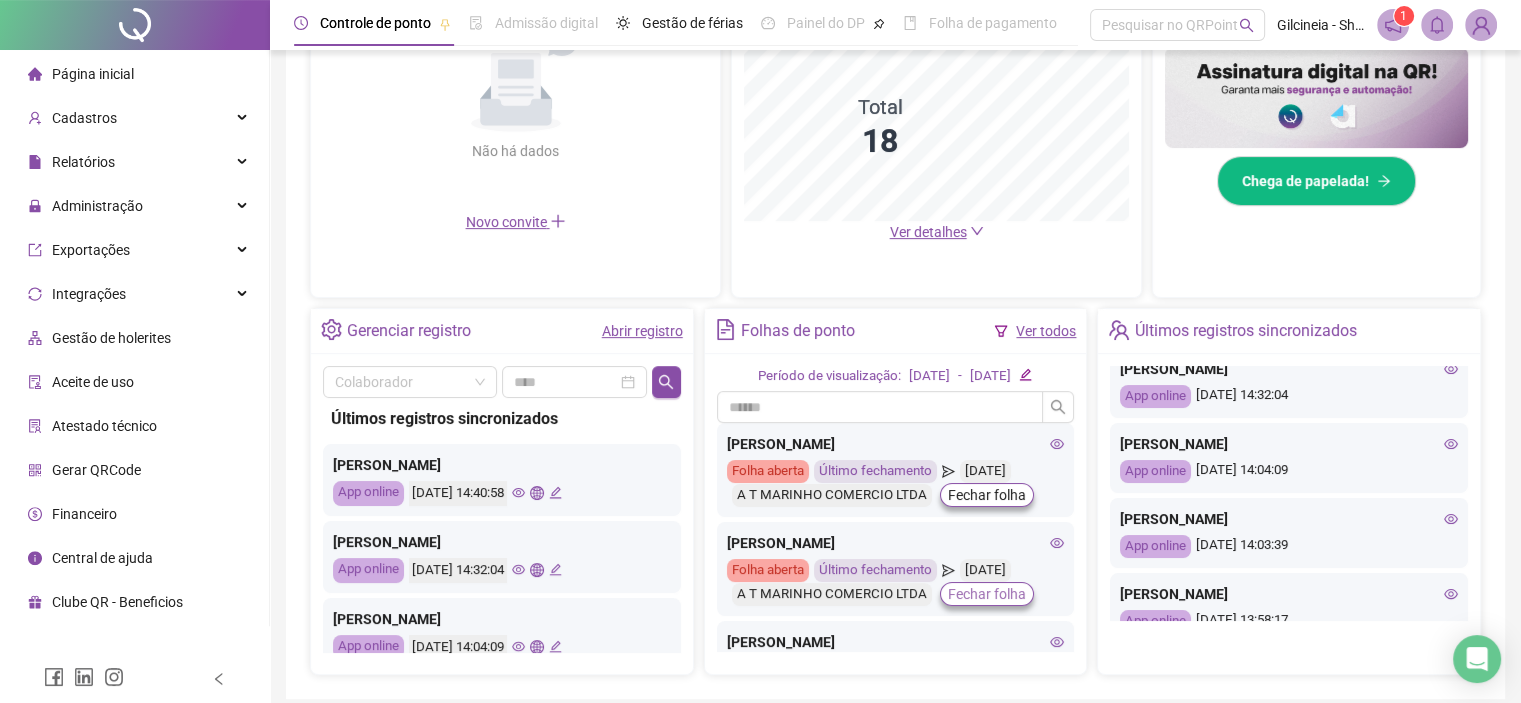 click on "Fechar folha" at bounding box center (987, 594) 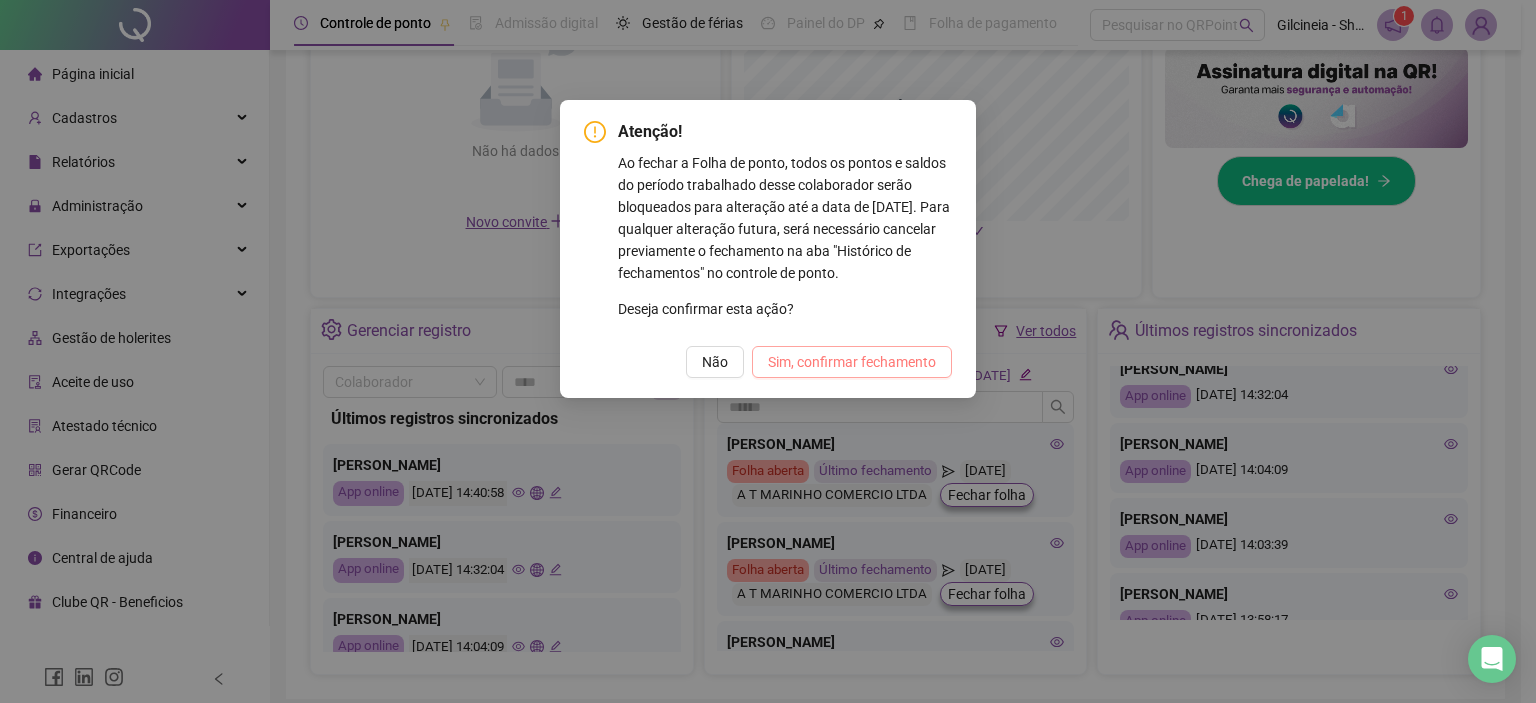 click on "Sim, confirmar fechamento" at bounding box center (852, 362) 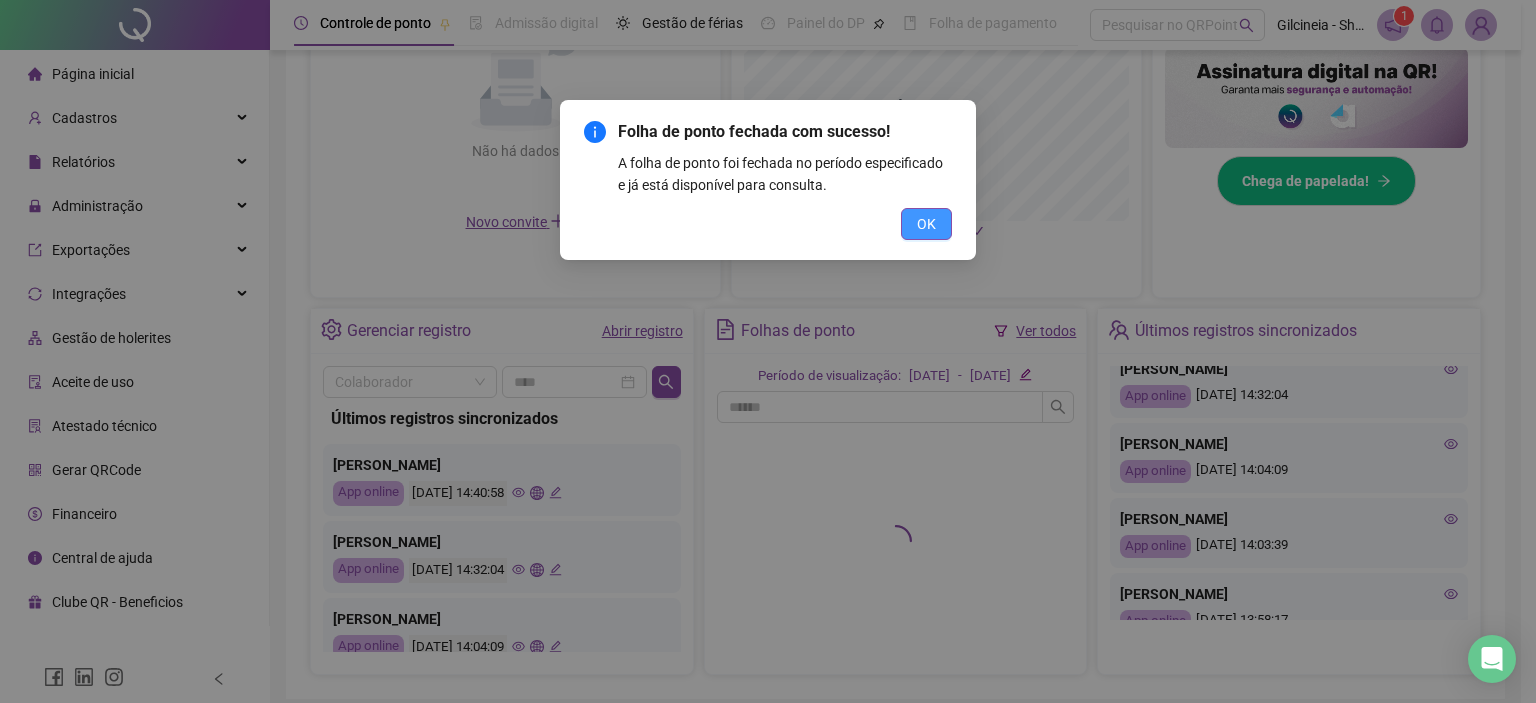click on "OK" at bounding box center (926, 224) 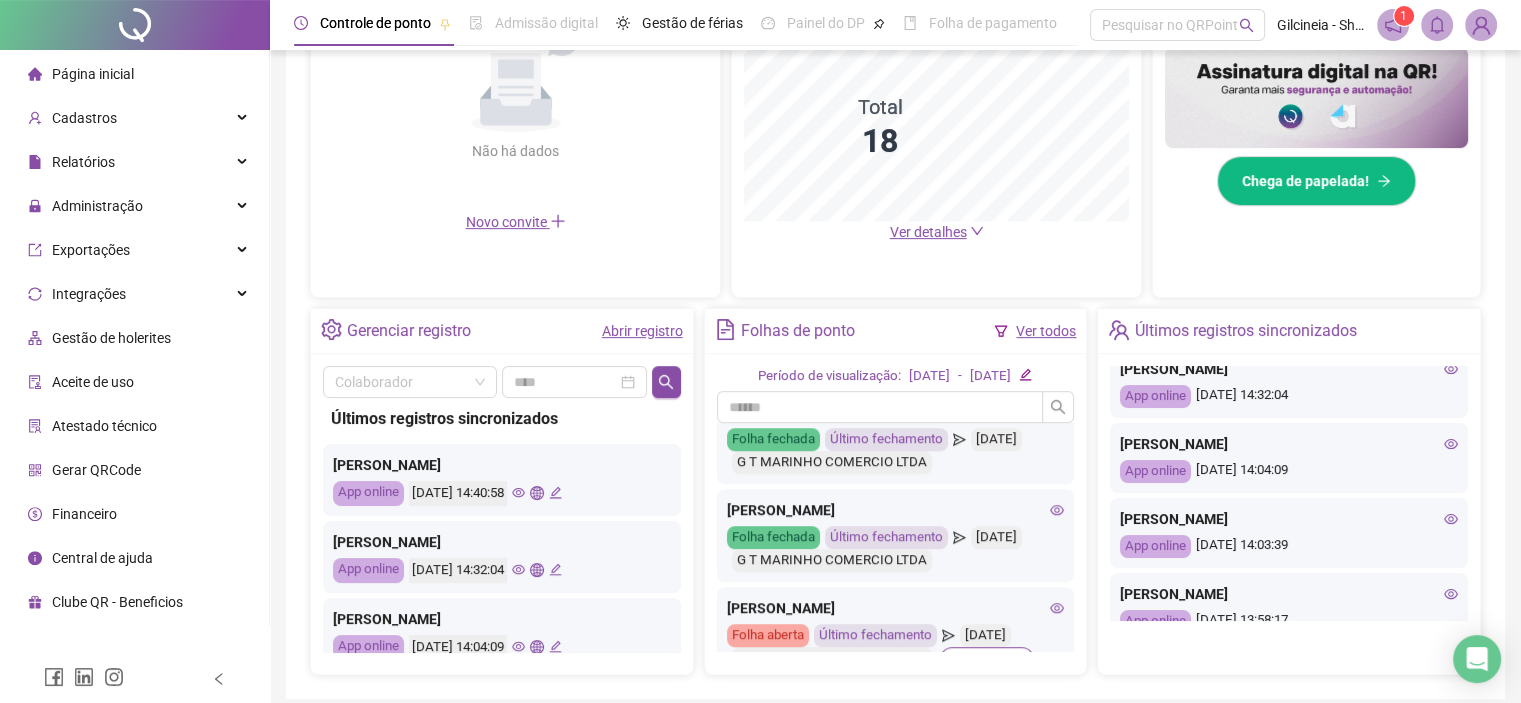 scroll, scrollTop: 1235, scrollLeft: 0, axis: vertical 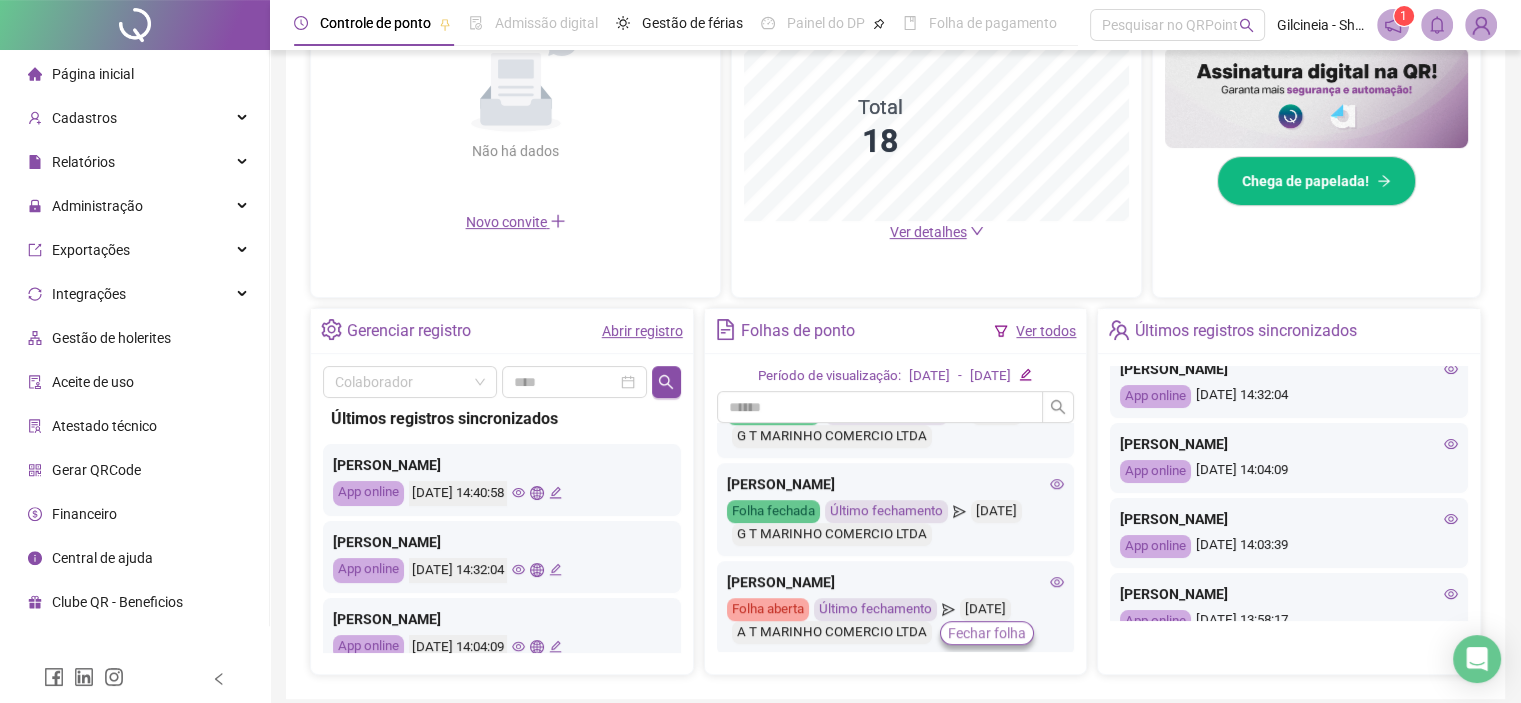 click on "Fechar folha" at bounding box center (987, 633) 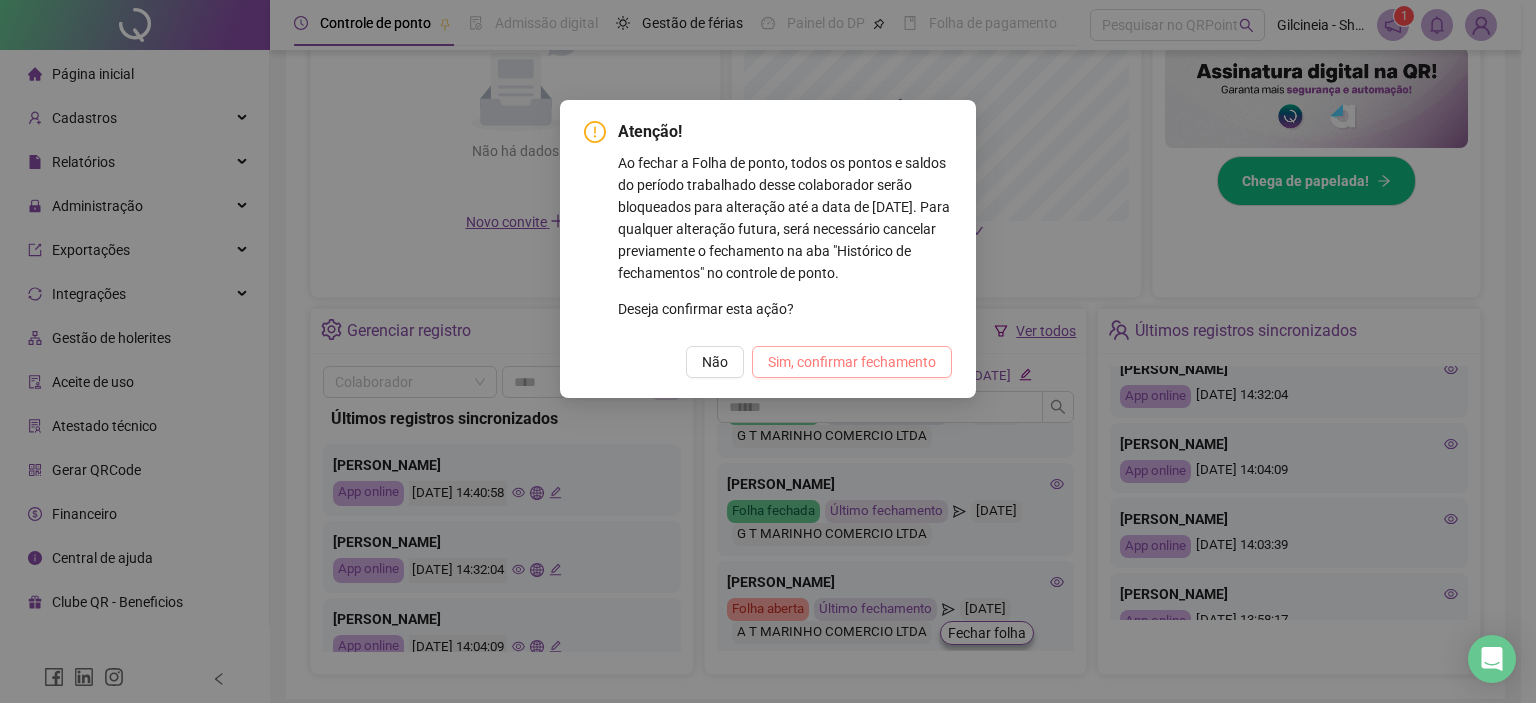 click on "Sim, confirmar fechamento" at bounding box center [852, 362] 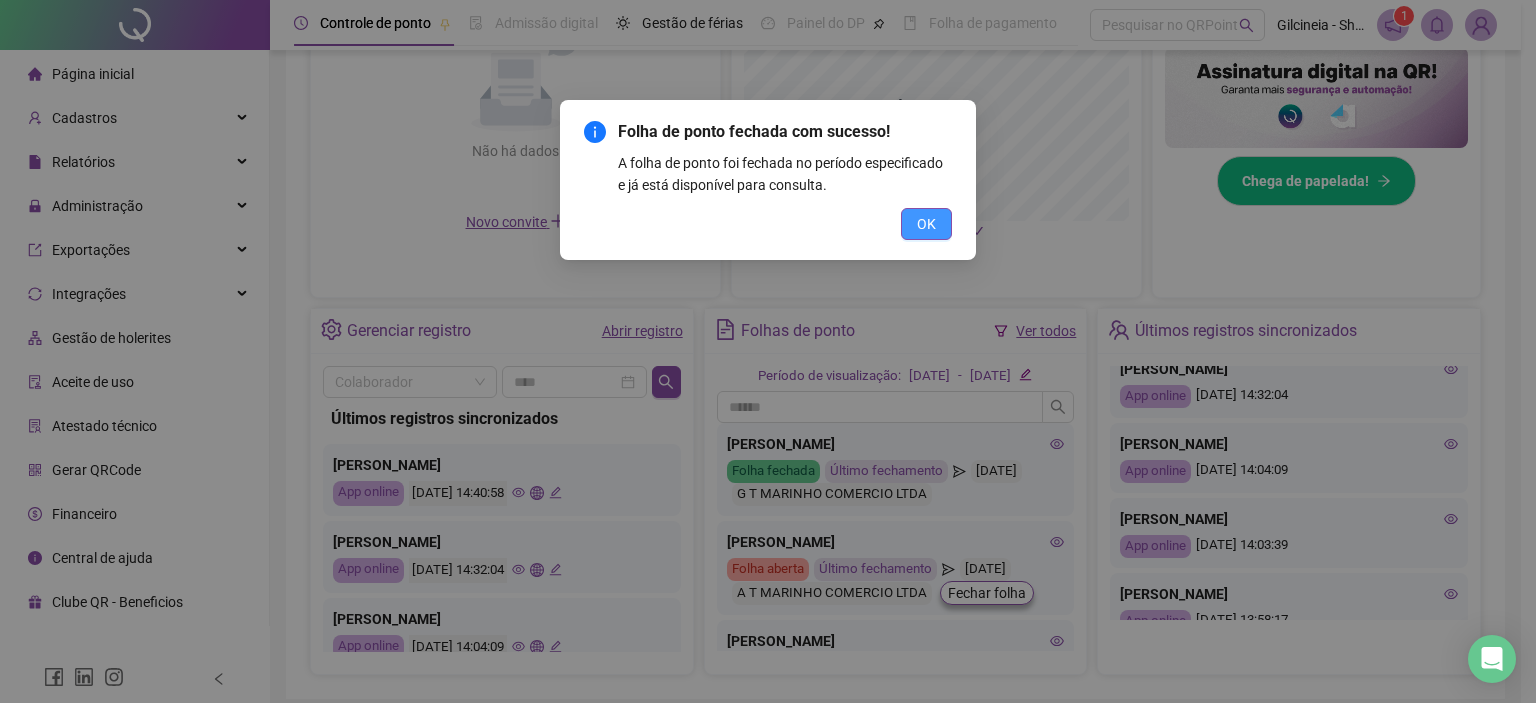 click on "OK" at bounding box center [926, 224] 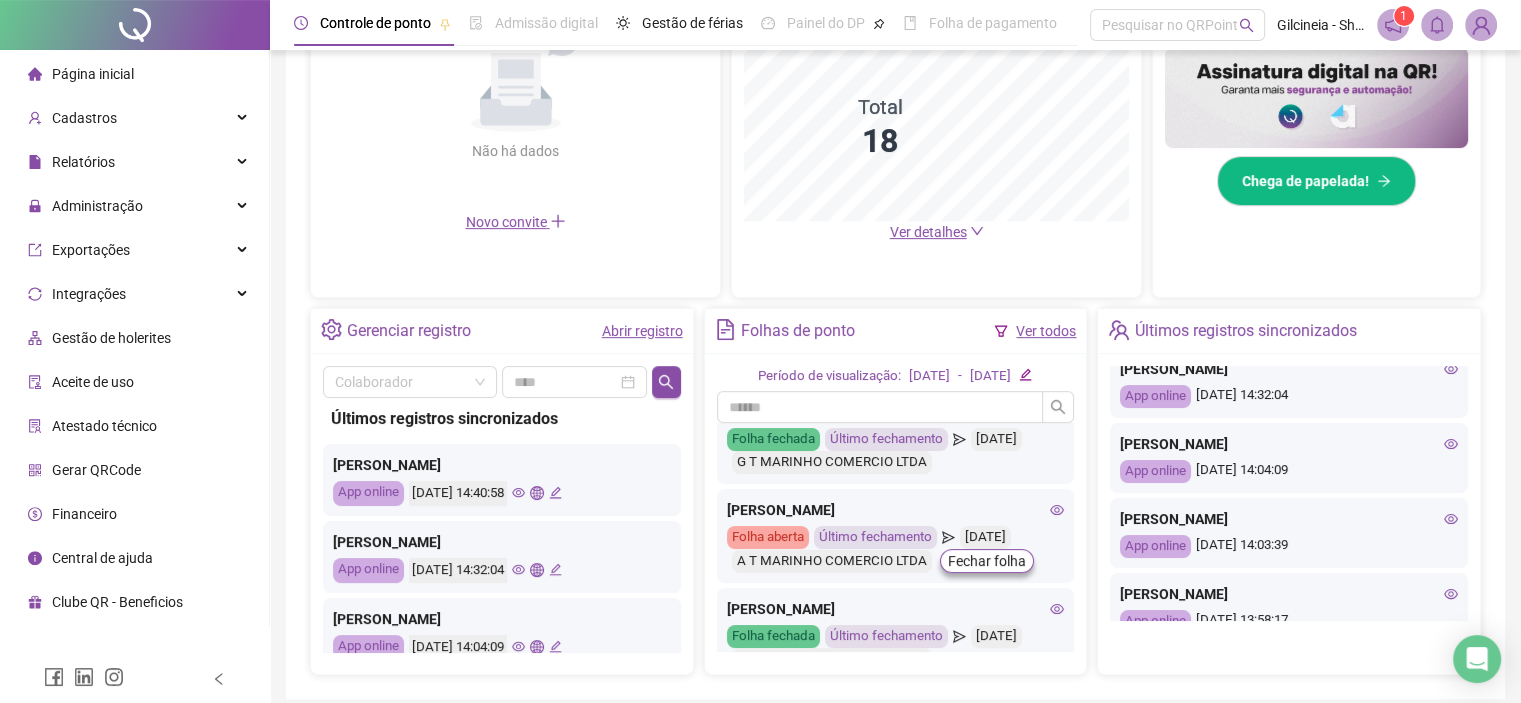 scroll, scrollTop: 0, scrollLeft: 0, axis: both 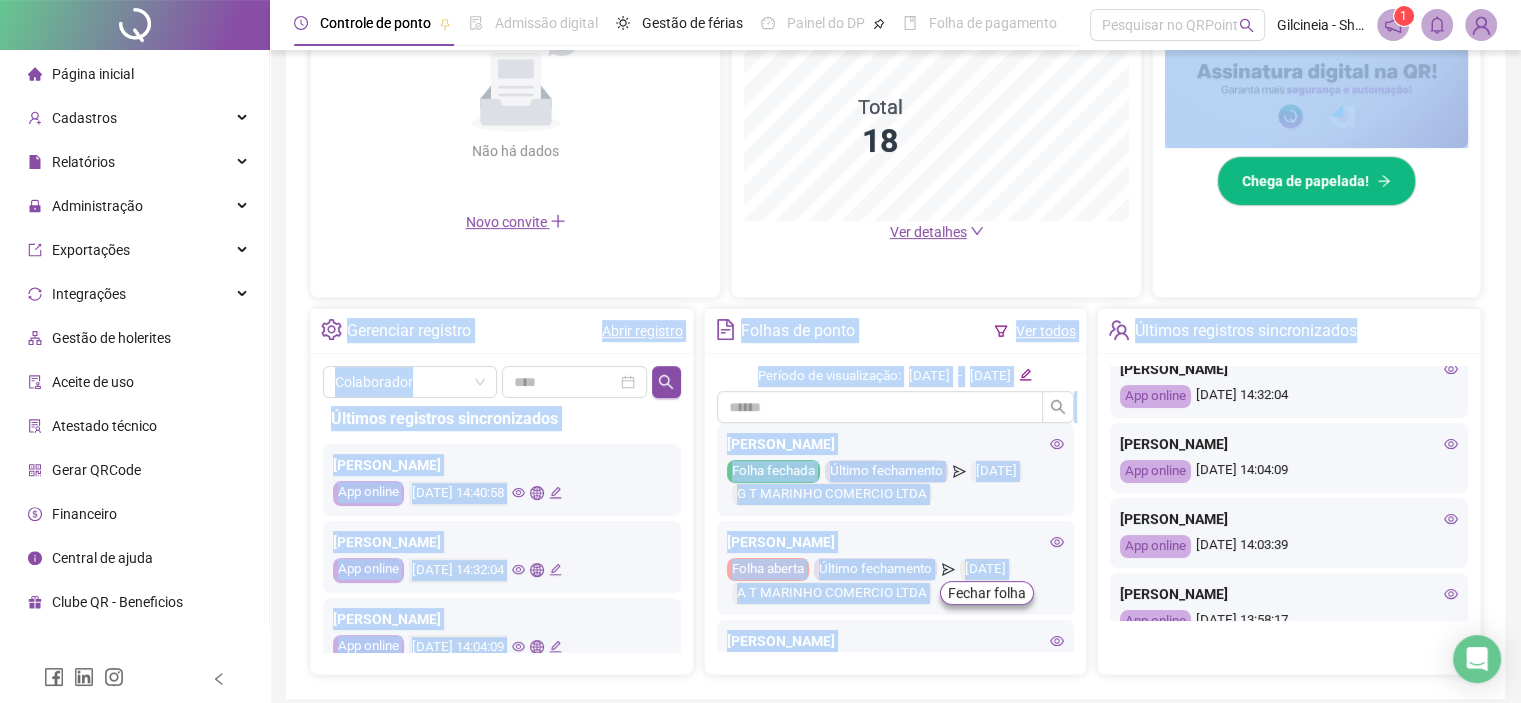 drag, startPoint x: 1535, startPoint y: 201, endPoint x: 1528, endPoint y: 83, distance: 118.20744 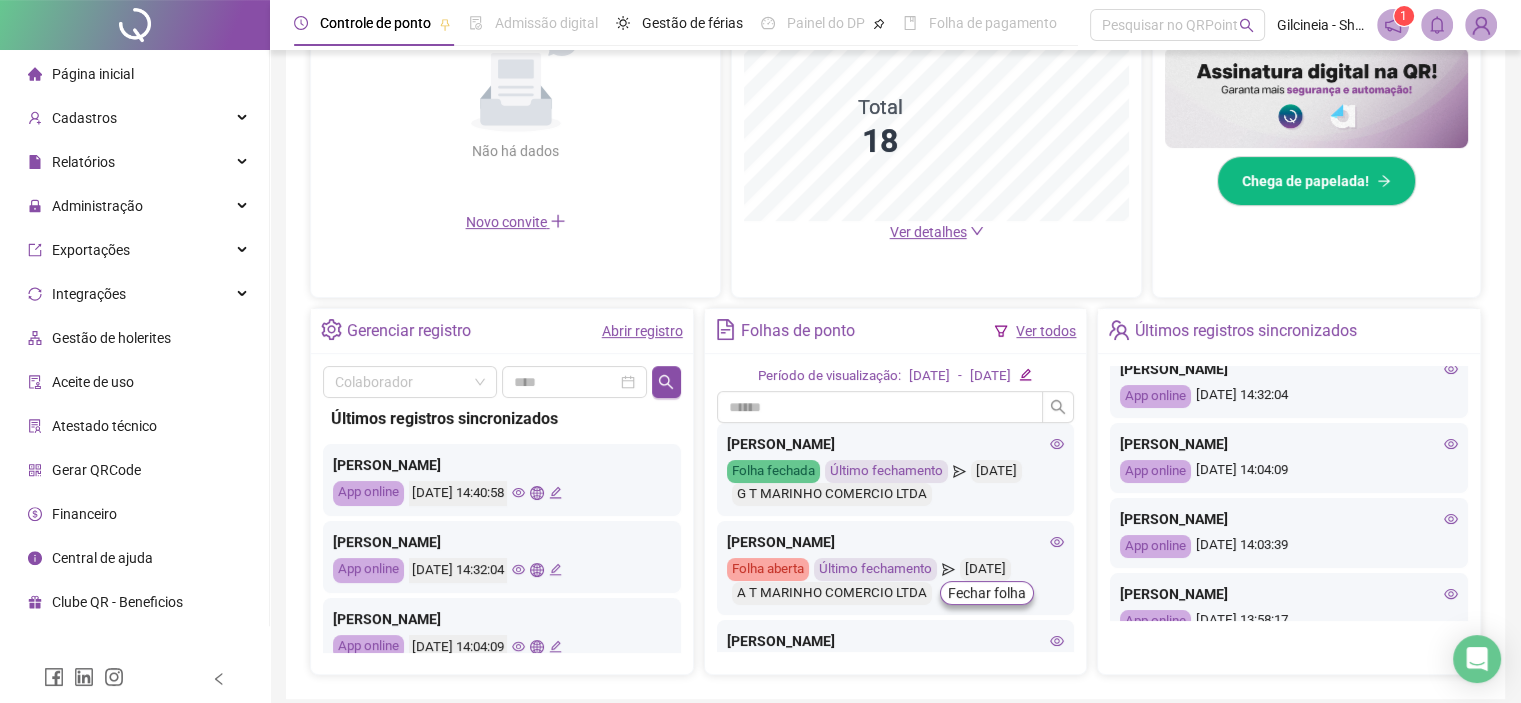 click on "Pague o QRPoint com Cartão de Crédito Sua assinatura: mais segurança, prática e sem preocupações com boletos! Saiba mais Sua folha de pagamento, mais simples do que nunca! Com a Folha de Pagamento QR, você faz tudo em um só lugar: da admissão à geração da folha. Agilidade, integração e segurança em um único ecossistema. Conheça a QRFolha agora 🔍 Precisa de [PERSON_NAME]? Conte com o Suporte da QRPoint! Encontre respostas rápidas e eficientes em nosso Guia Prático de Suporte. Acesse agora e descubra todos os nossos canais de atendimento! 🚀 Saiba Mais Automatize seu DP e ganhe mais tempo! 🚀 Agende uma demonstração agora e veja como simplificamos admissão, ponto, férias e holerites em um só lugar! Agendar Demonstração Agora Apoie seus colaboradores sem custo! Dinheiro na conta sem complicação. Solicite Mais Informações Seus Colaboradores Precisam de Apoio Financeiro? Ofereça empréstimo consignado e antecipação salarial com o QRPoint Crédito. Saiba mais Saiba mais Saiba Mais 1" at bounding box center (895, 124) 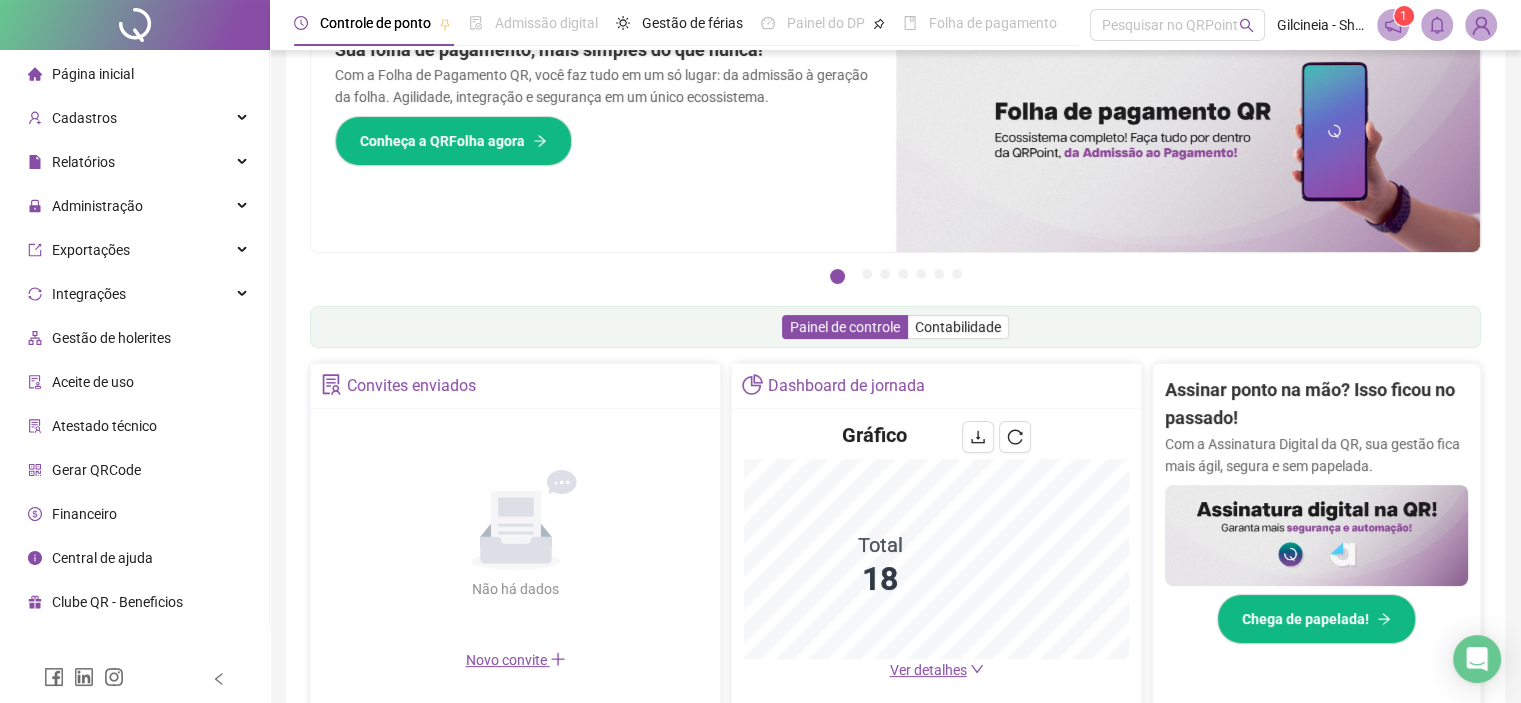 scroll, scrollTop: 0, scrollLeft: 0, axis: both 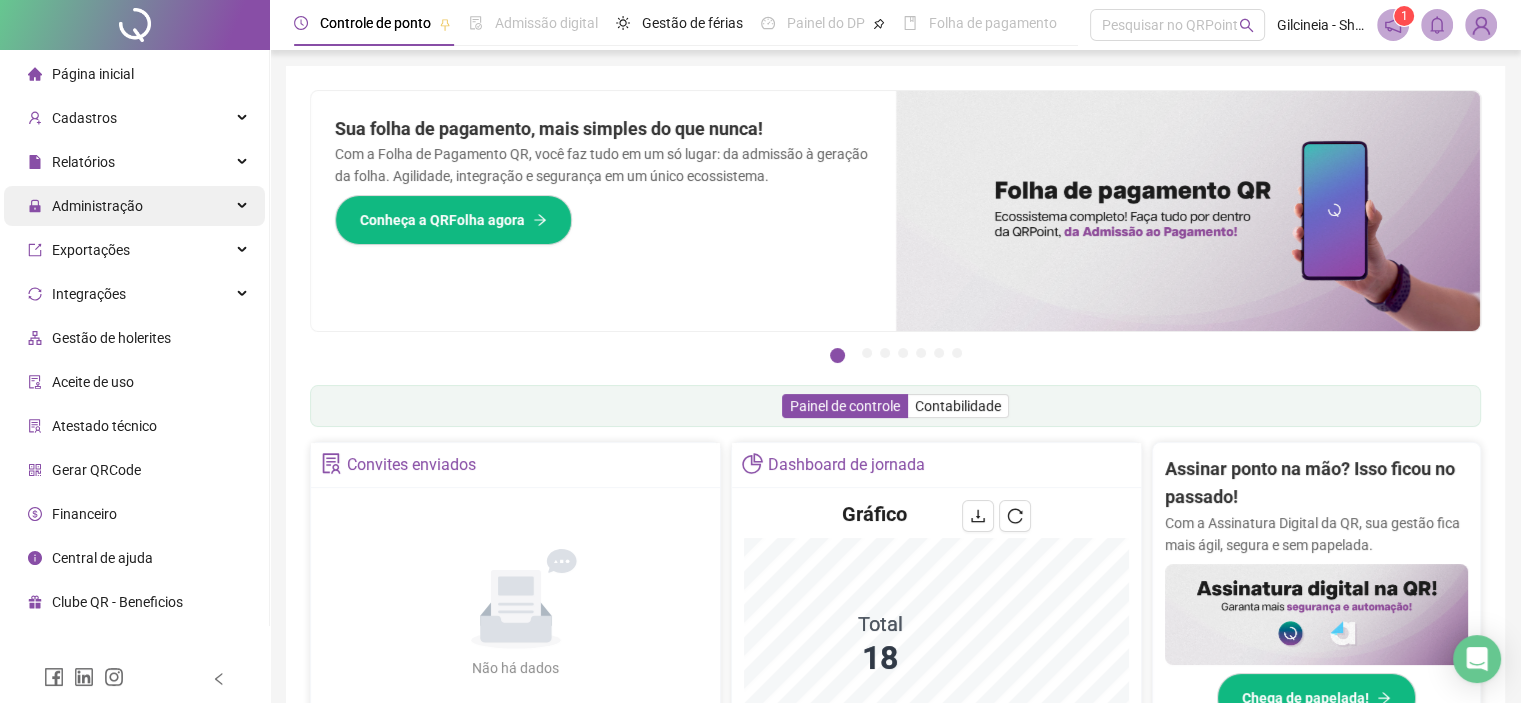 click on "Administração" at bounding box center (97, 206) 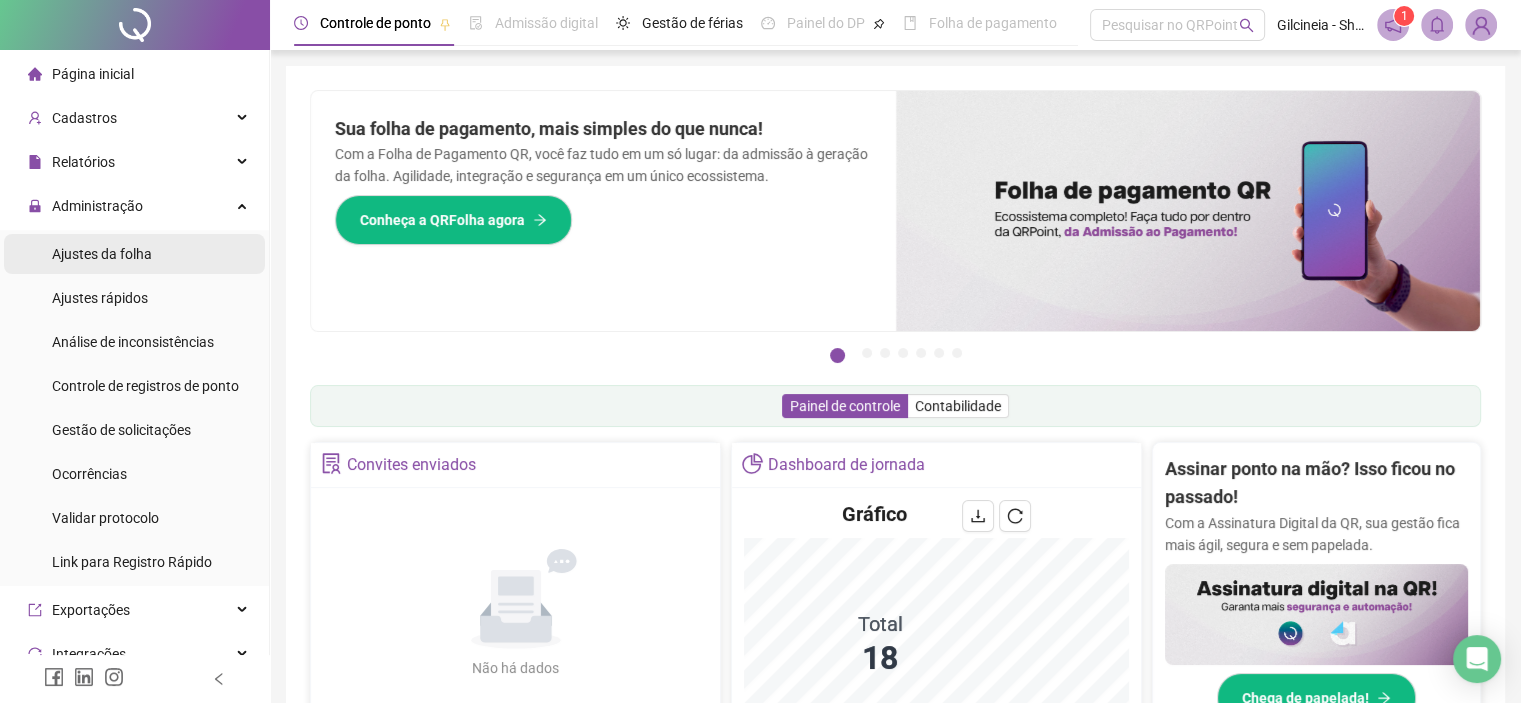 click on "Ajustes da folha" at bounding box center [102, 254] 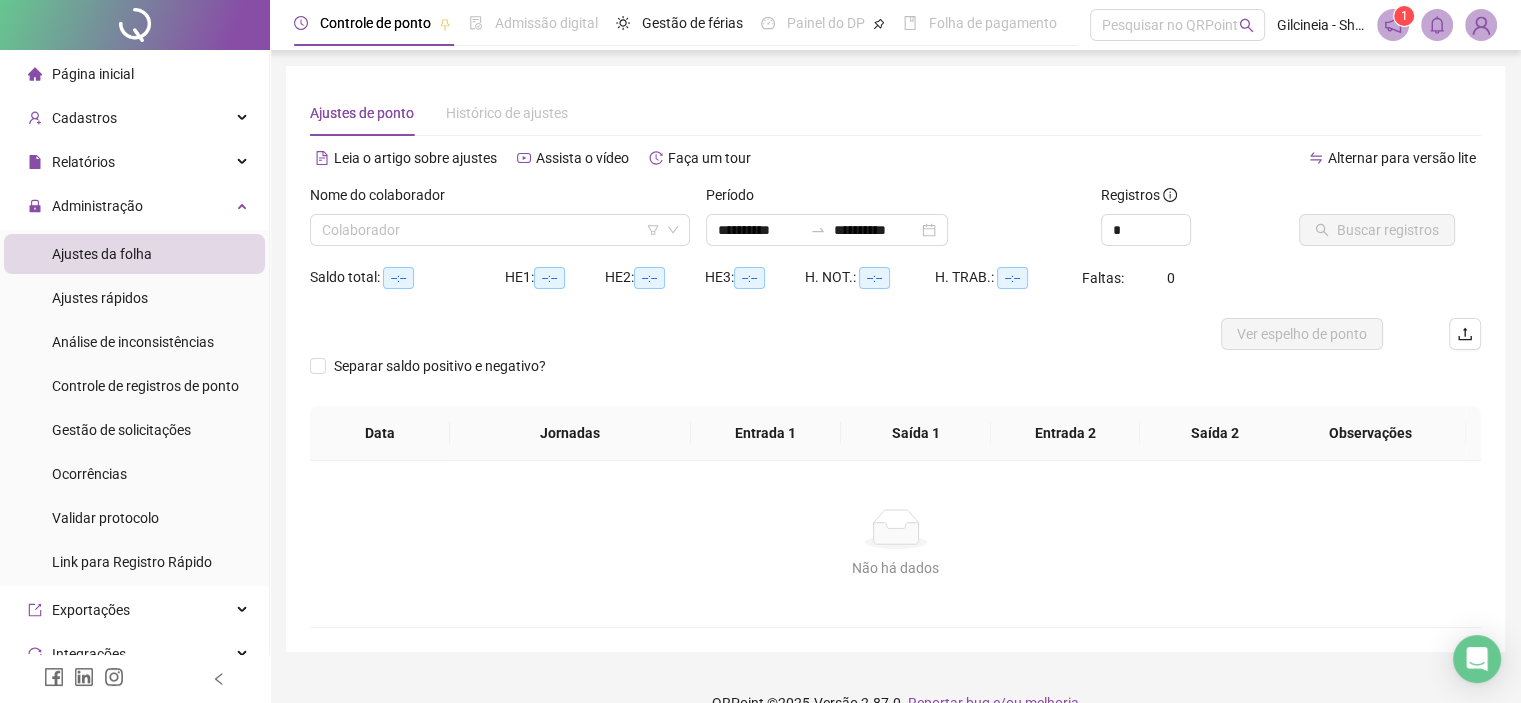 type on "**********" 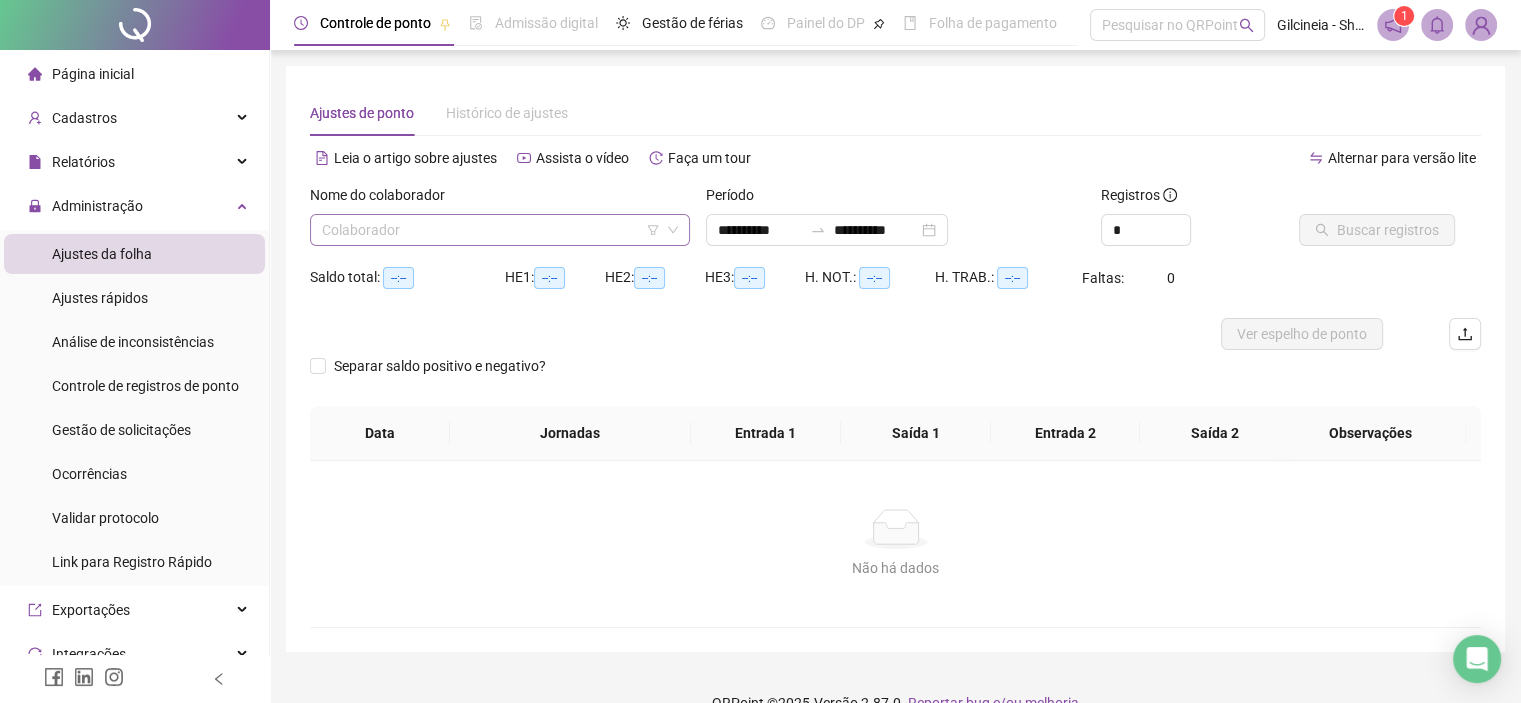 click at bounding box center (494, 230) 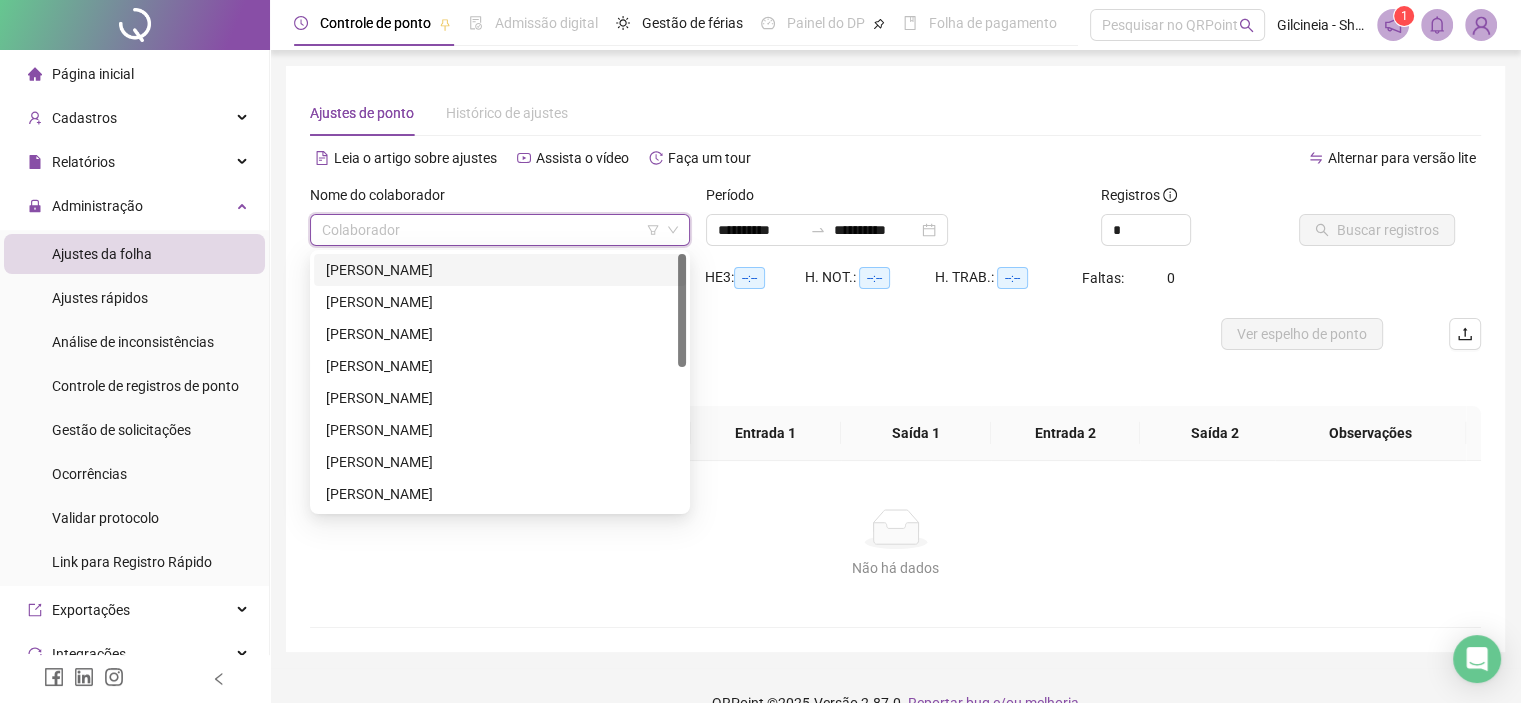 click on "[PERSON_NAME]" at bounding box center (500, 270) 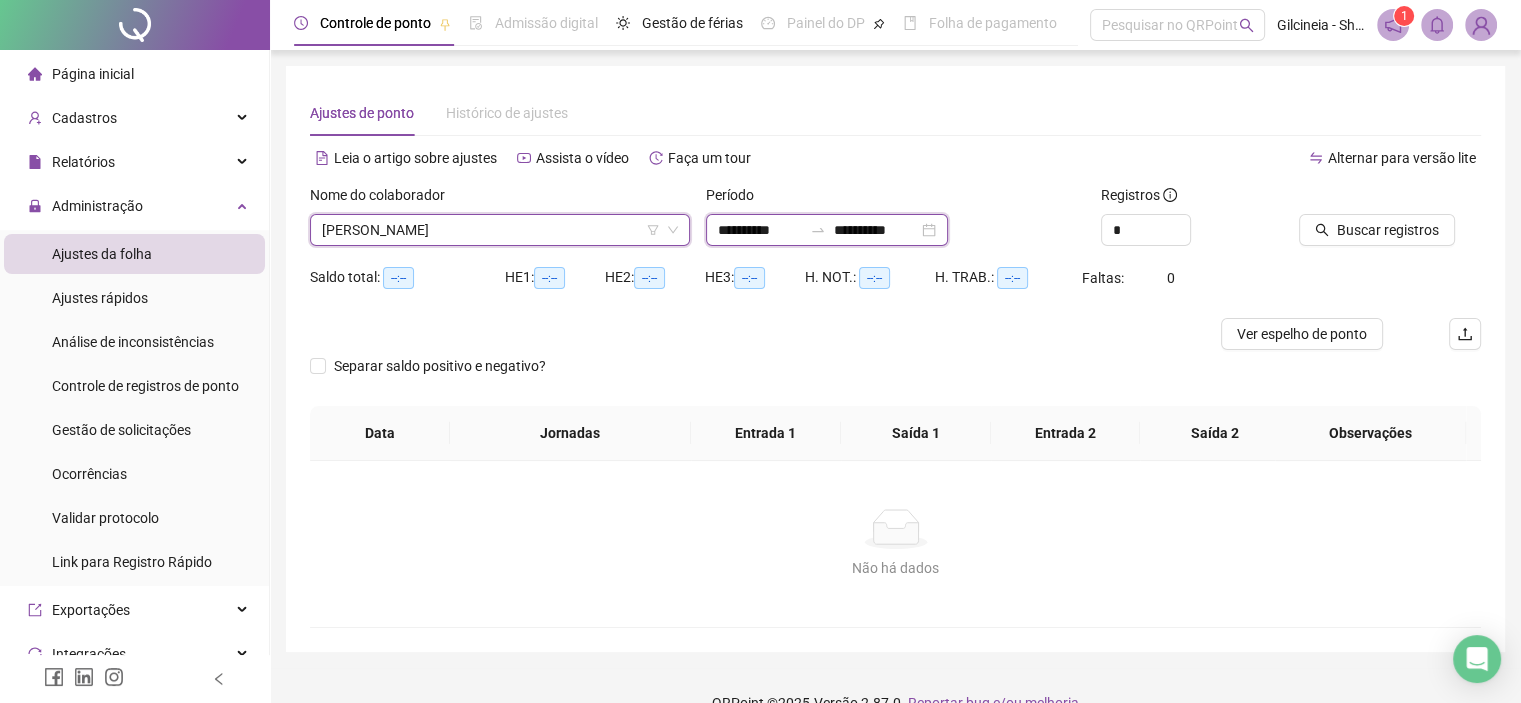 click on "**********" at bounding box center (760, 230) 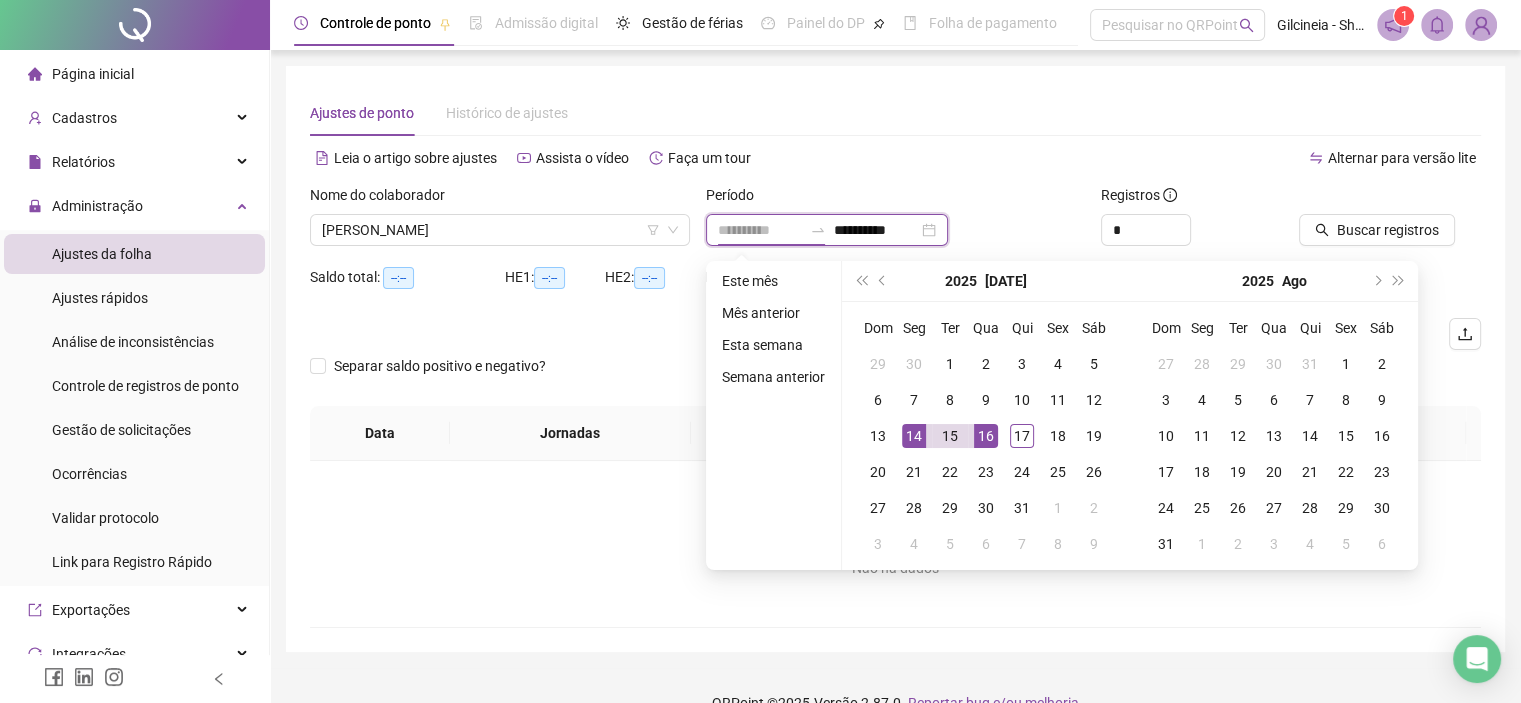 type on "**********" 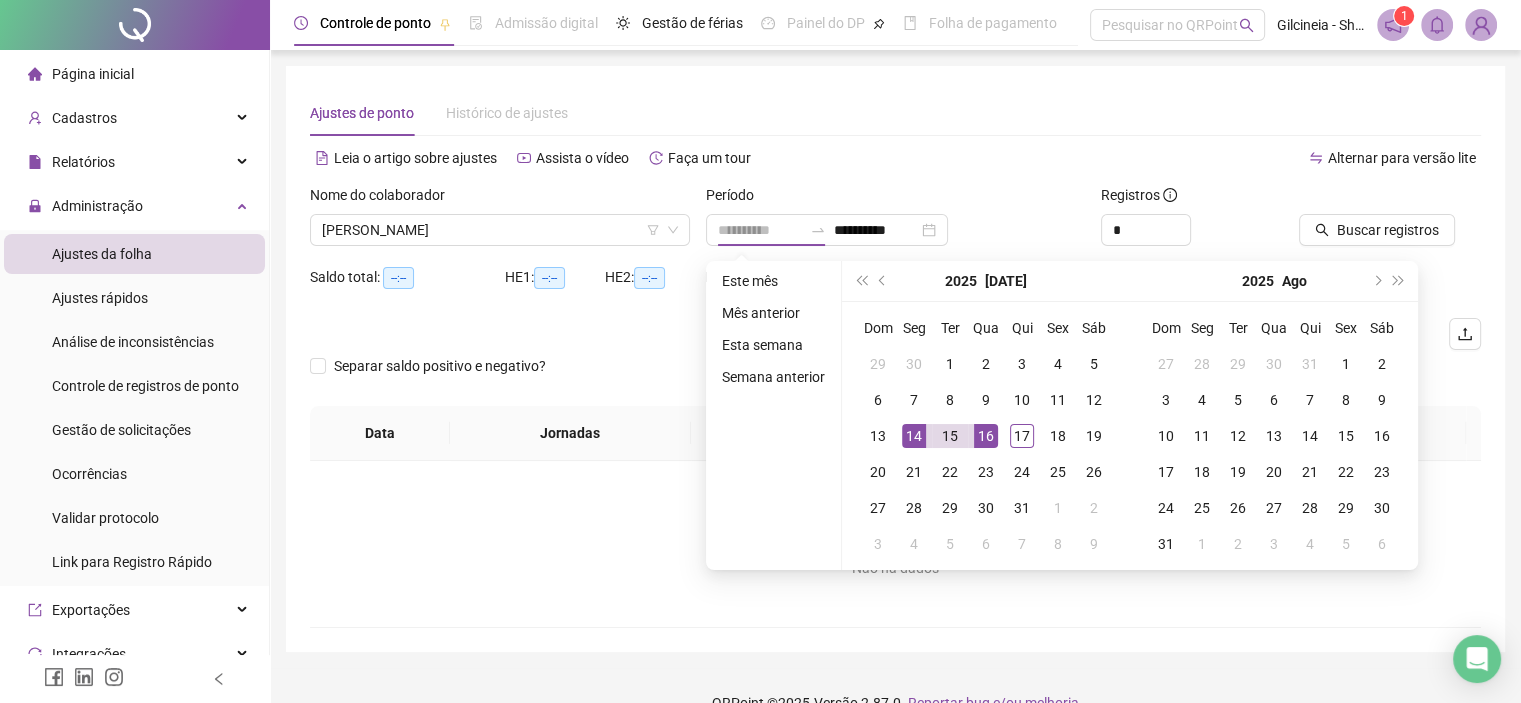 click on "14" at bounding box center [914, 436] 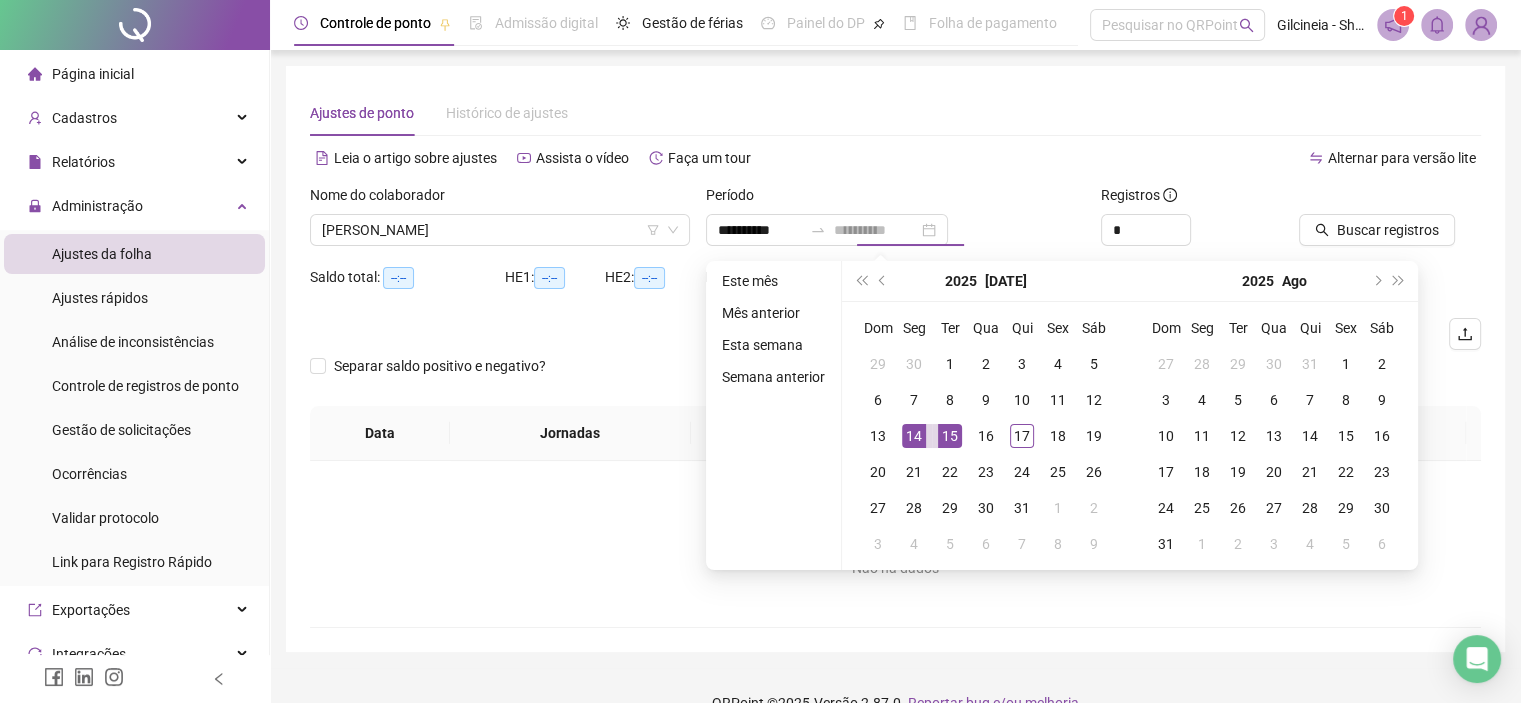 click on "15" at bounding box center [950, 436] 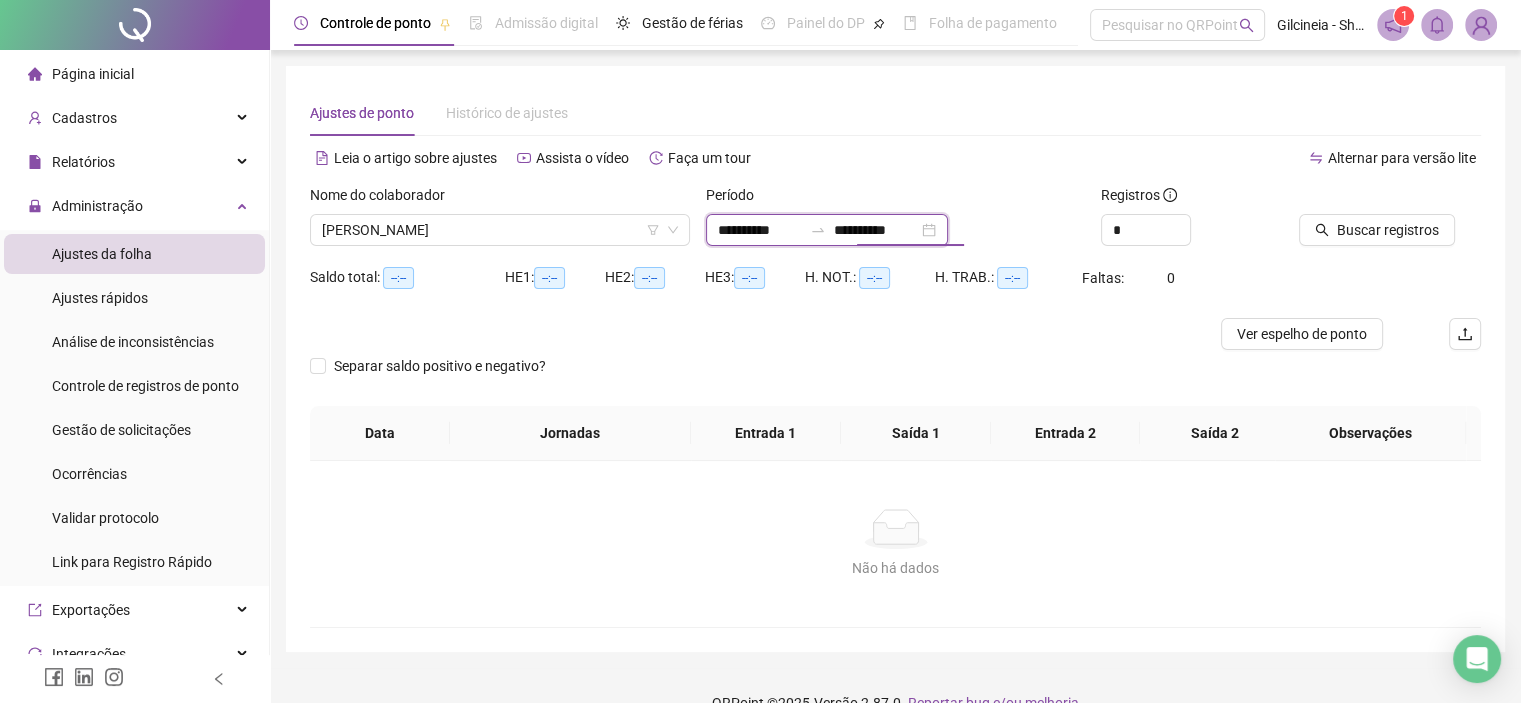 click on "**********" at bounding box center (876, 230) 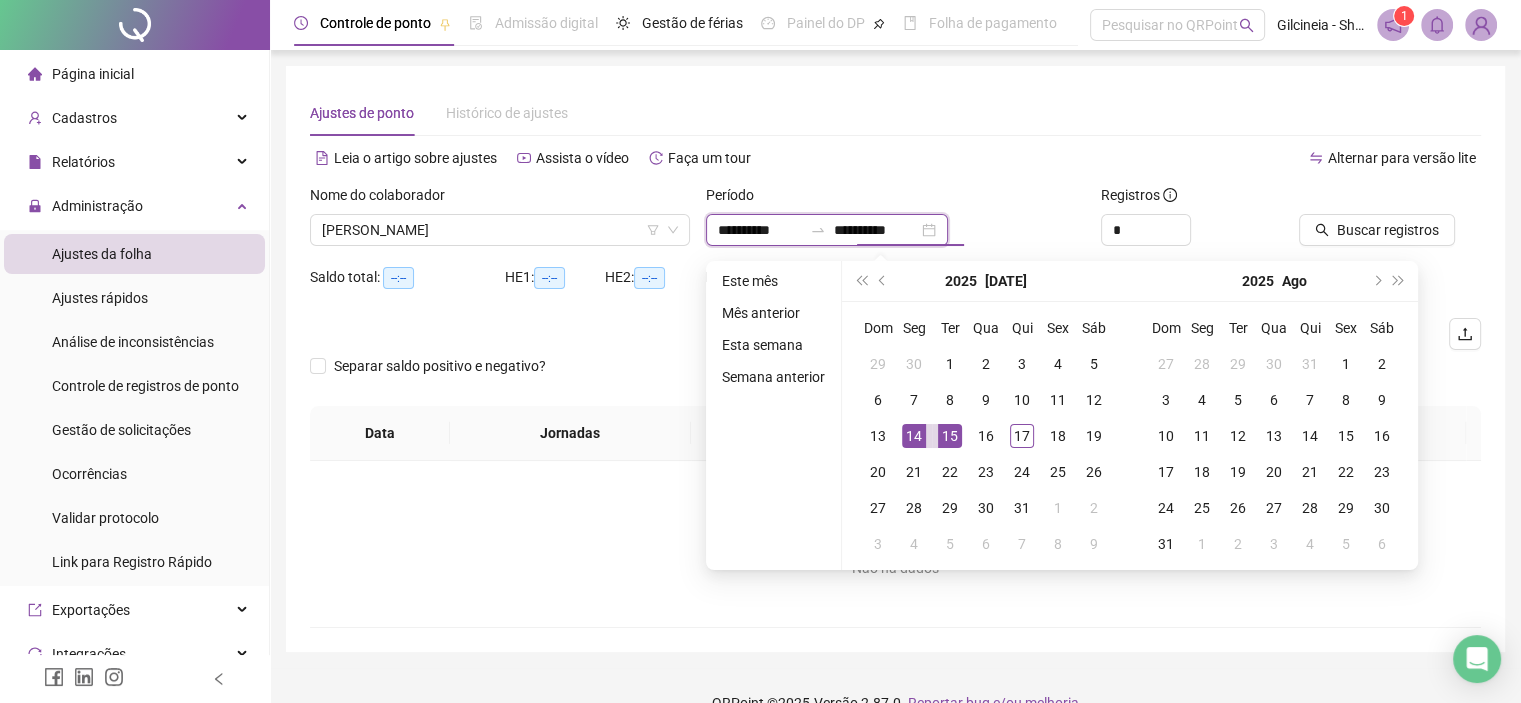 type on "**********" 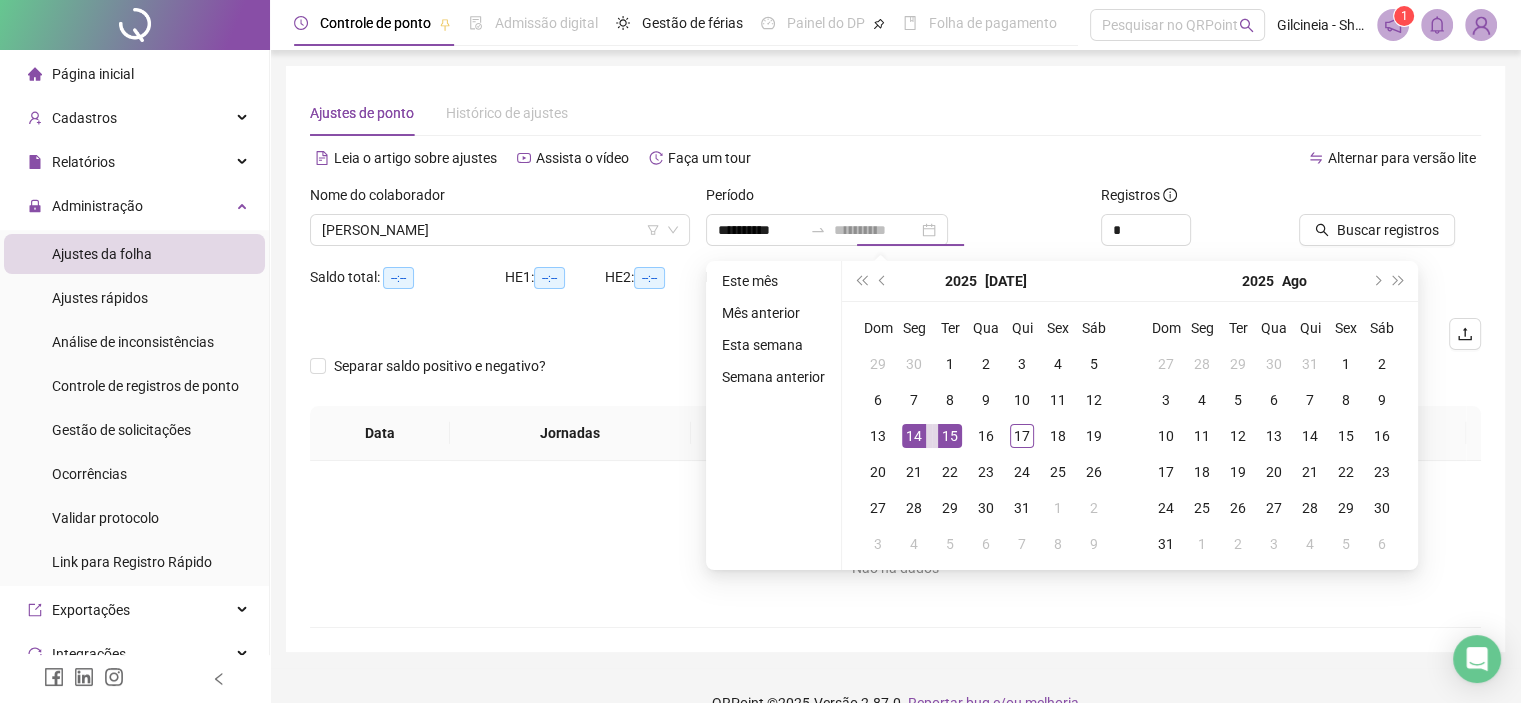 click on "15" at bounding box center [950, 436] 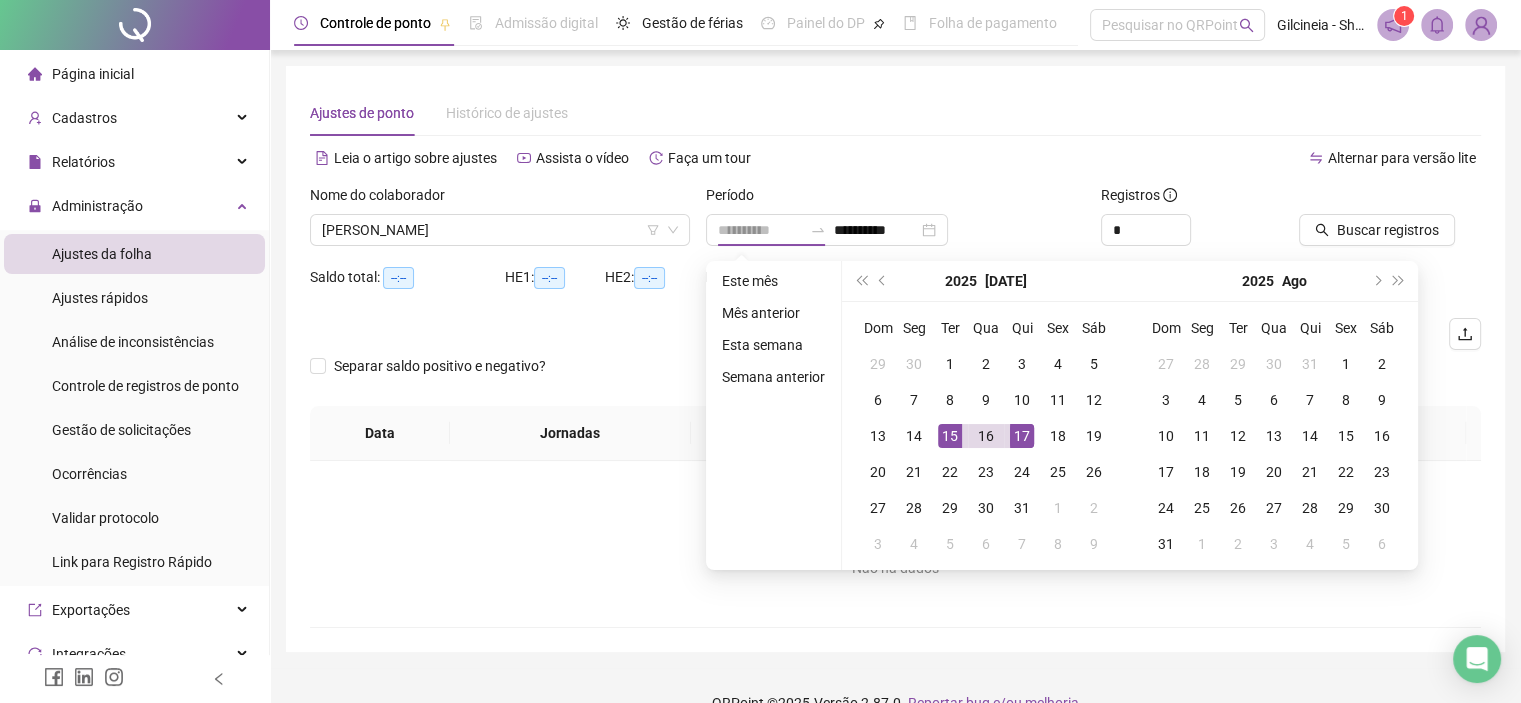 click on "17" at bounding box center [1022, 436] 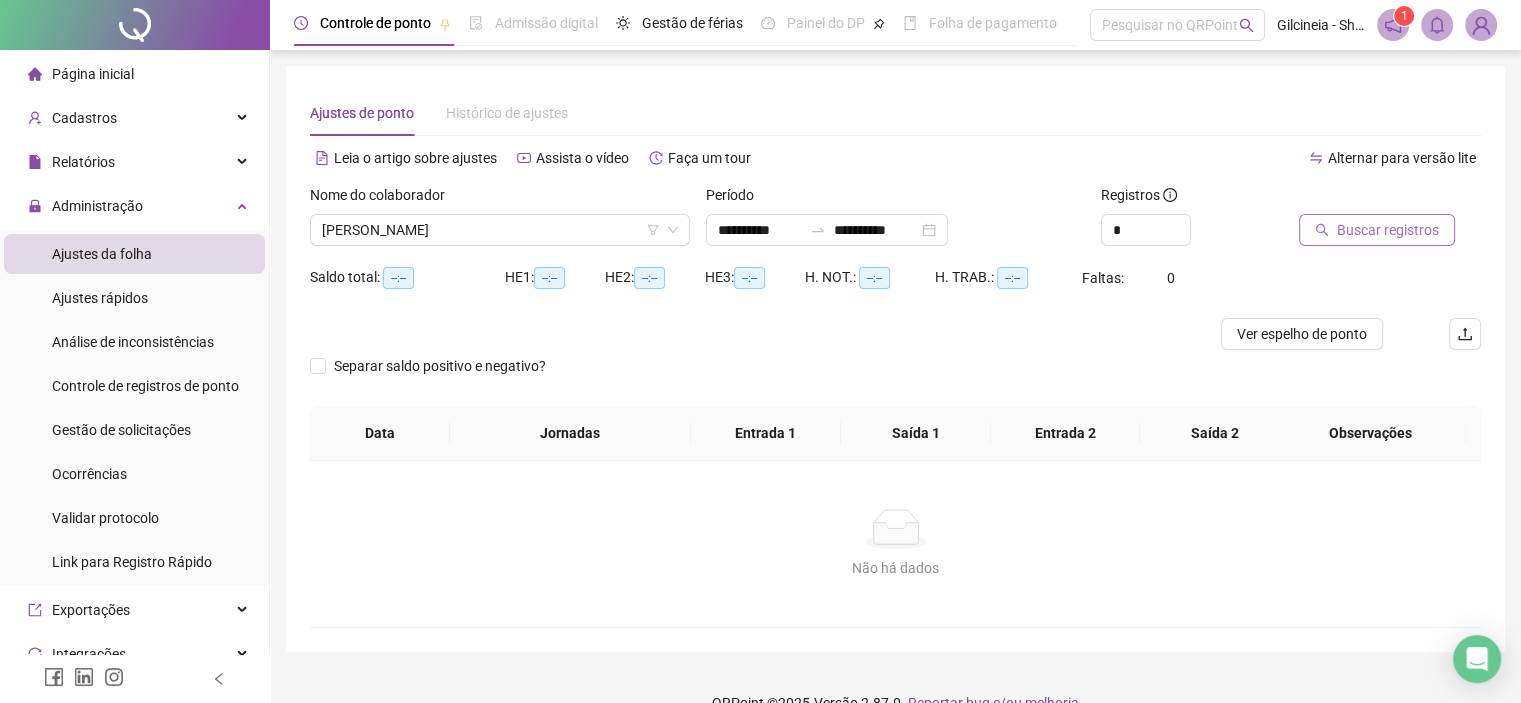 click on "Buscar registros" at bounding box center (1388, 230) 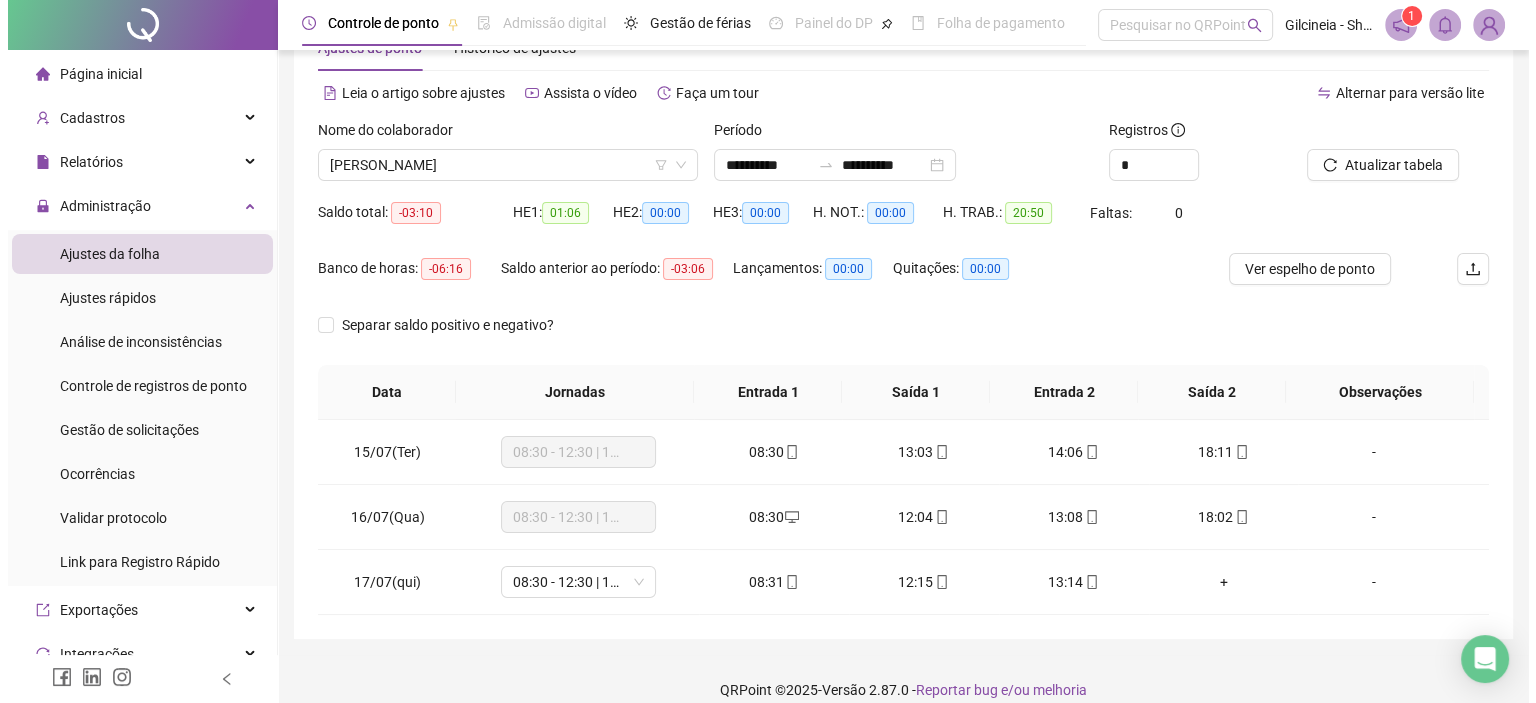 scroll, scrollTop: 86, scrollLeft: 0, axis: vertical 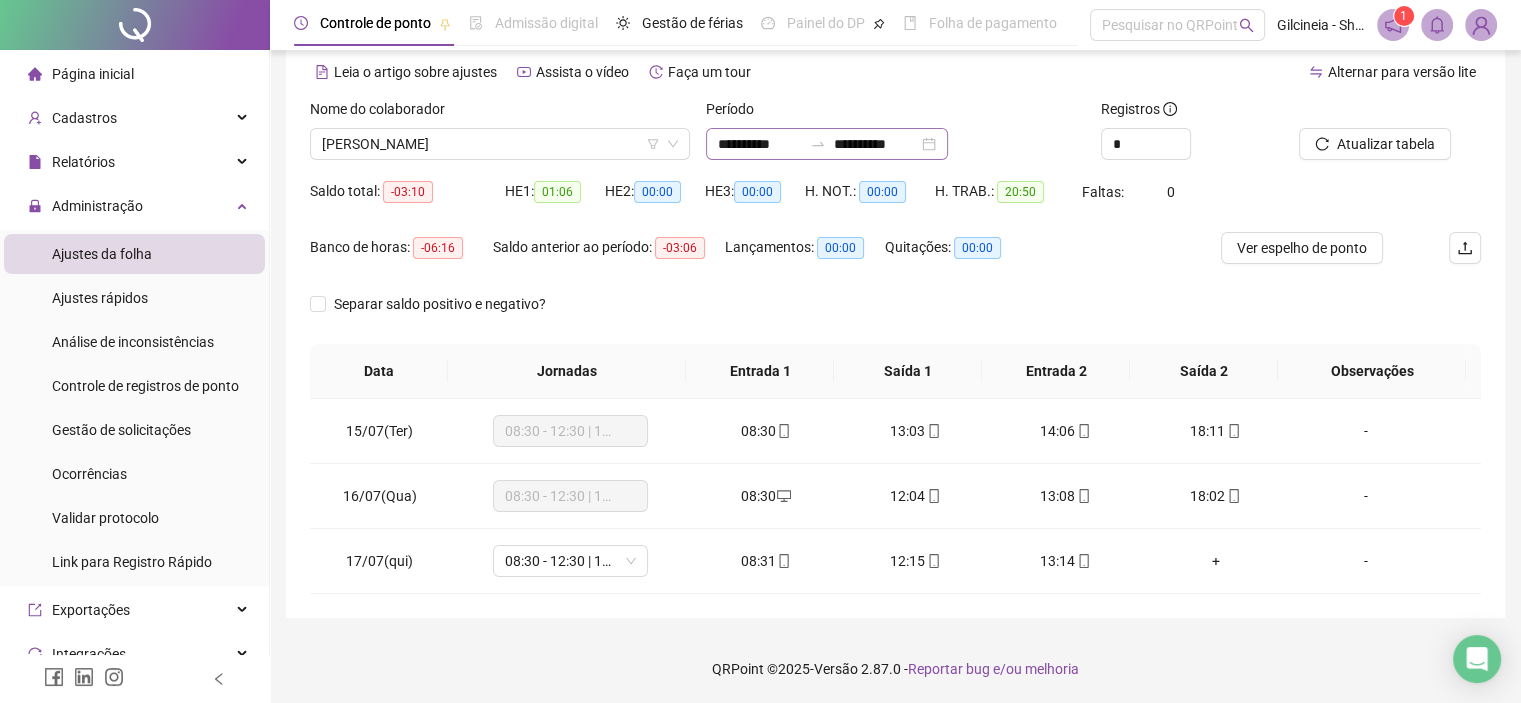 click 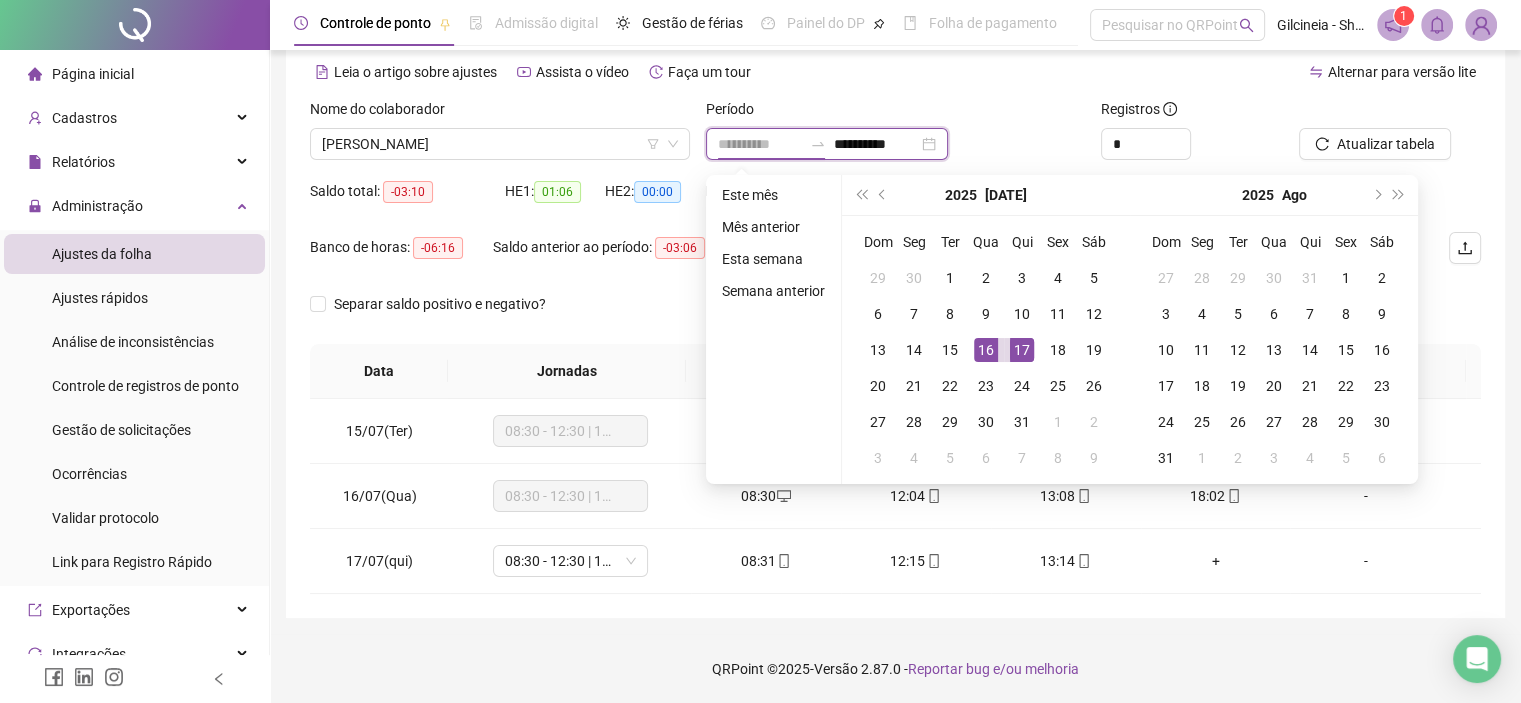 type on "**********" 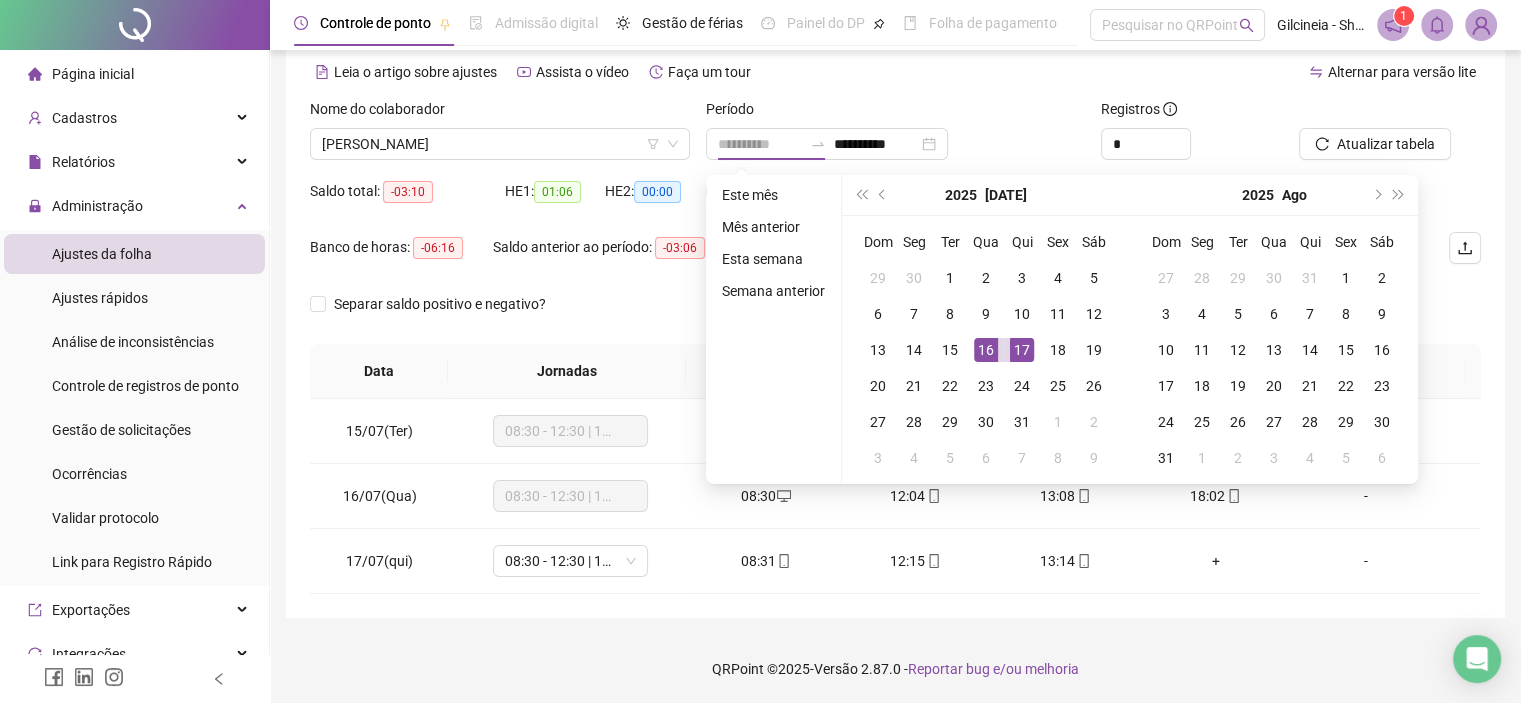 click on "16" at bounding box center [986, 350] 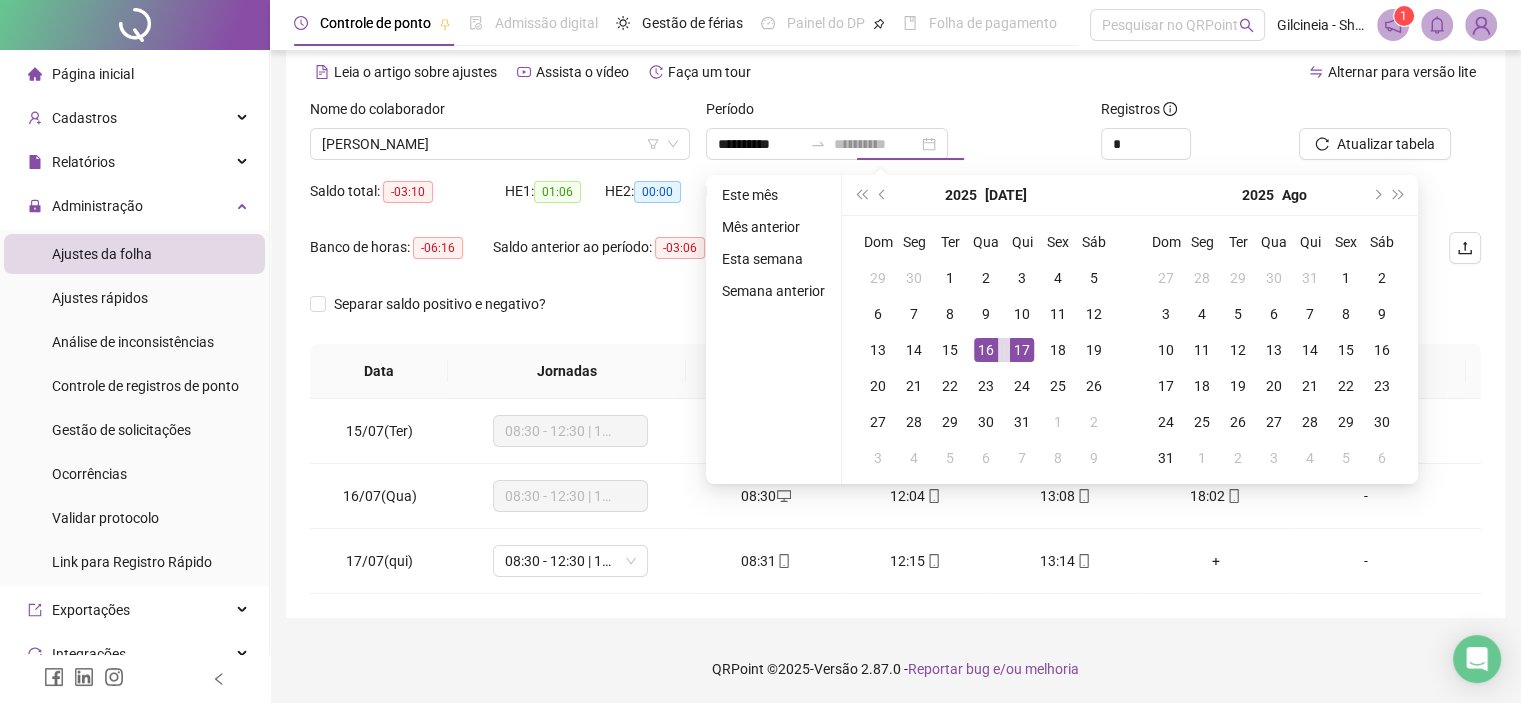 click on "16" at bounding box center (986, 350) 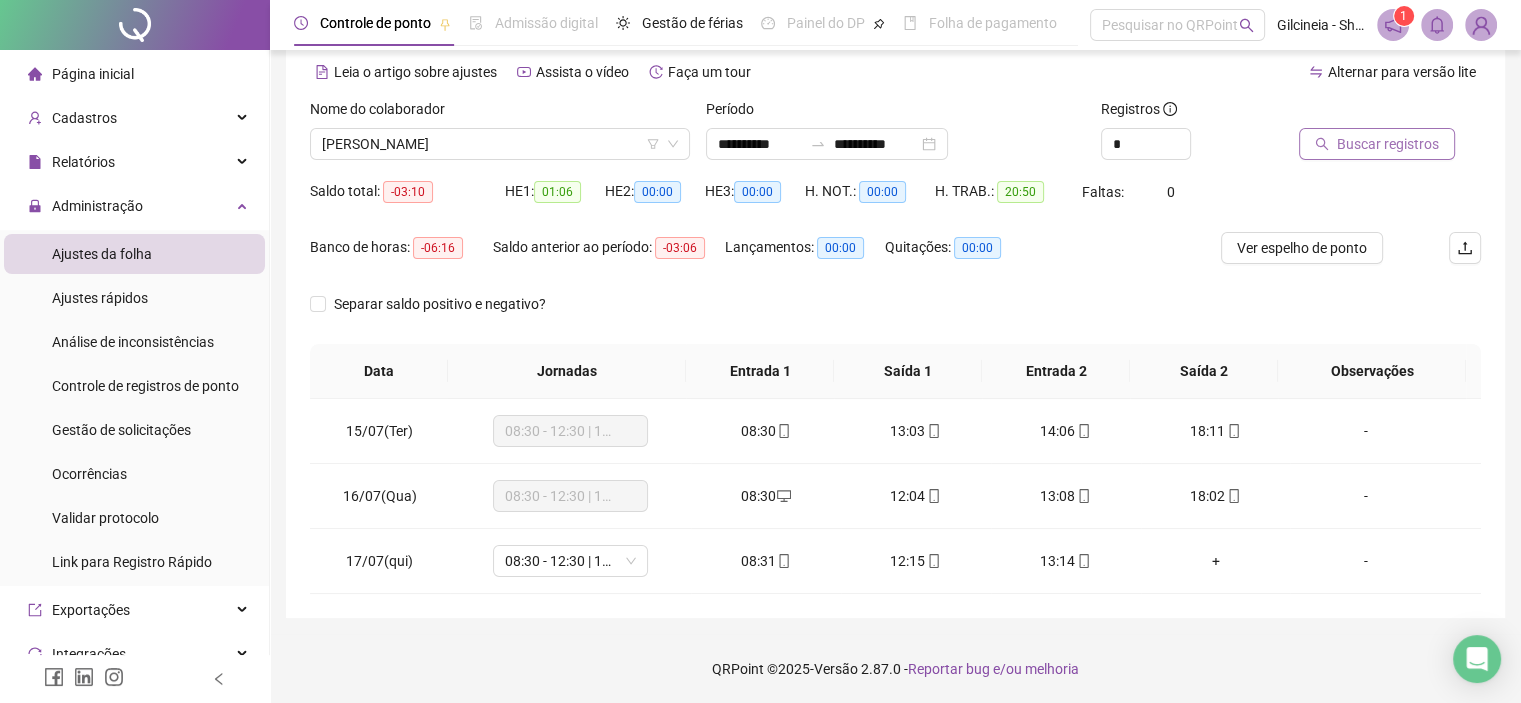 click on "Buscar registros" at bounding box center (1388, 144) 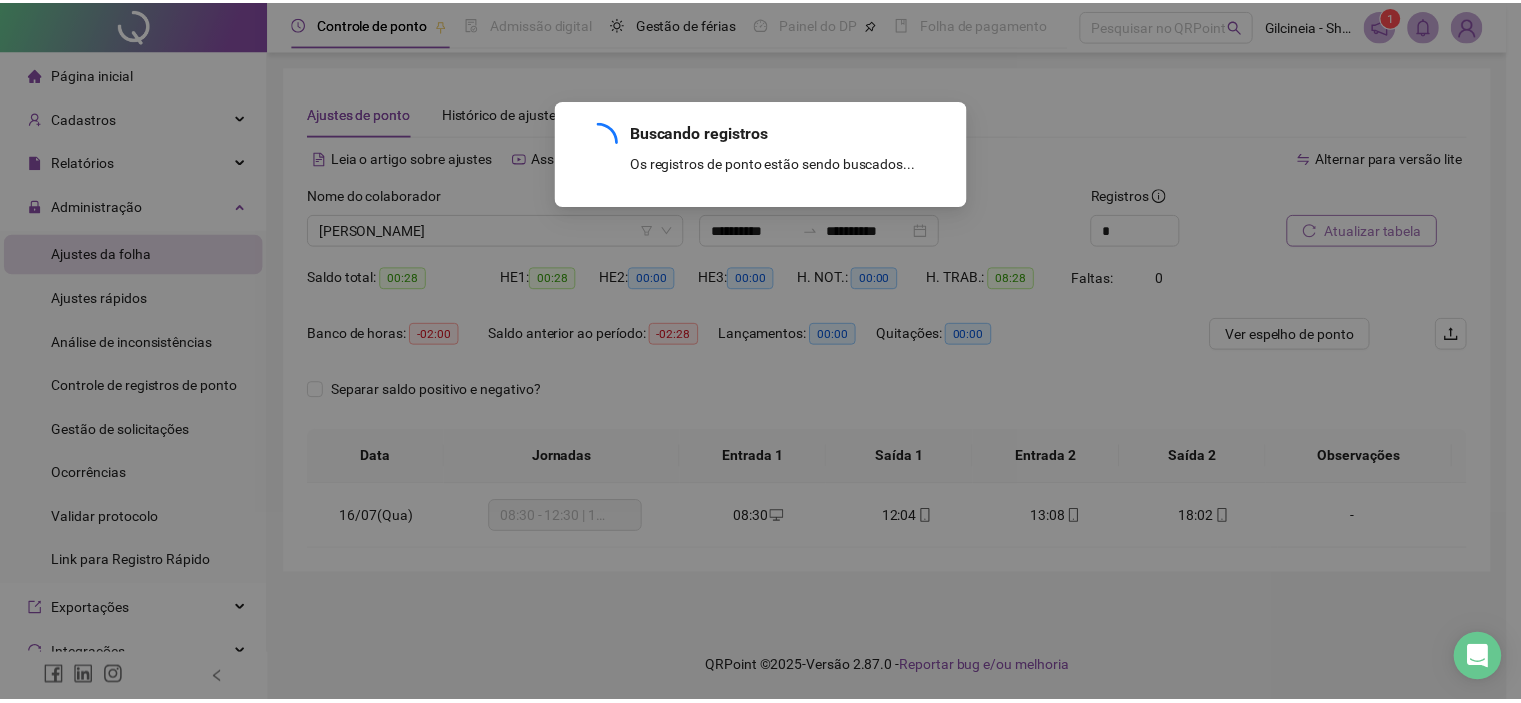 scroll, scrollTop: 0, scrollLeft: 0, axis: both 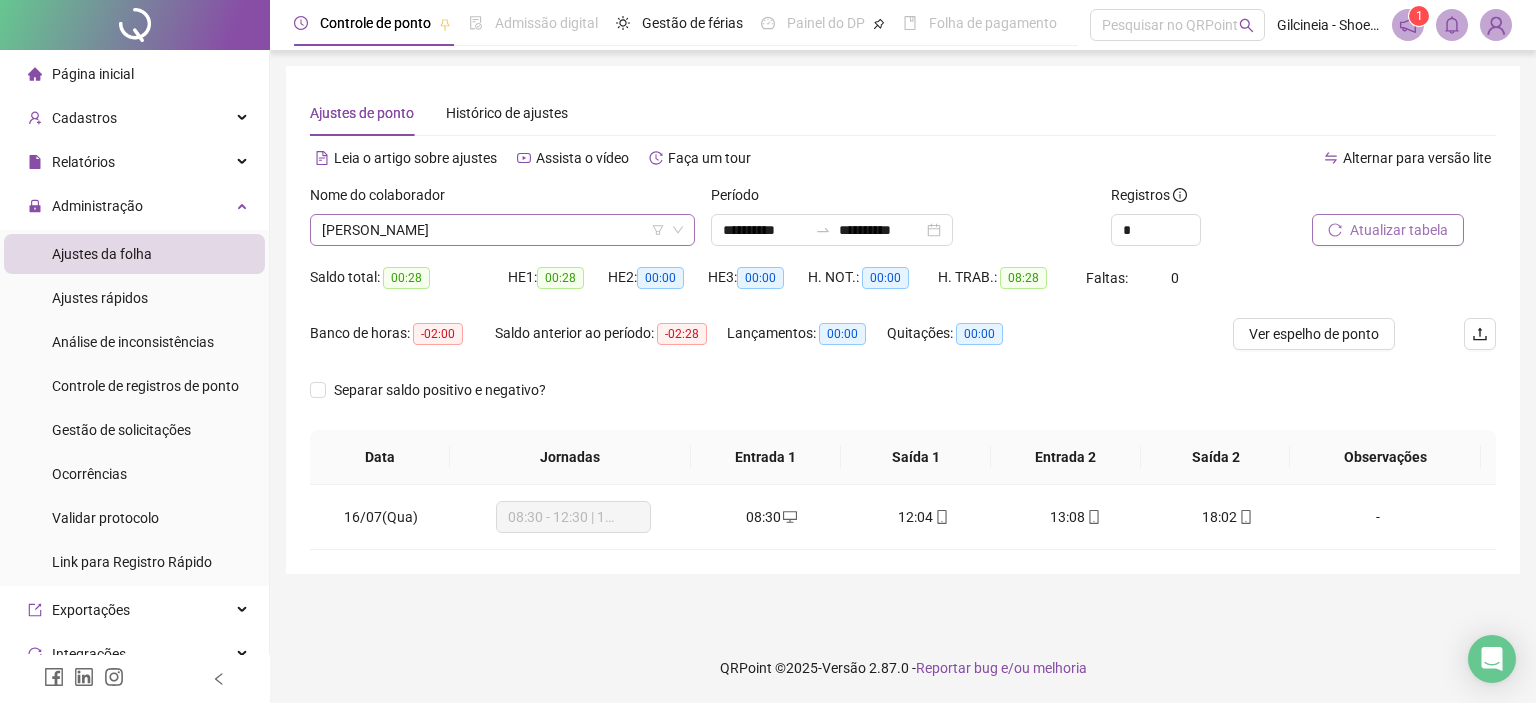 click on "[PERSON_NAME]" at bounding box center [502, 230] 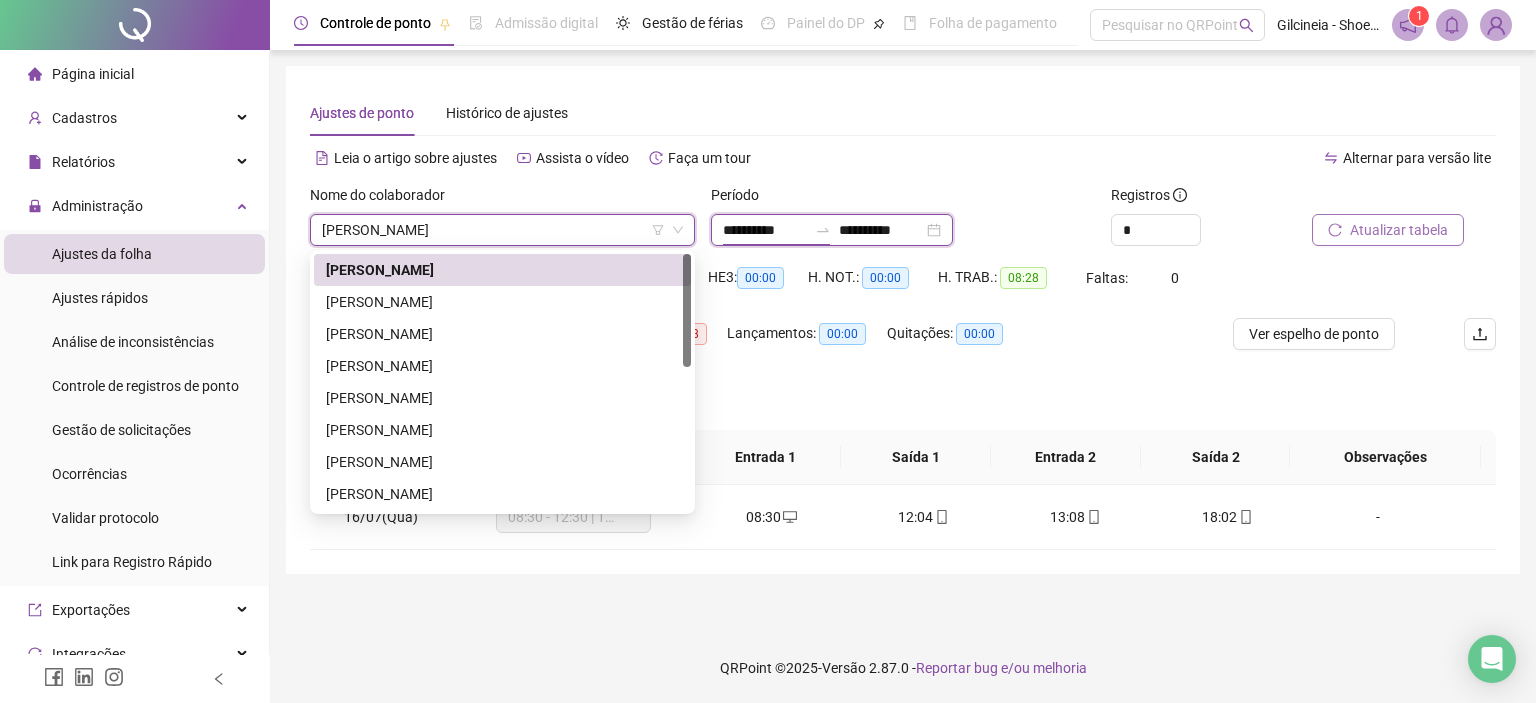 click on "**********" at bounding box center [765, 230] 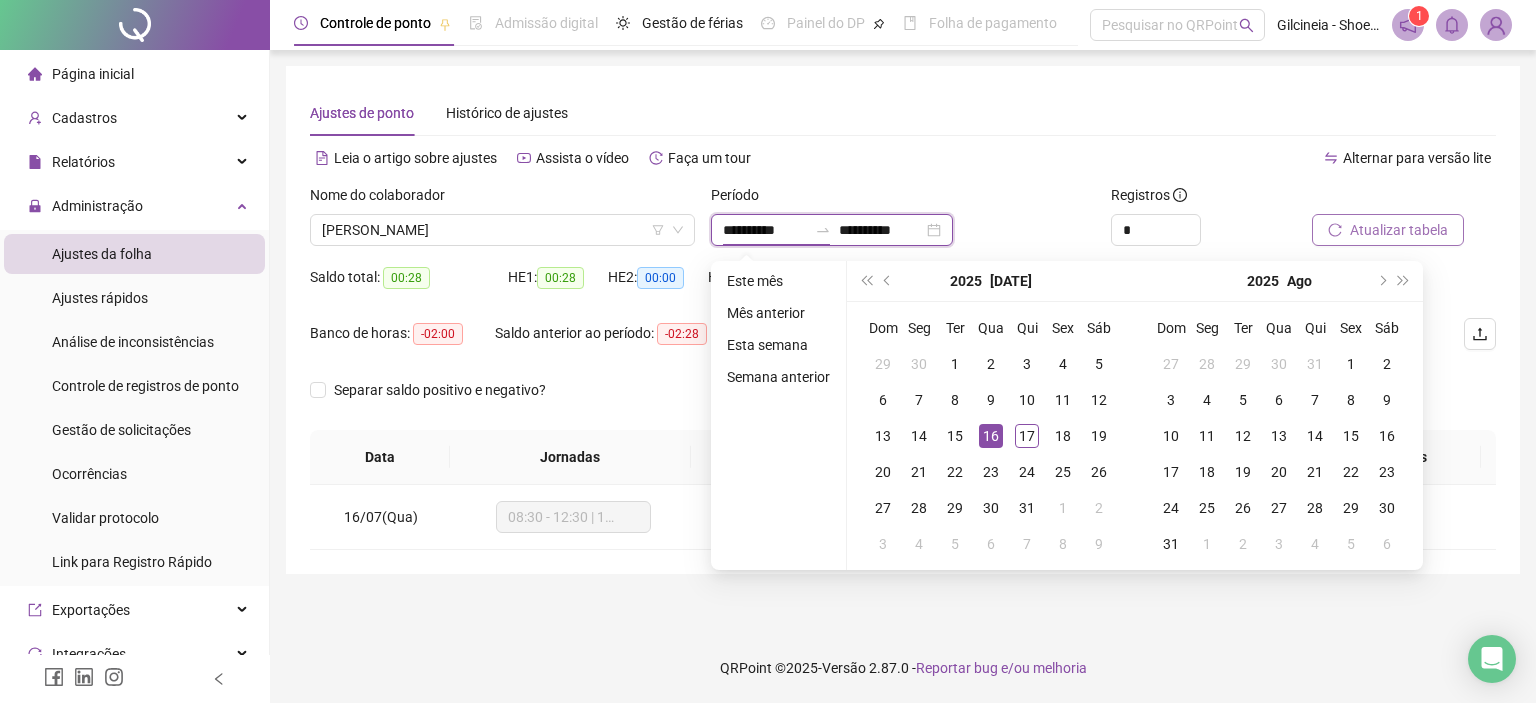 type on "**********" 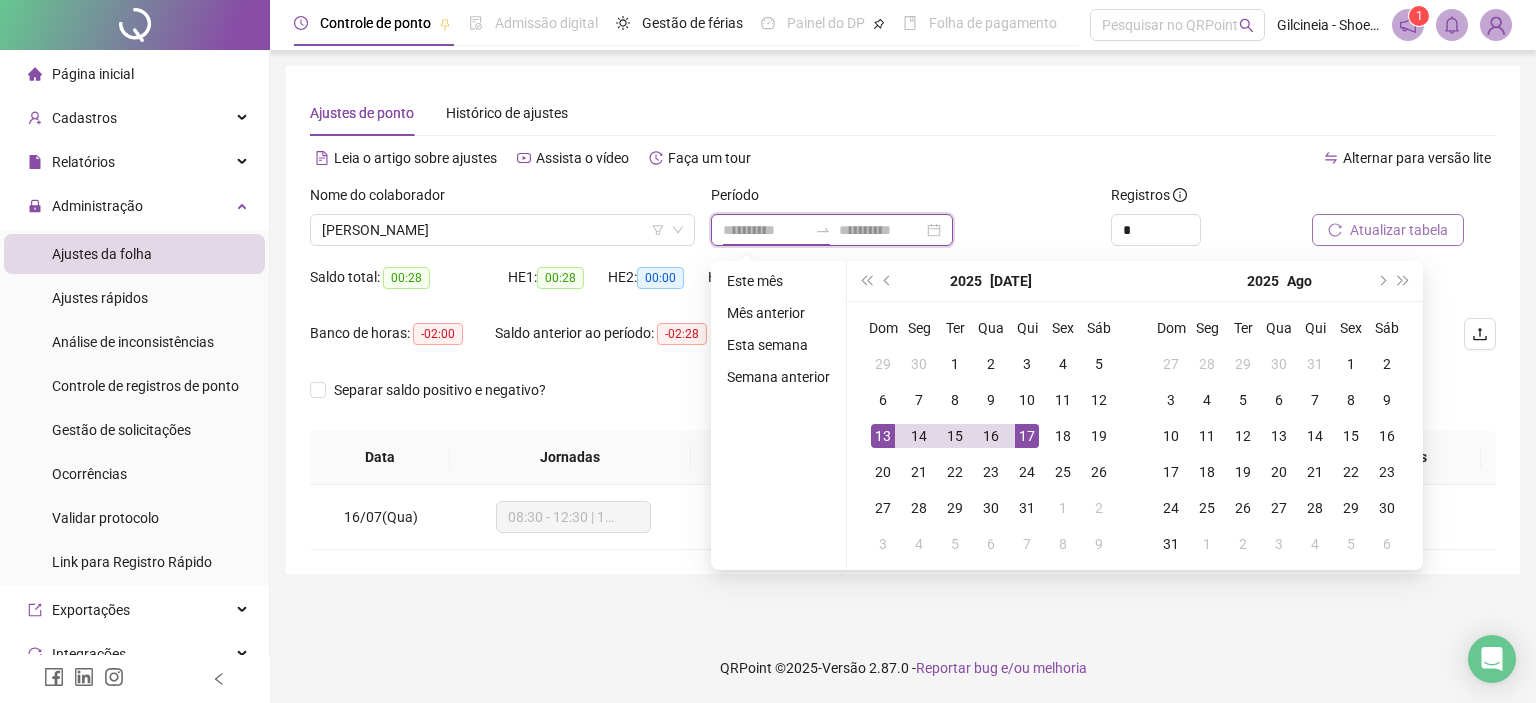 type on "**********" 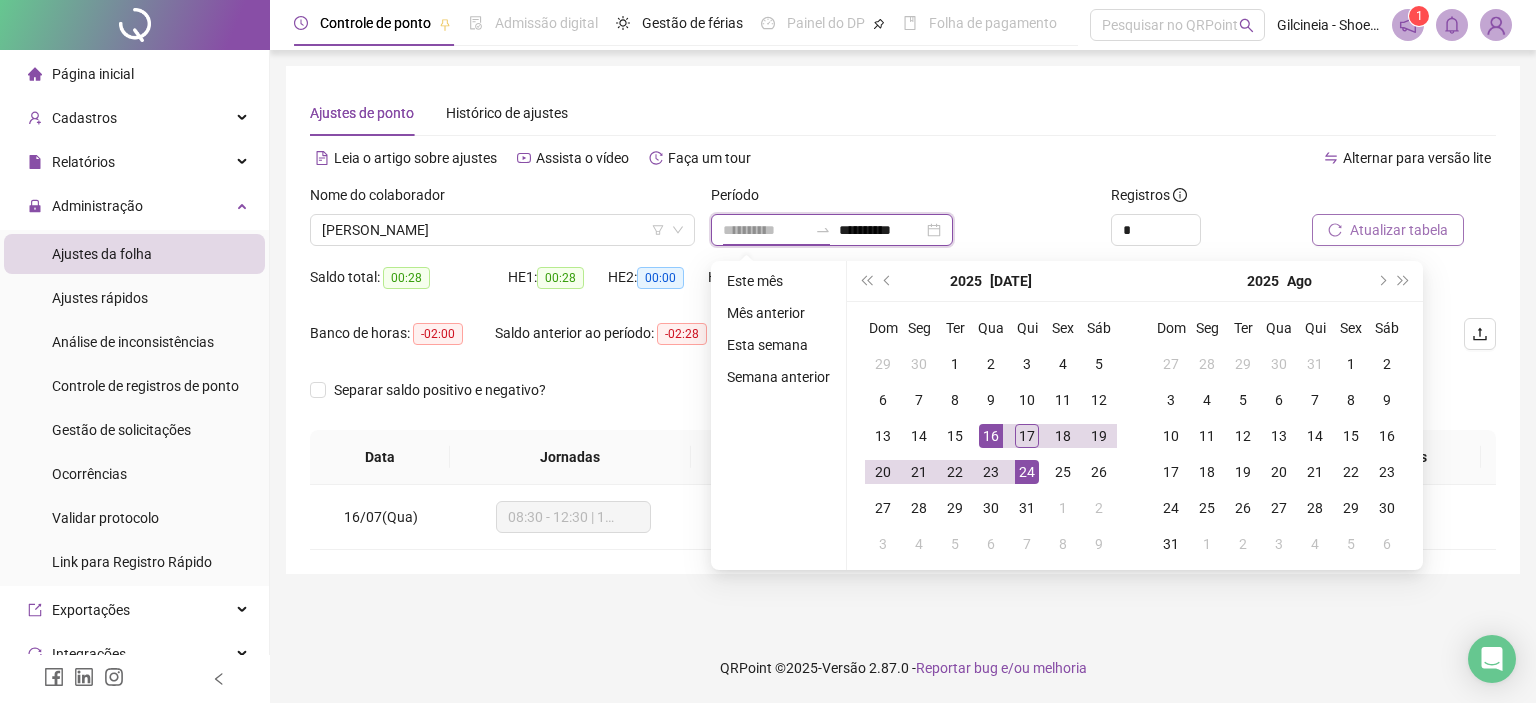 type on "**********" 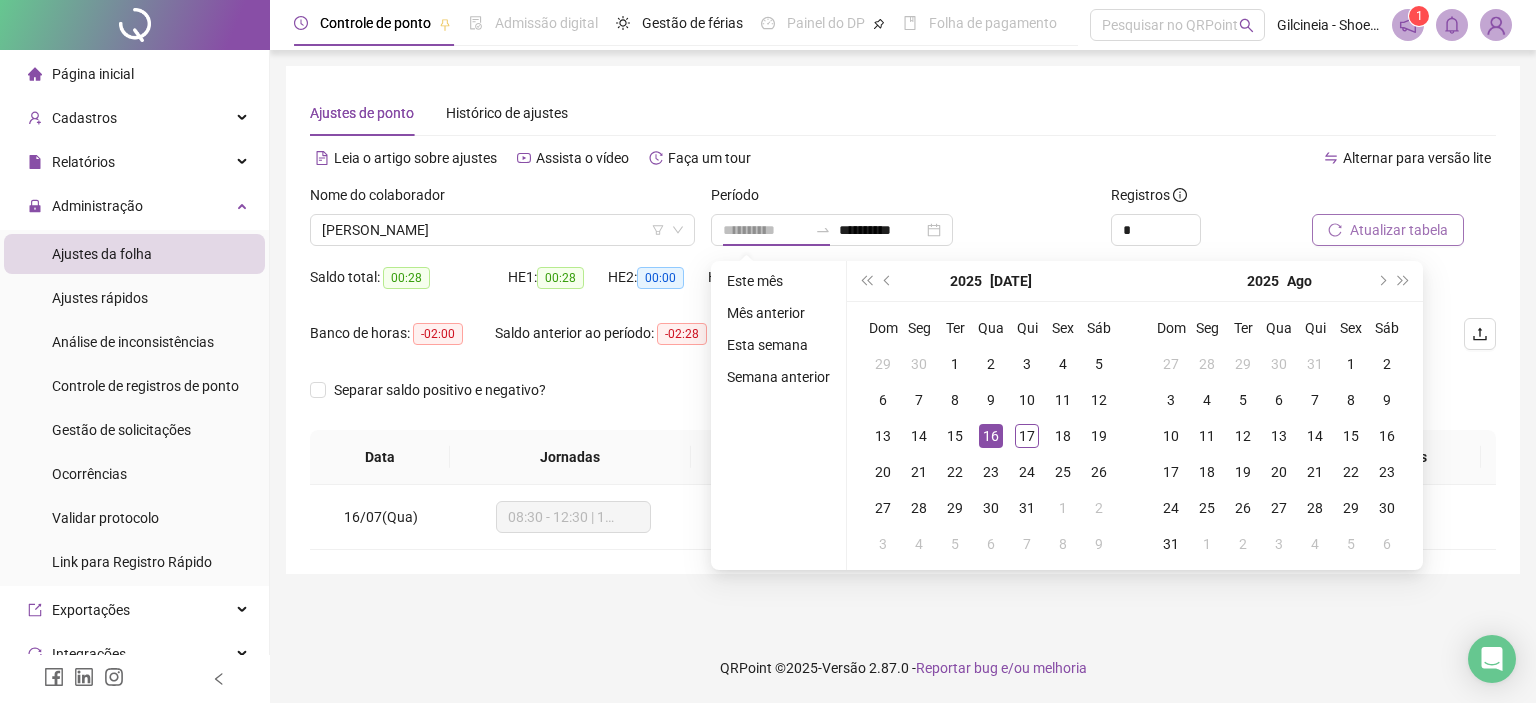 click on "16" at bounding box center [991, 436] 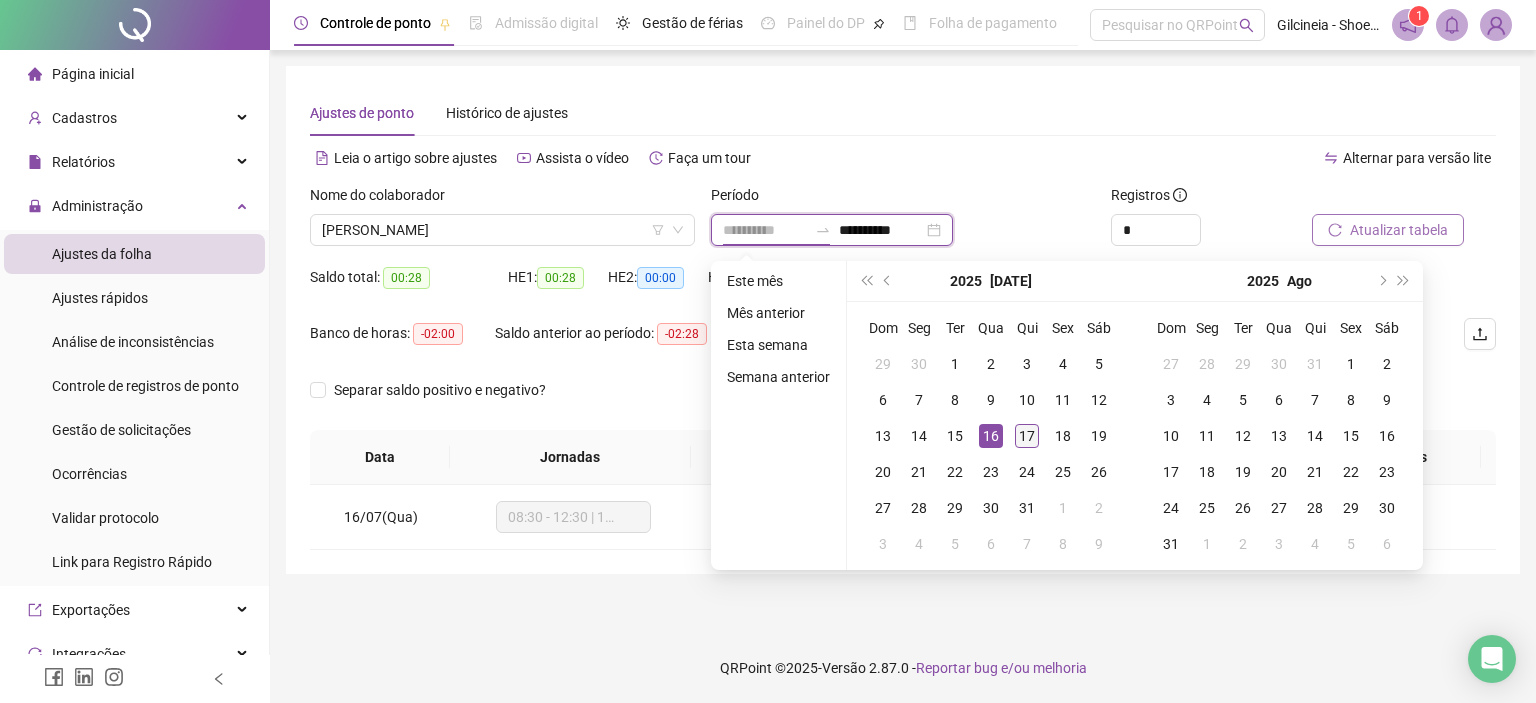 type on "**********" 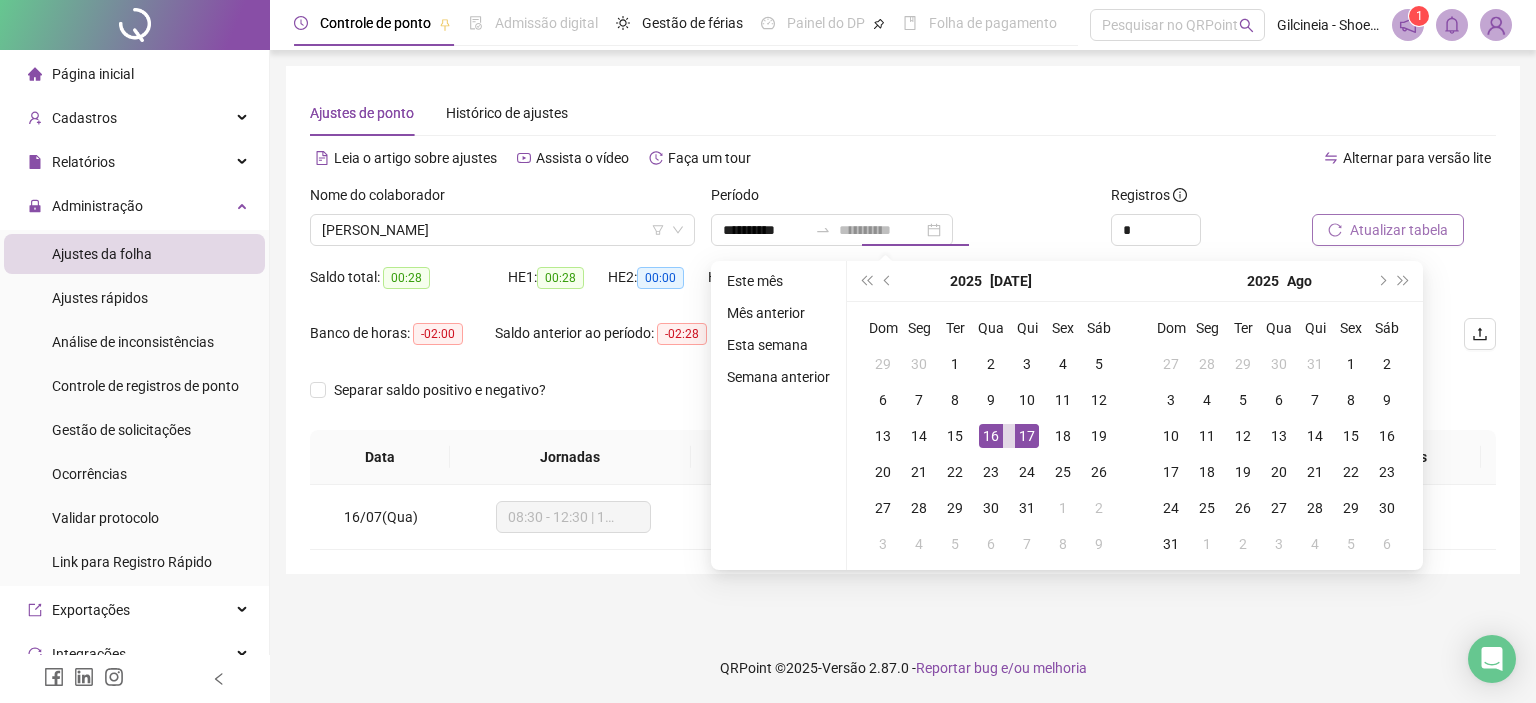 click on "17" at bounding box center [1027, 436] 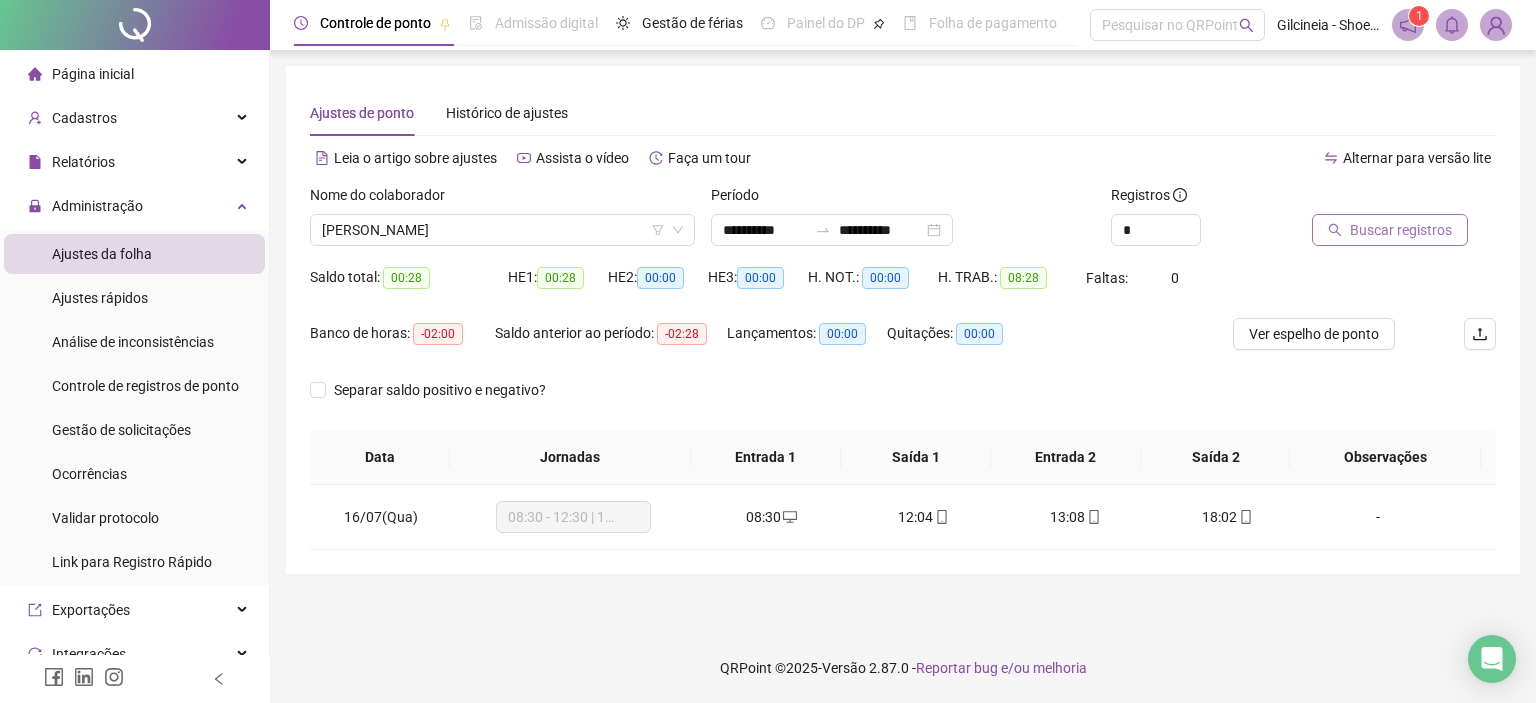 click on "Buscar registros" at bounding box center [1401, 230] 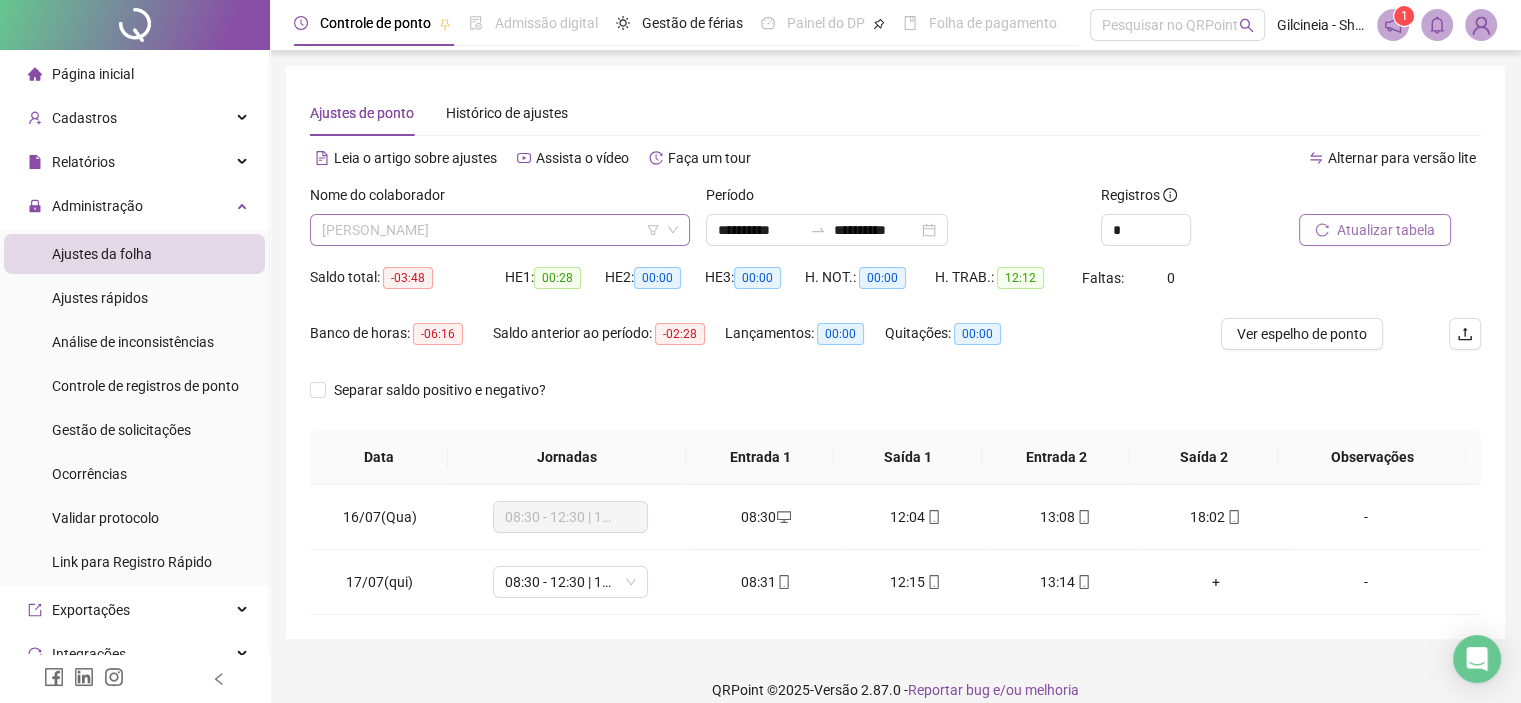 click on "[PERSON_NAME]" at bounding box center (500, 230) 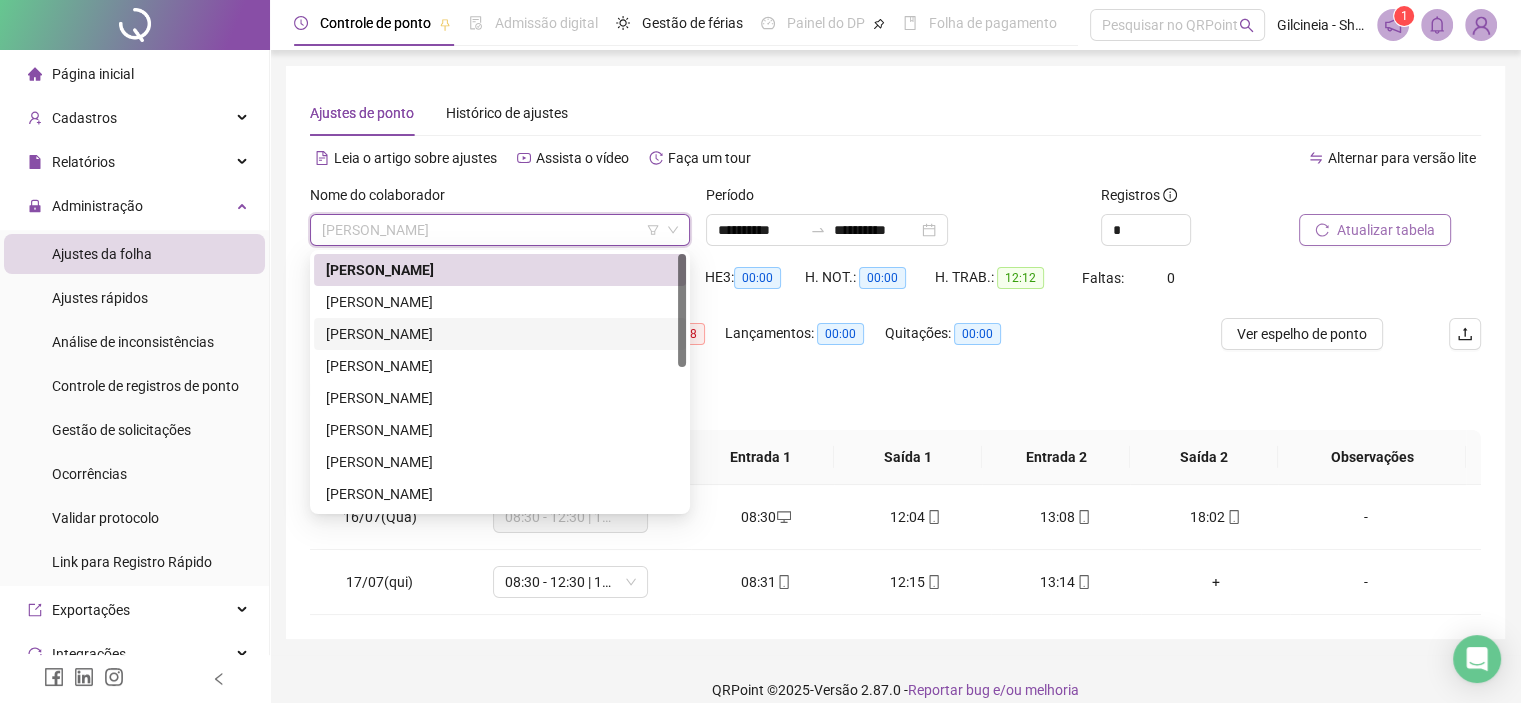 click on "[PERSON_NAME]" at bounding box center [500, 334] 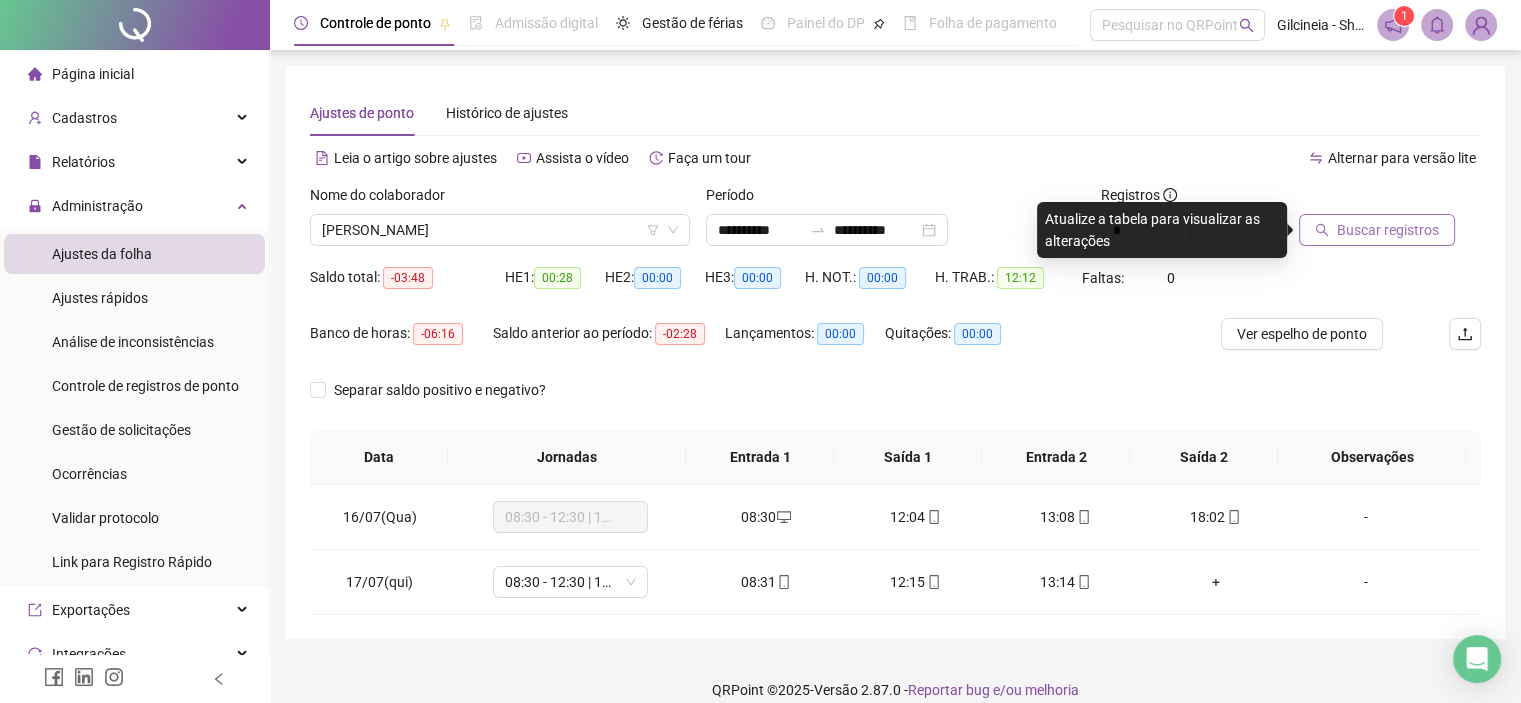 click on "Buscar registros" at bounding box center (1388, 230) 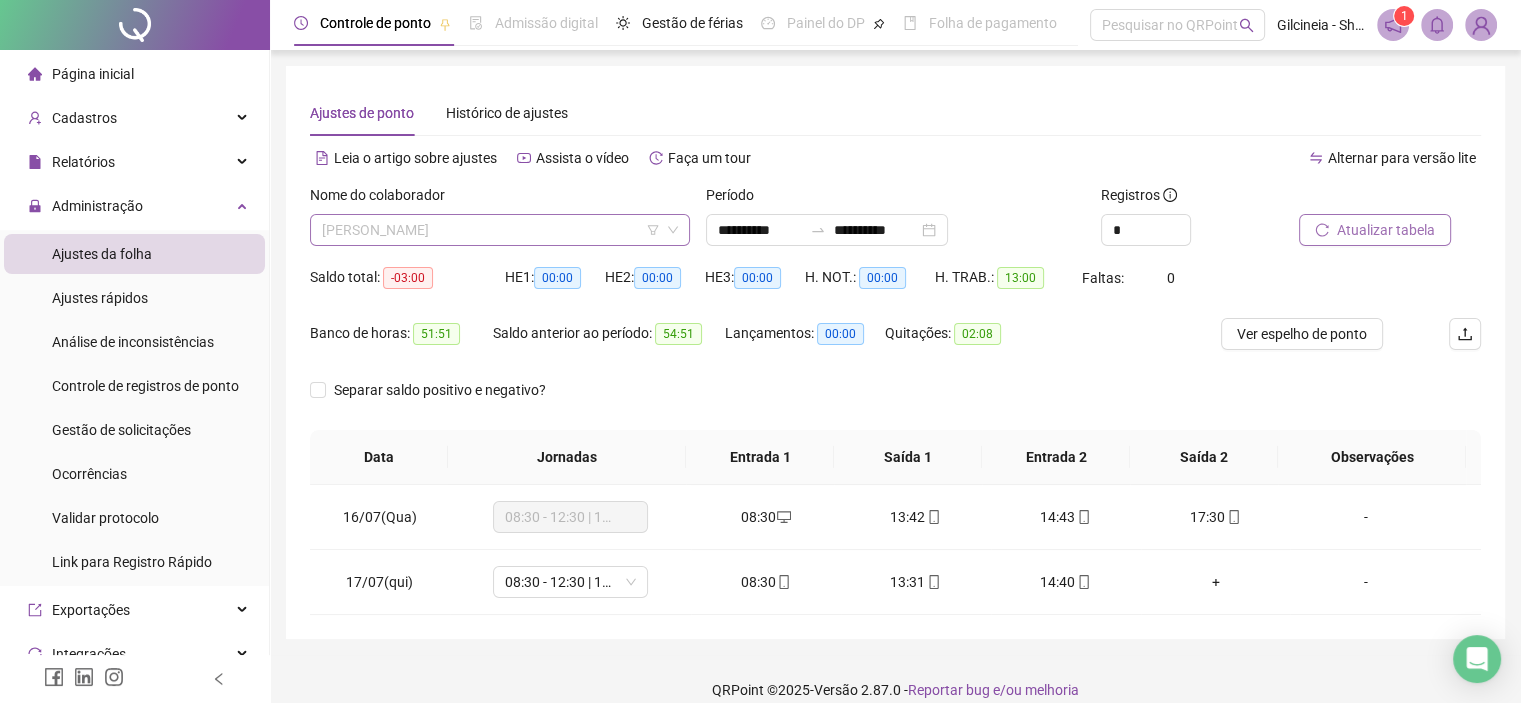 click on "[PERSON_NAME]" at bounding box center (500, 230) 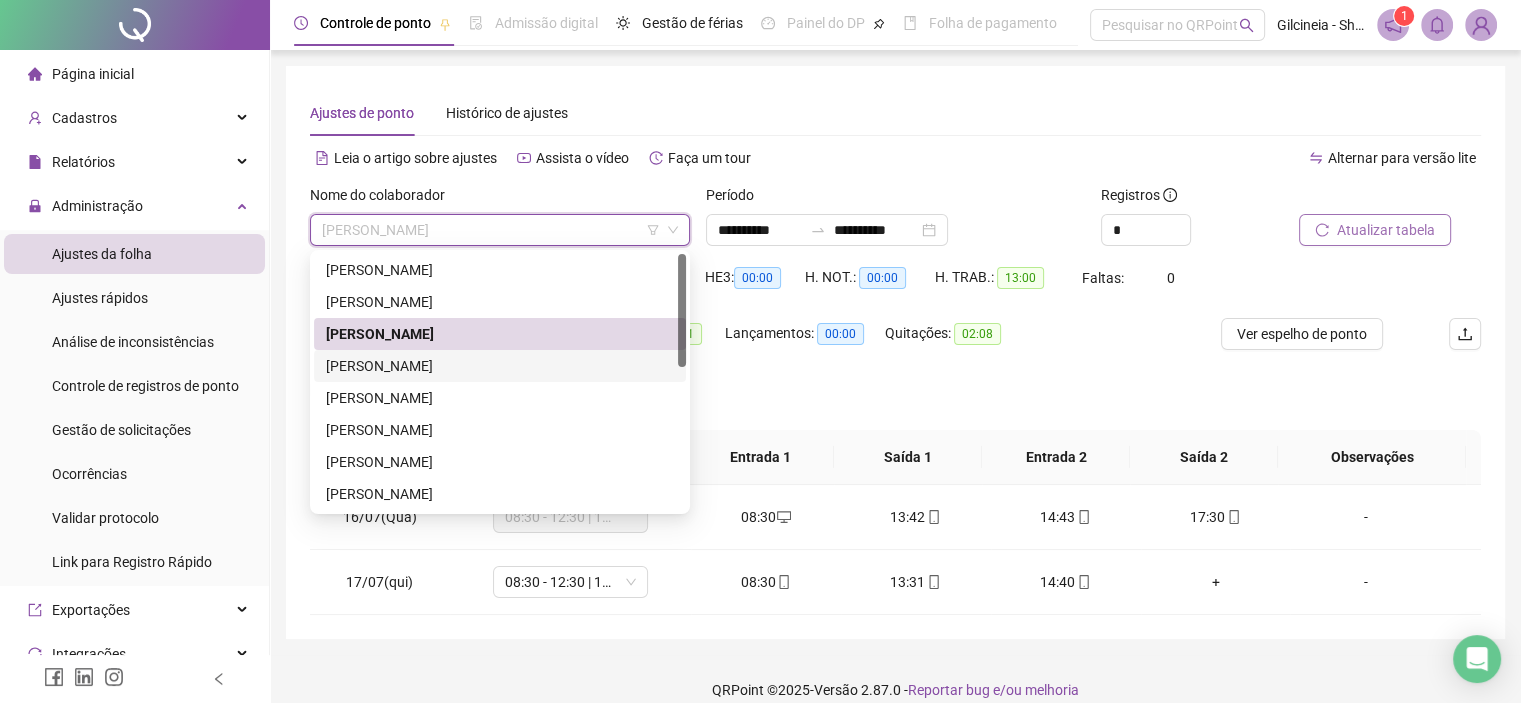 click on "[PERSON_NAME]" at bounding box center (500, 366) 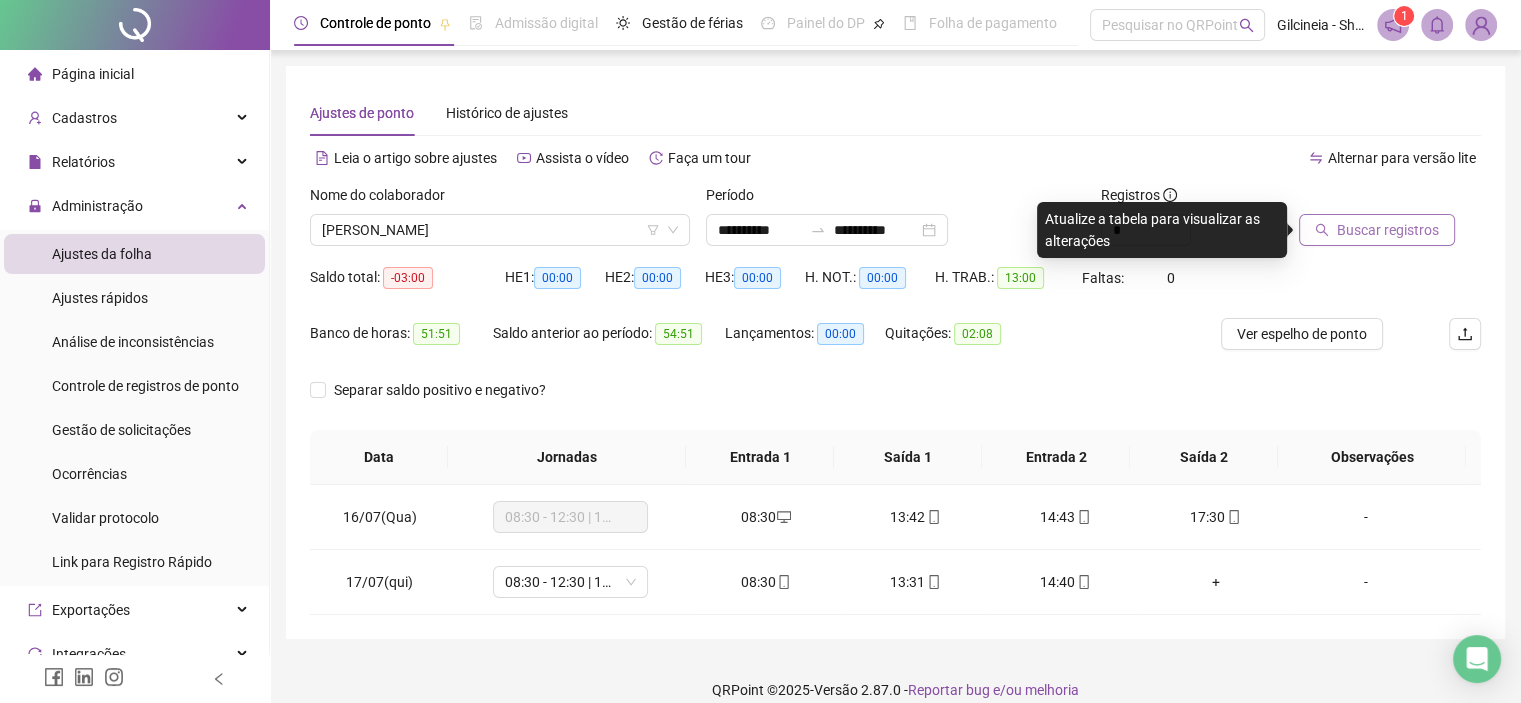 click on "Buscar registros" at bounding box center (1388, 230) 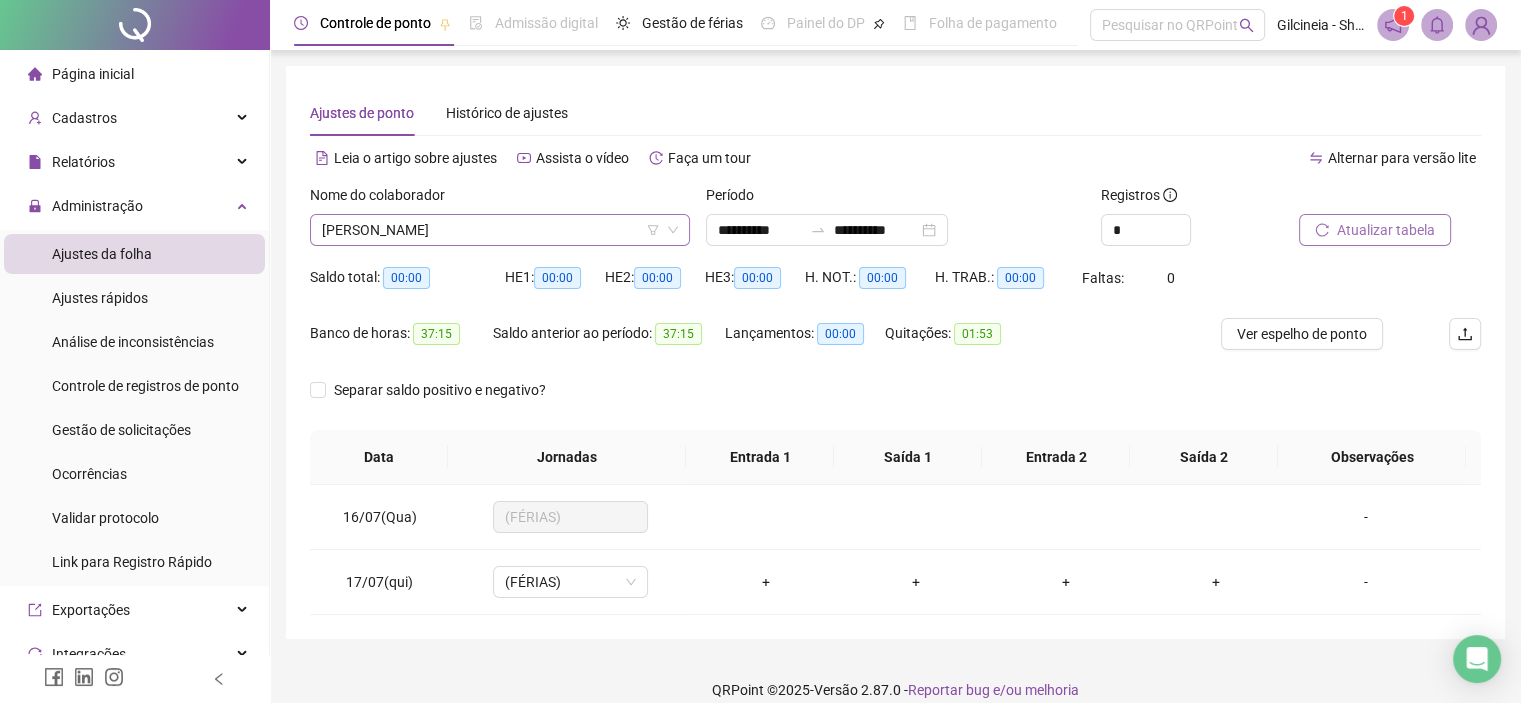 click on "[PERSON_NAME]" at bounding box center [500, 230] 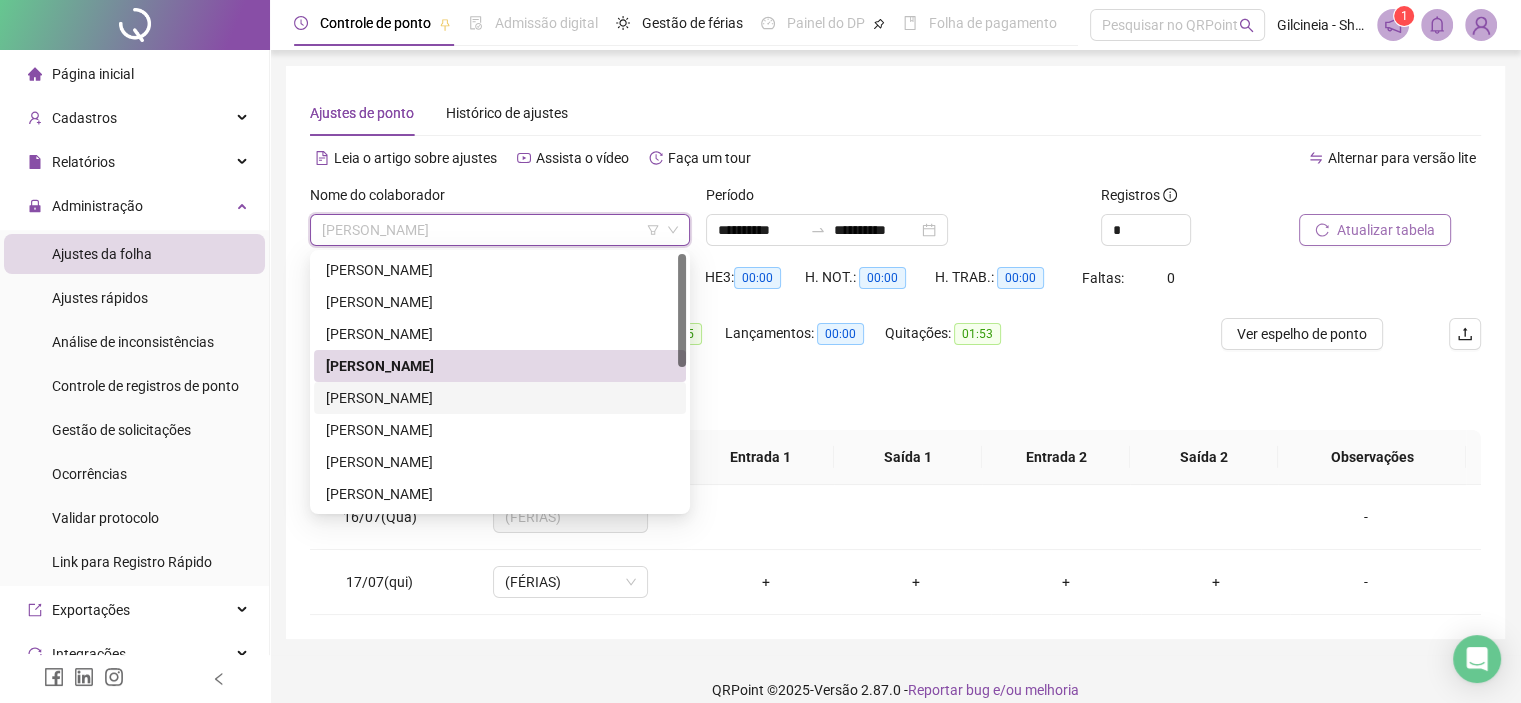 click on "[PERSON_NAME]" at bounding box center (500, 398) 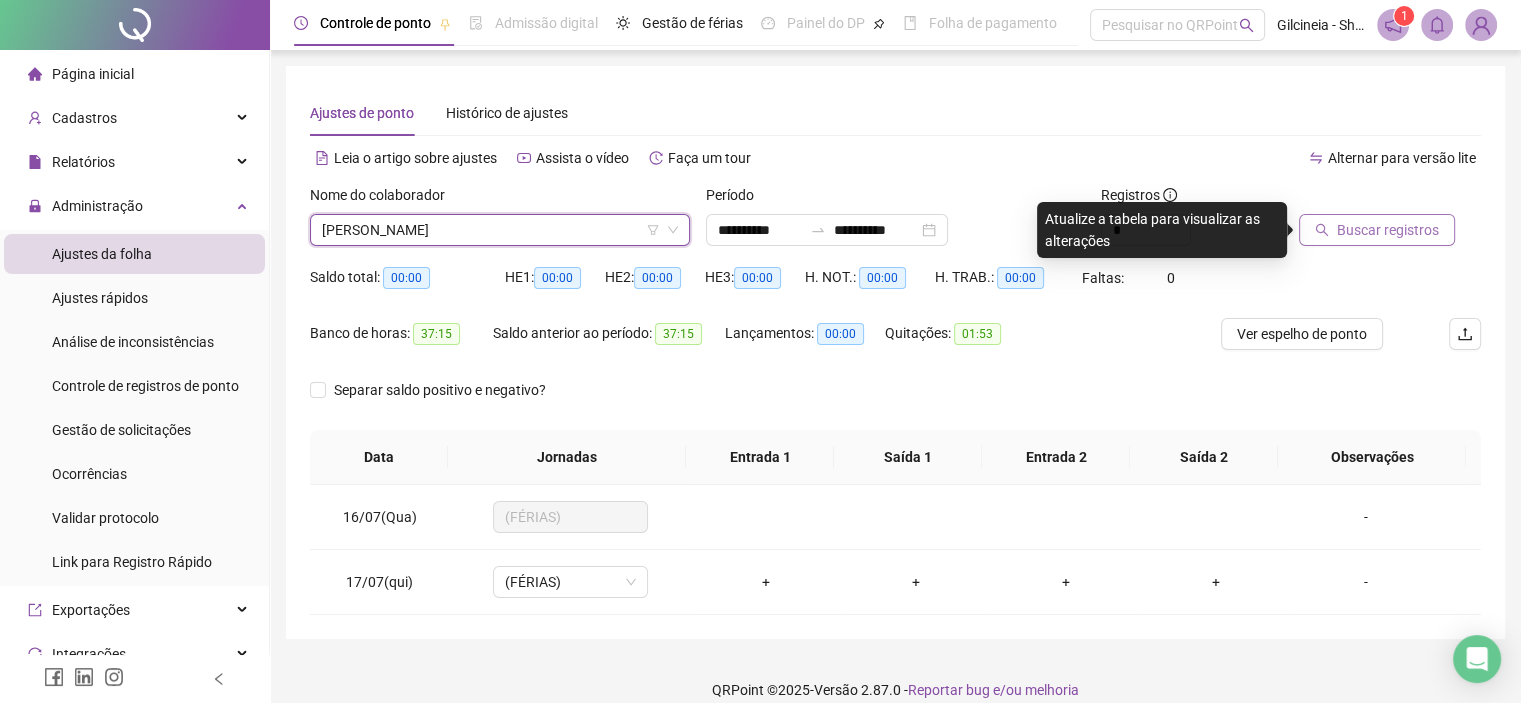click on "Buscar registros" at bounding box center (1377, 230) 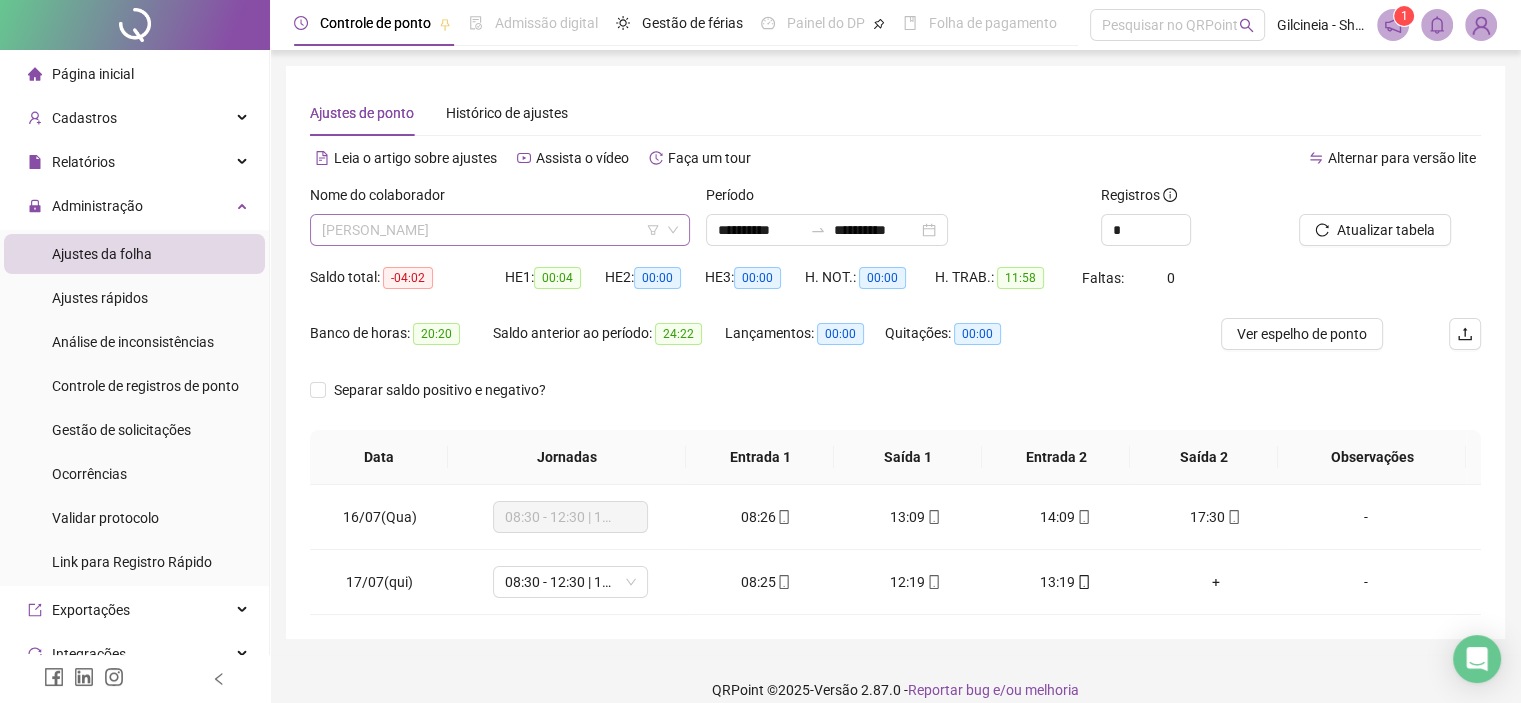 click on "[PERSON_NAME]" at bounding box center (500, 230) 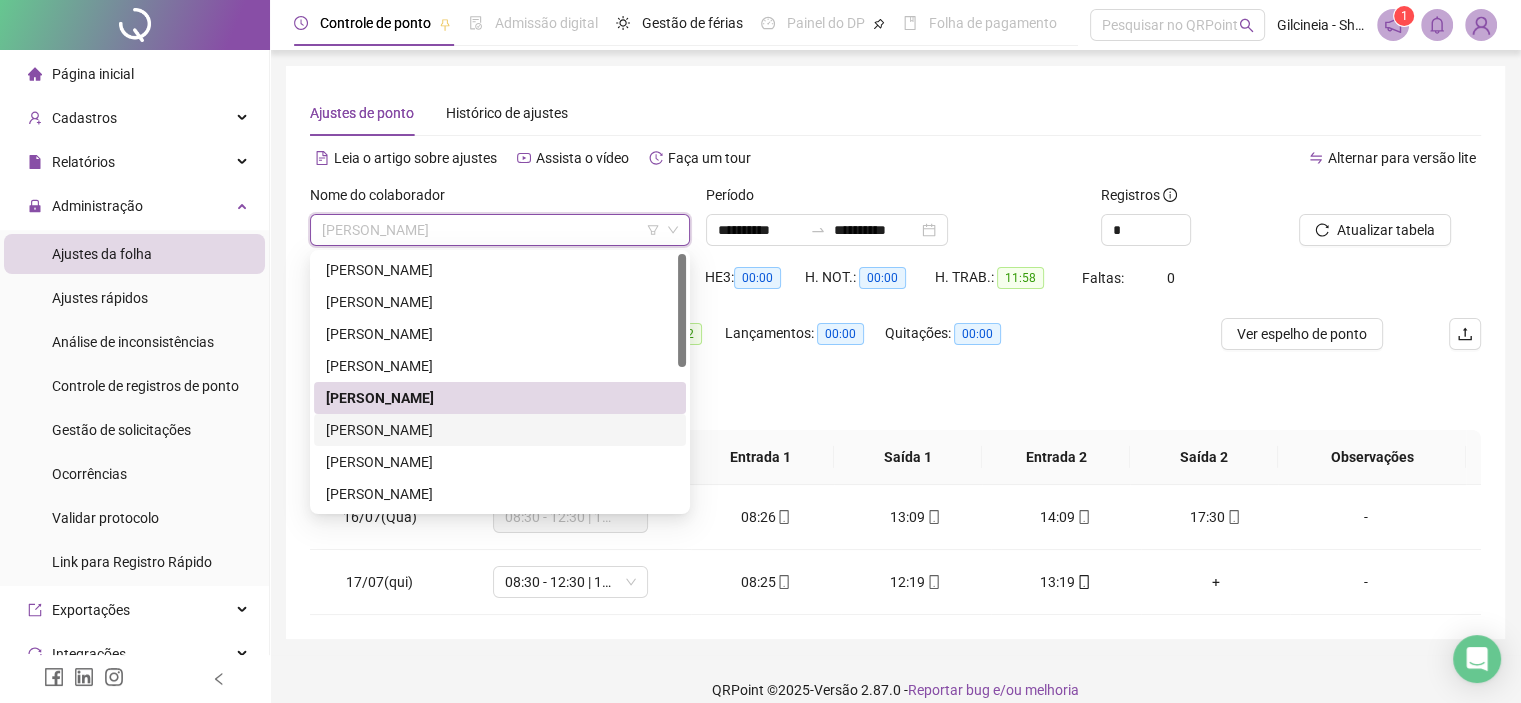 click on "[PERSON_NAME]" at bounding box center [500, 430] 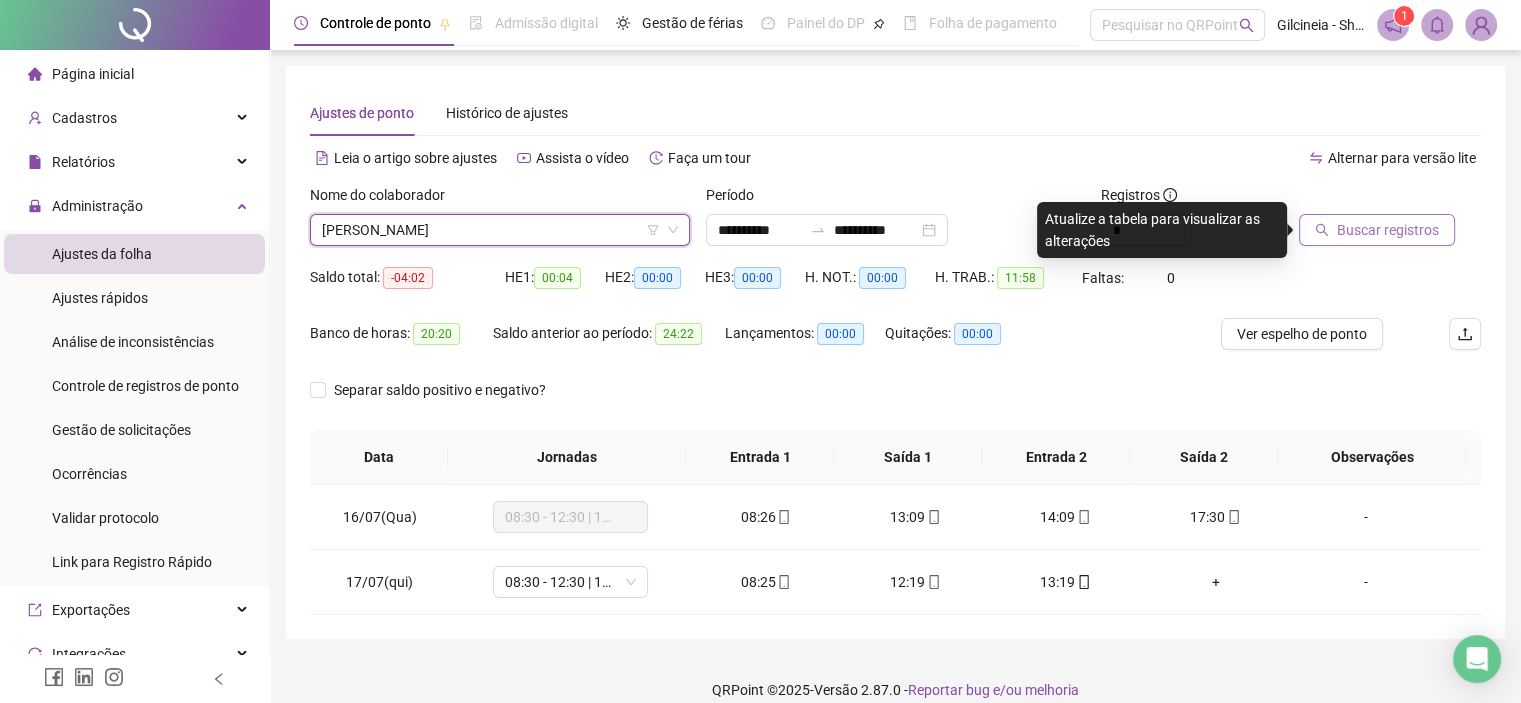 click on "Buscar registros" at bounding box center [1388, 230] 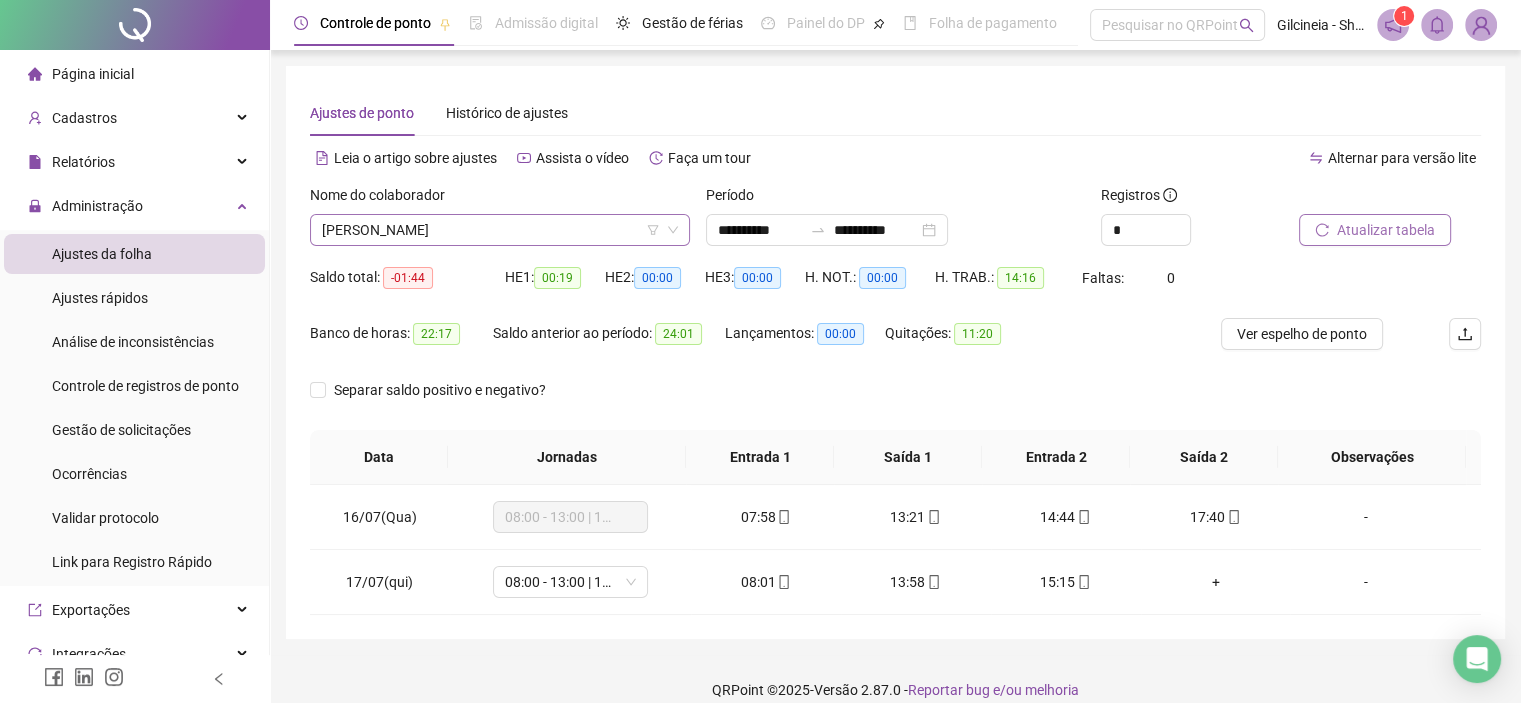 click on "[PERSON_NAME]" at bounding box center [500, 230] 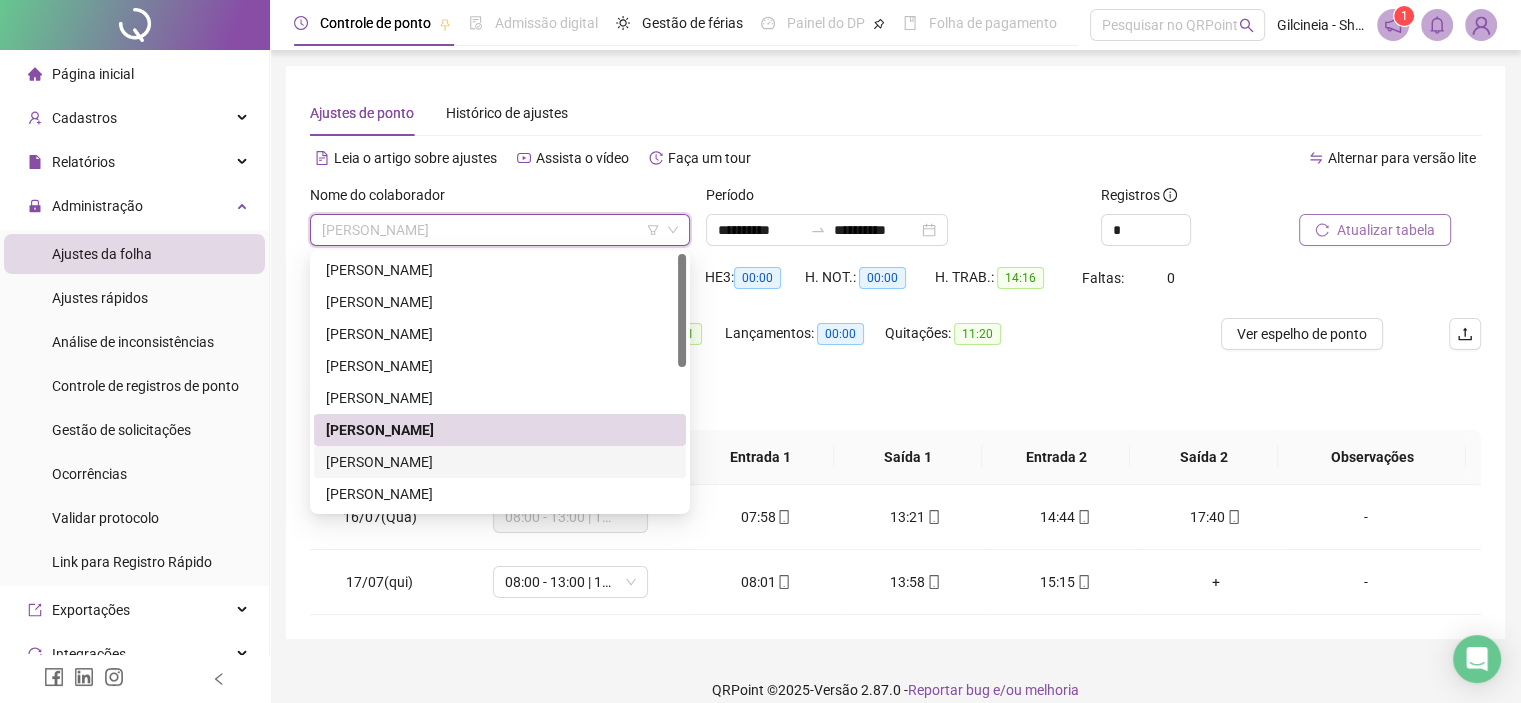 click on "[PERSON_NAME]" at bounding box center [500, 462] 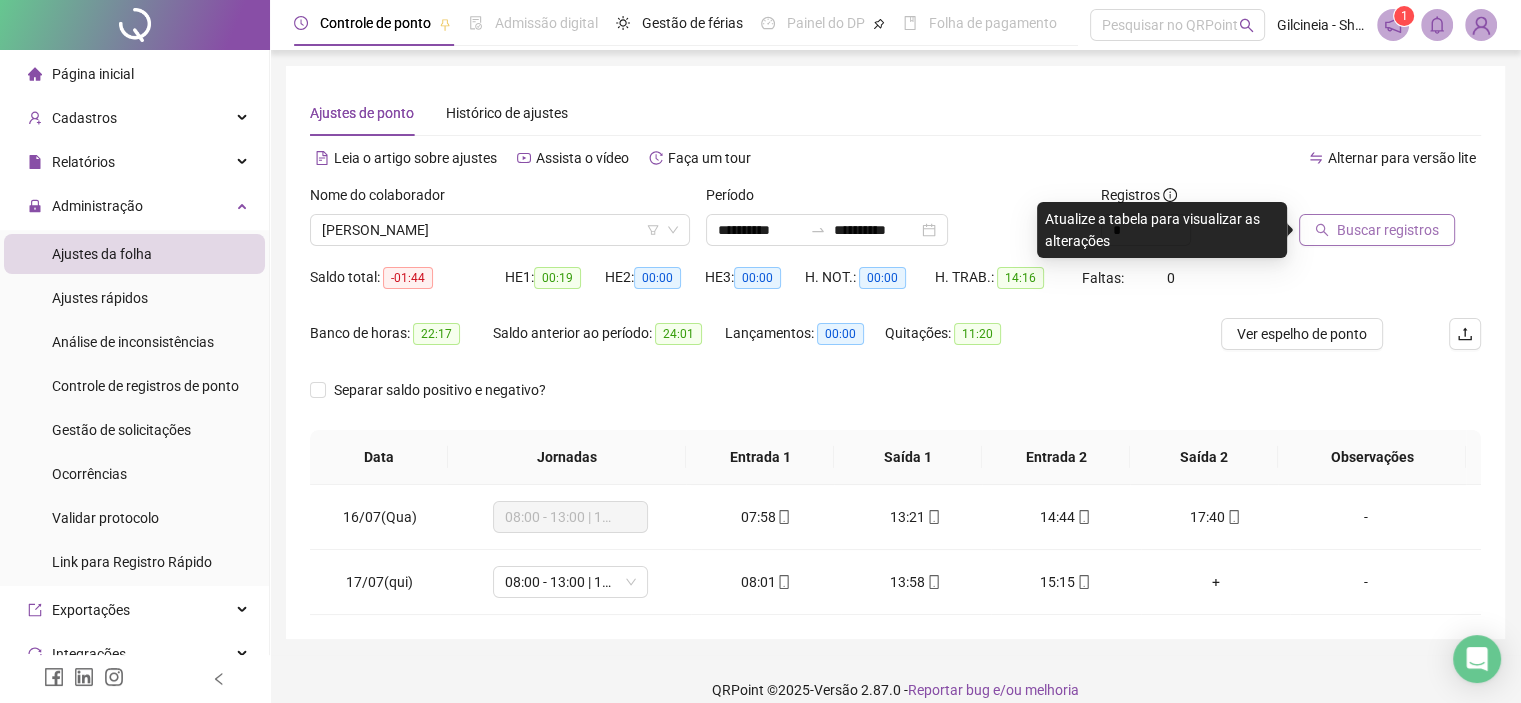 click on "Buscar registros" at bounding box center [1388, 230] 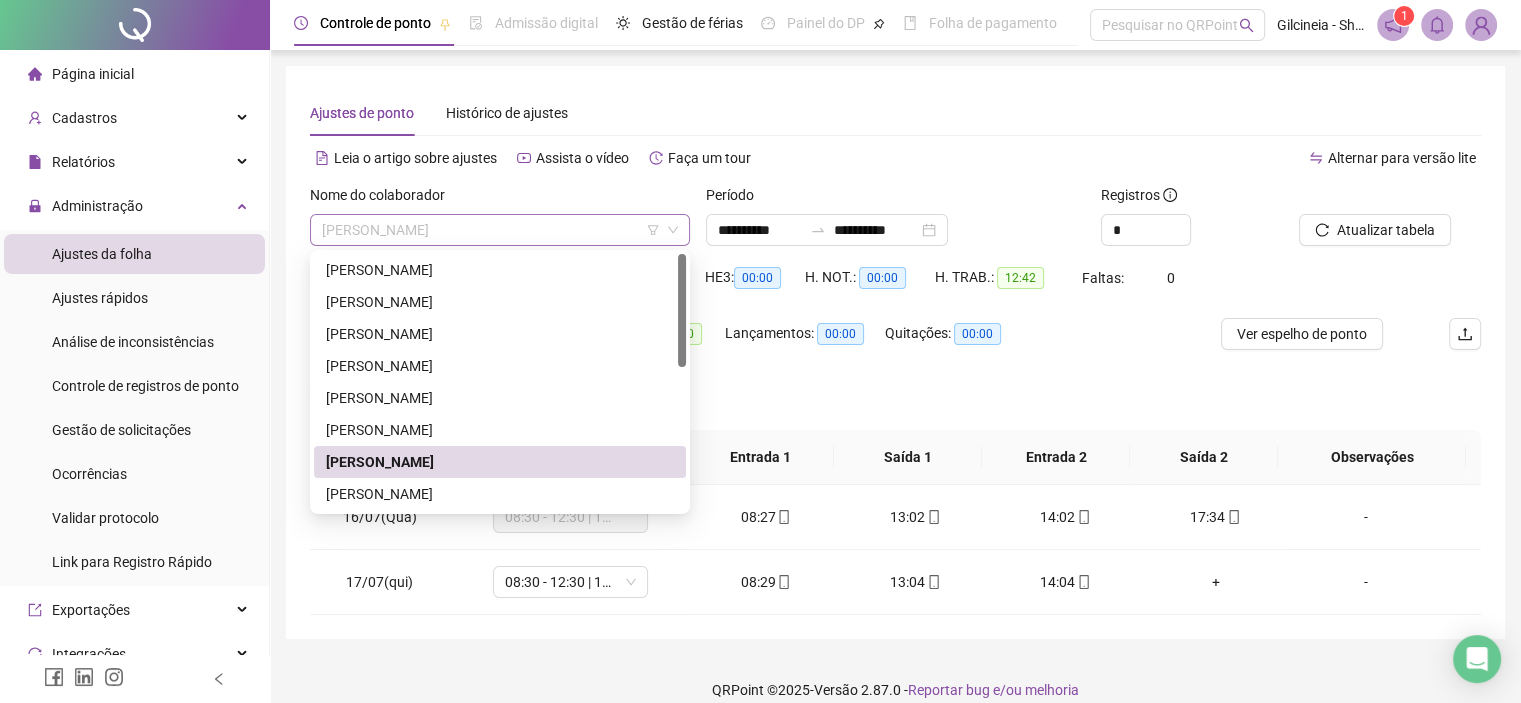 click on "[PERSON_NAME]" at bounding box center [500, 230] 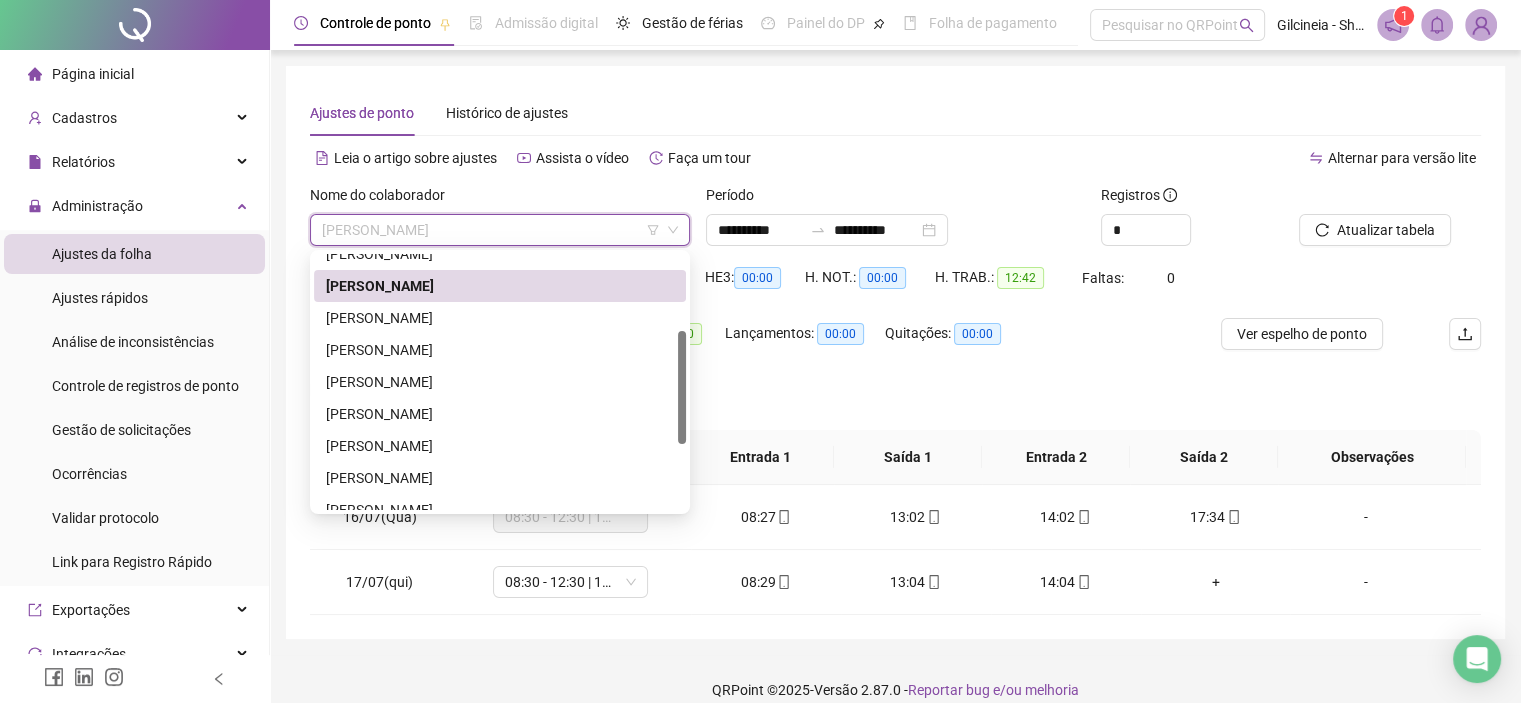 scroll, scrollTop: 172, scrollLeft: 0, axis: vertical 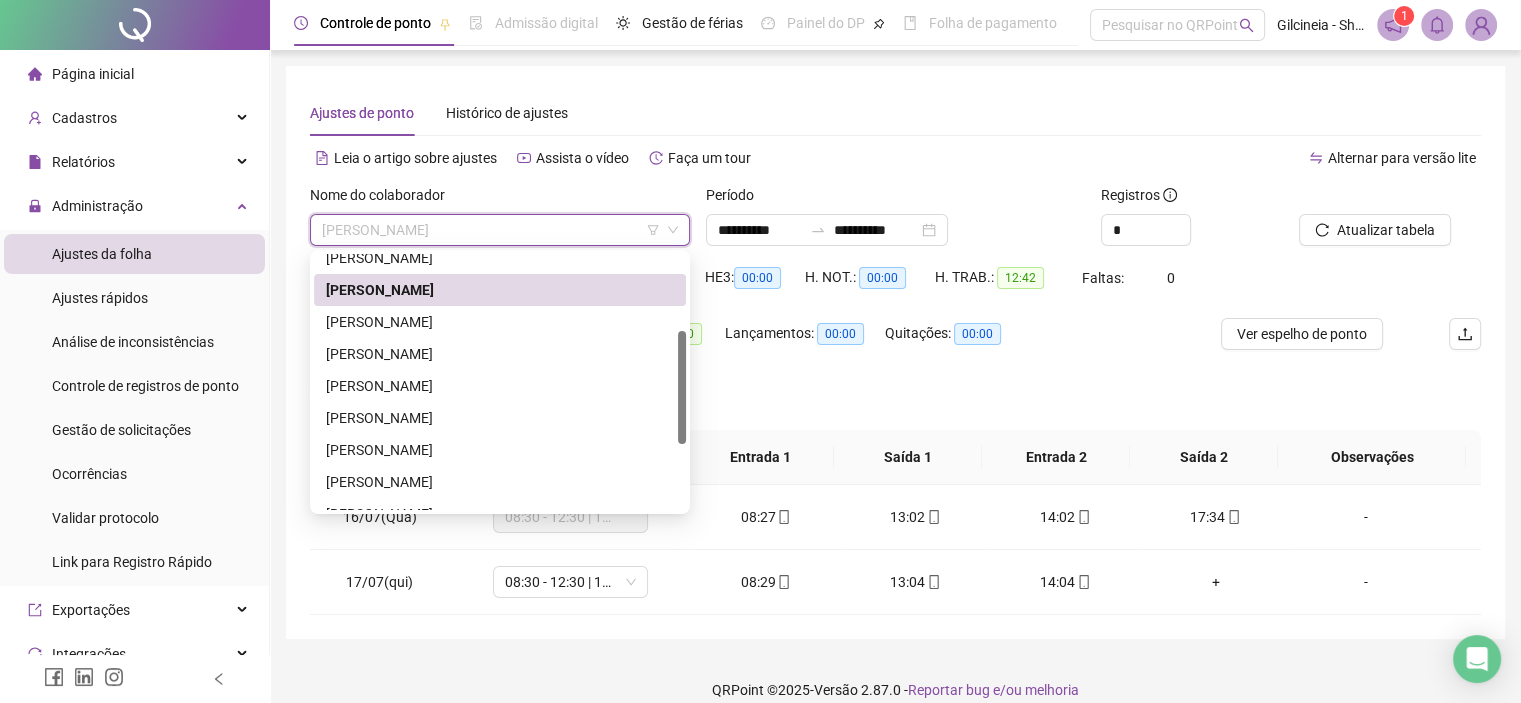 drag, startPoint x: 680, startPoint y: 327, endPoint x: 692, endPoint y: 404, distance: 77.92946 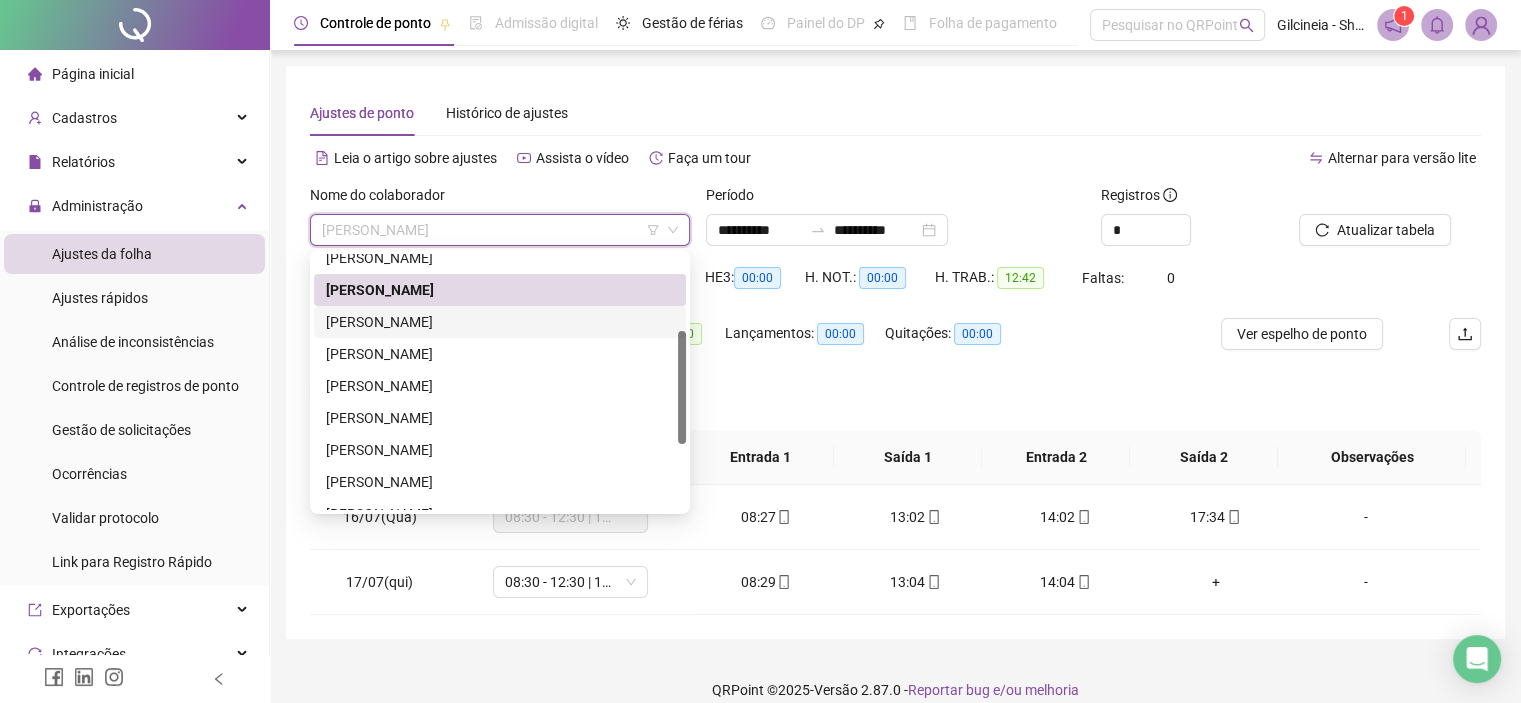 click on "[PERSON_NAME]" at bounding box center (500, 322) 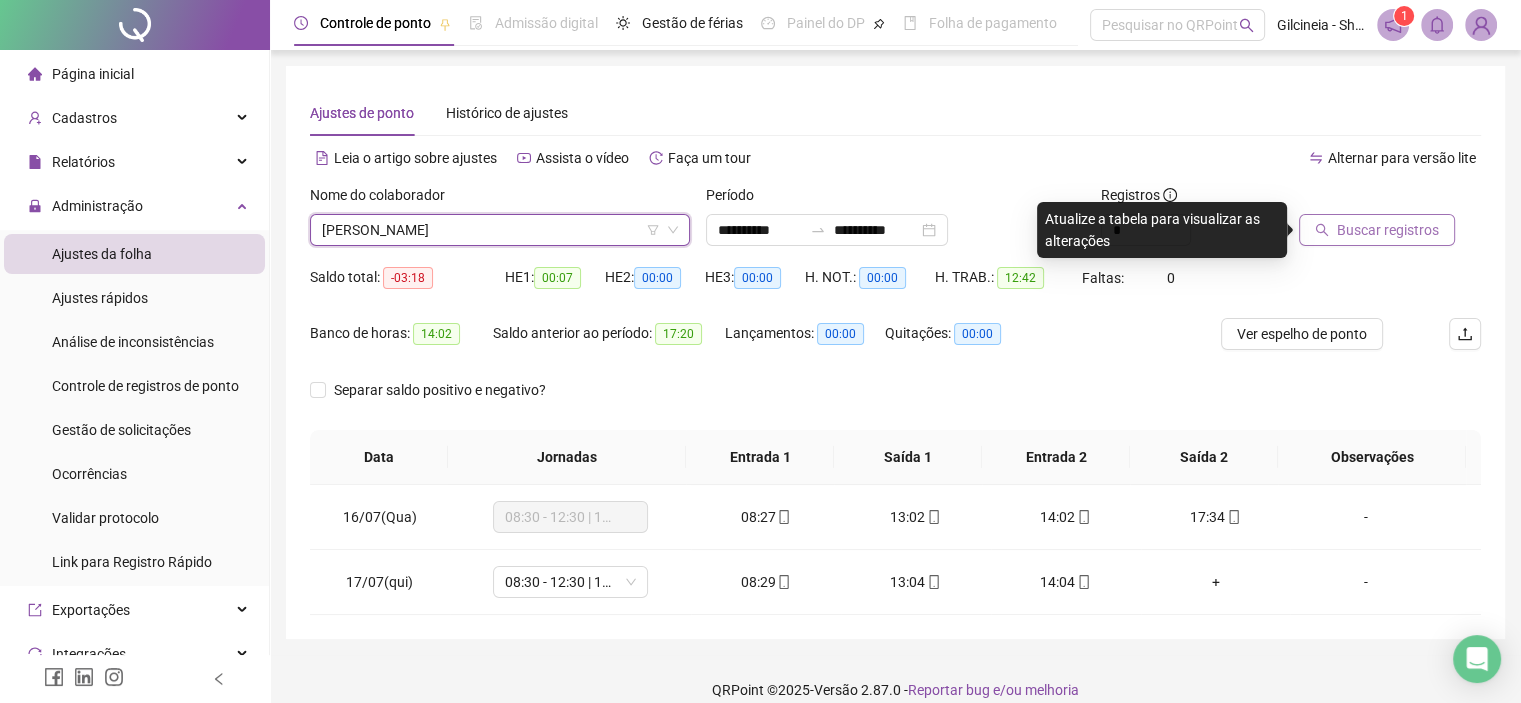 click 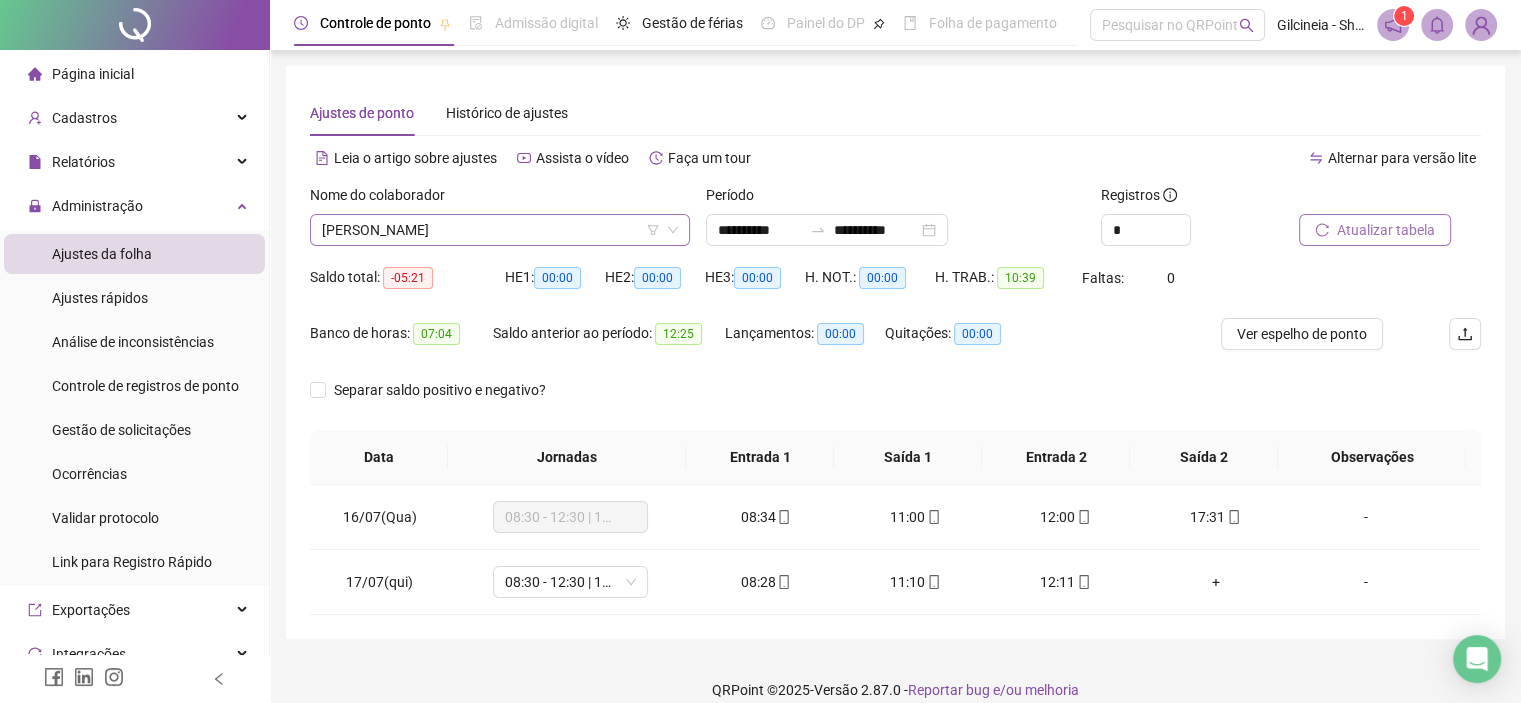 click on "[PERSON_NAME]" at bounding box center (500, 230) 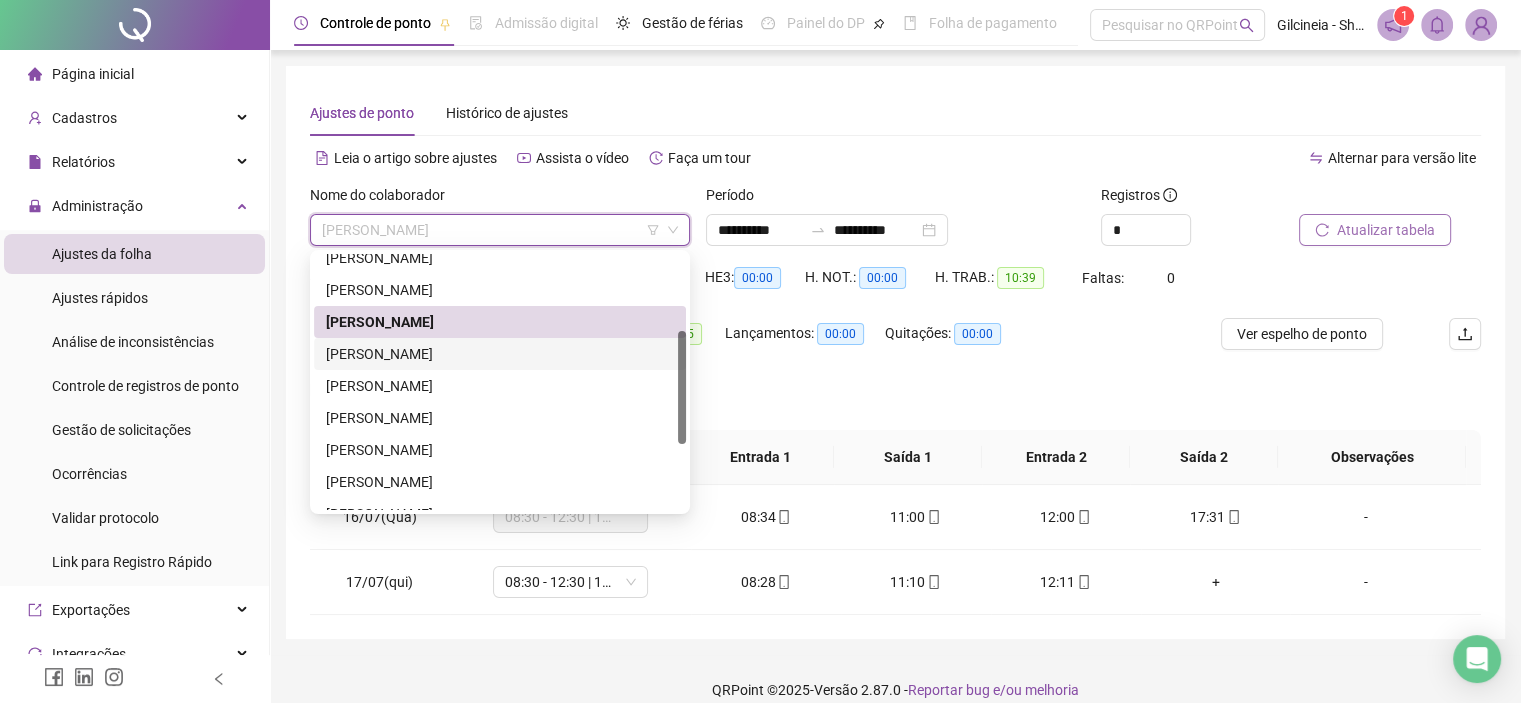 click on "[PERSON_NAME]" at bounding box center (500, 354) 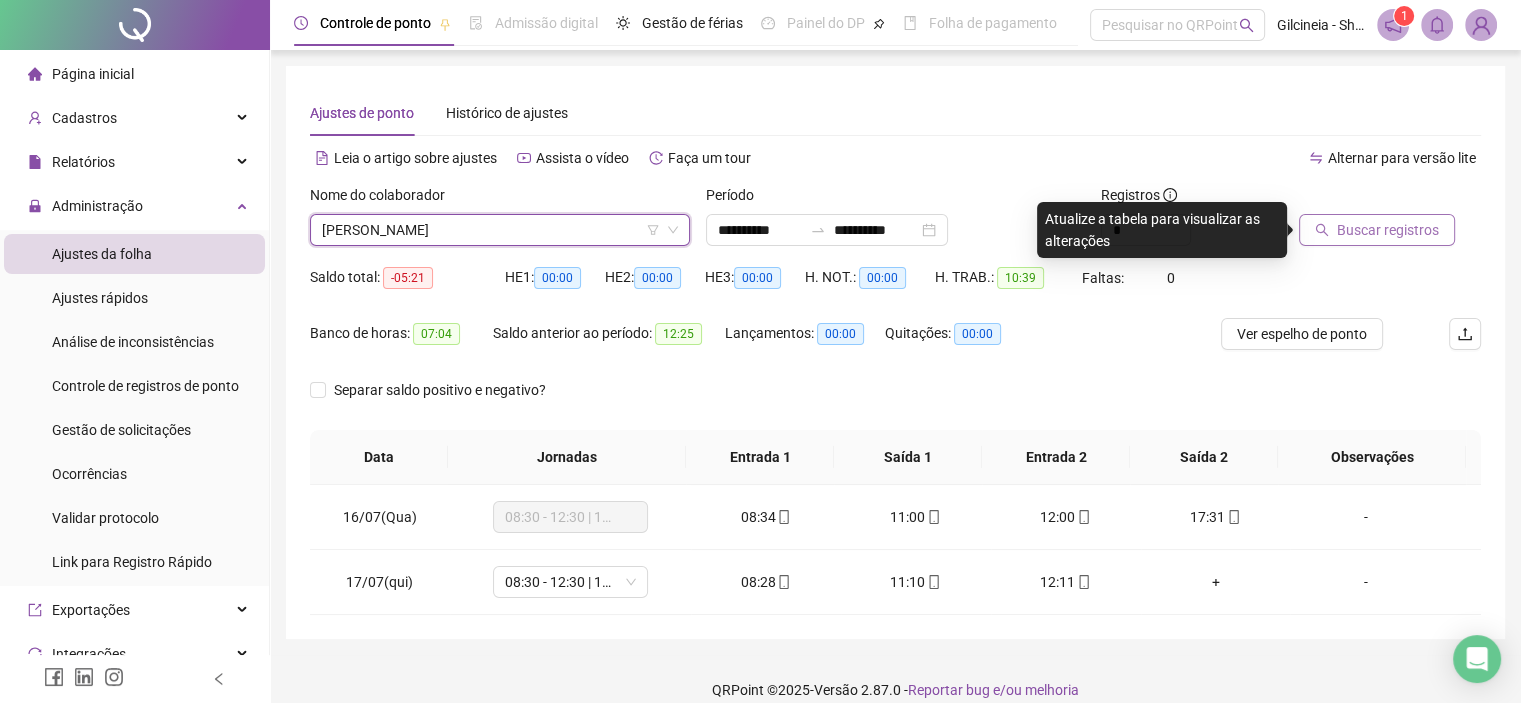 click on "Buscar registros" at bounding box center [1388, 230] 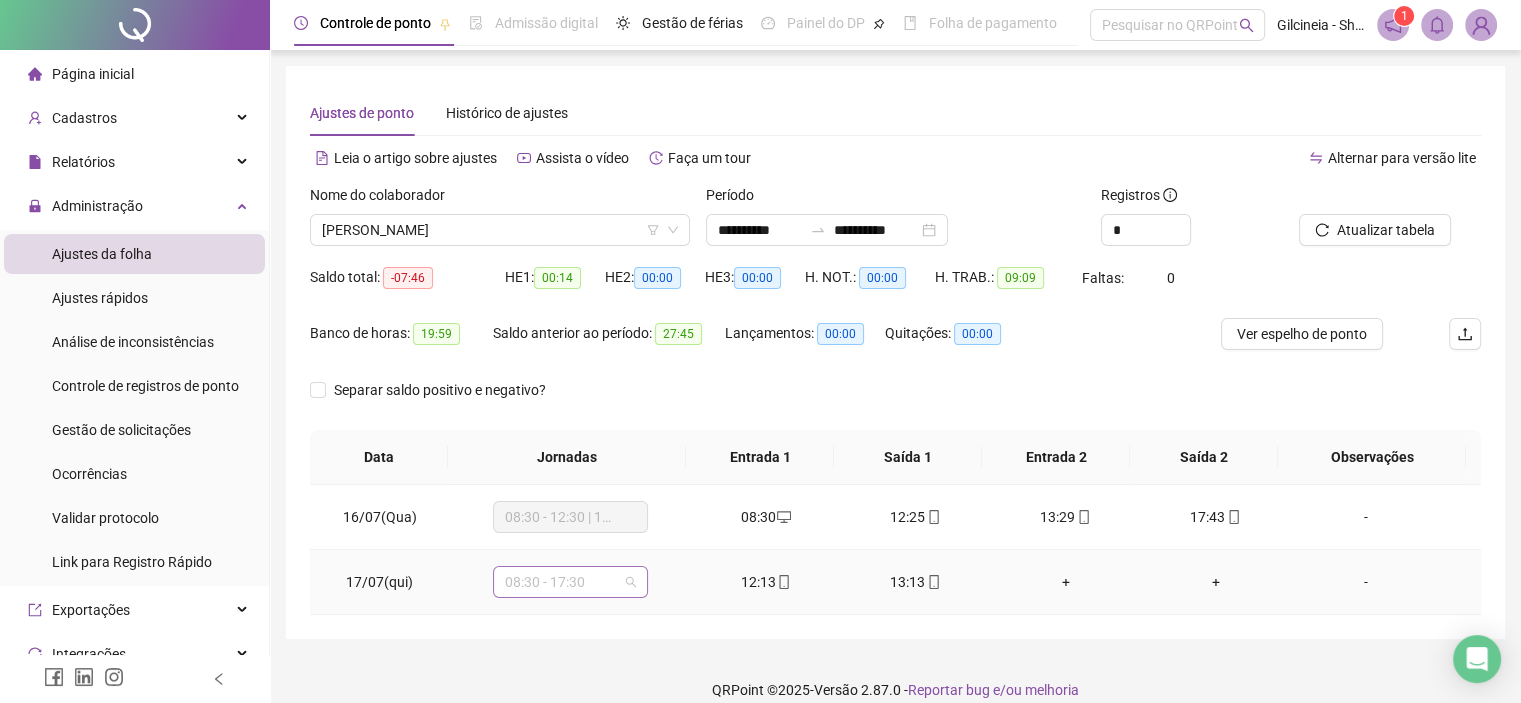 click on "08:30 - 17:30" at bounding box center [570, 582] 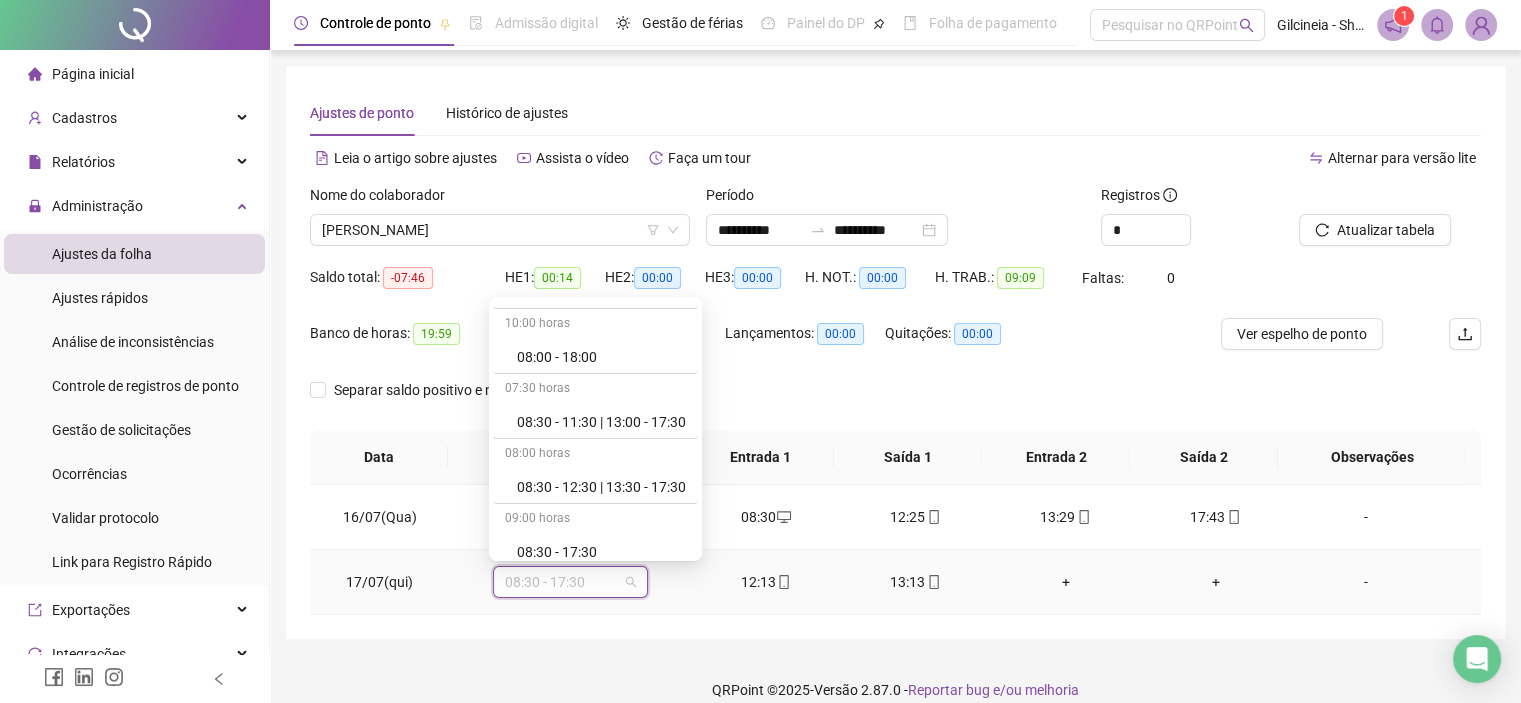 scroll, scrollTop: 520, scrollLeft: 0, axis: vertical 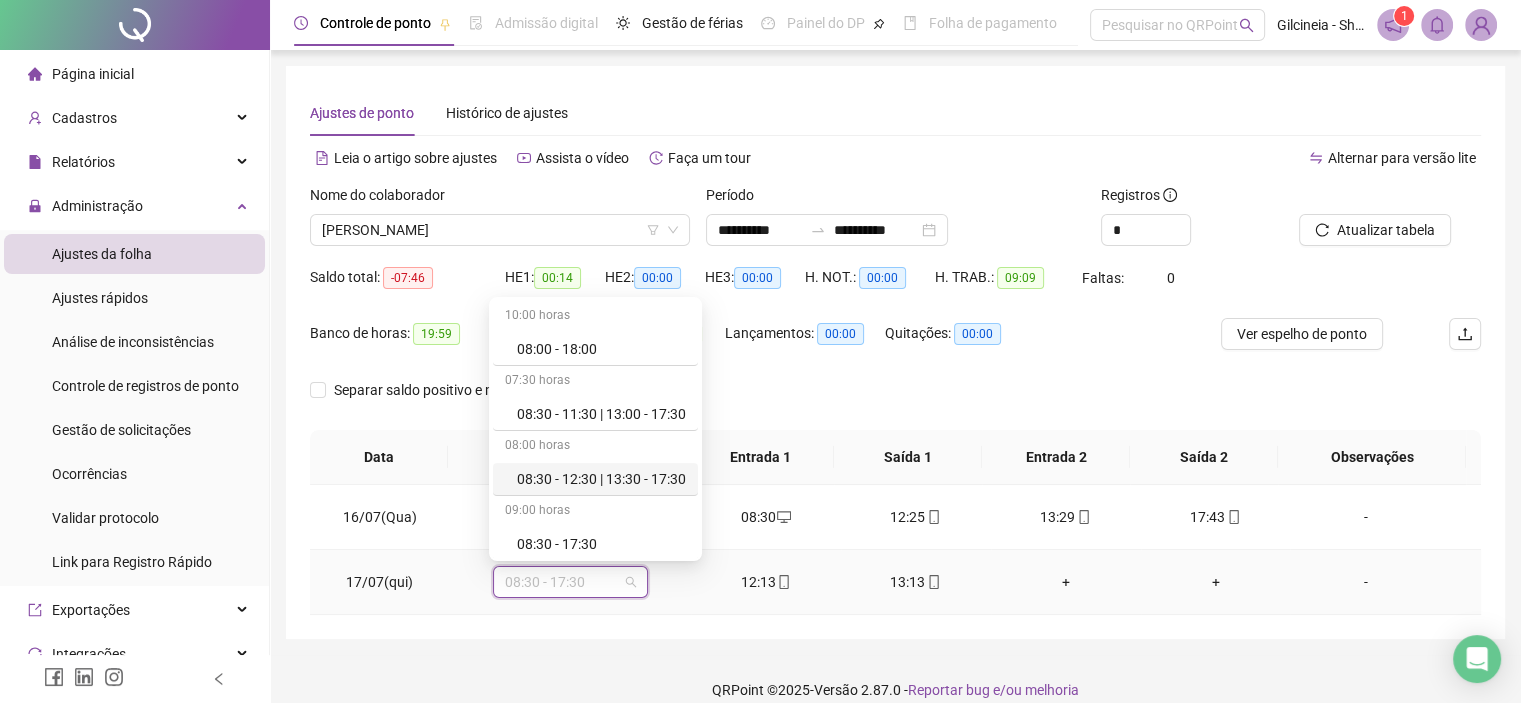 click on "08:30 - 12:30 | 13:30 - 17:30" at bounding box center (601, 479) 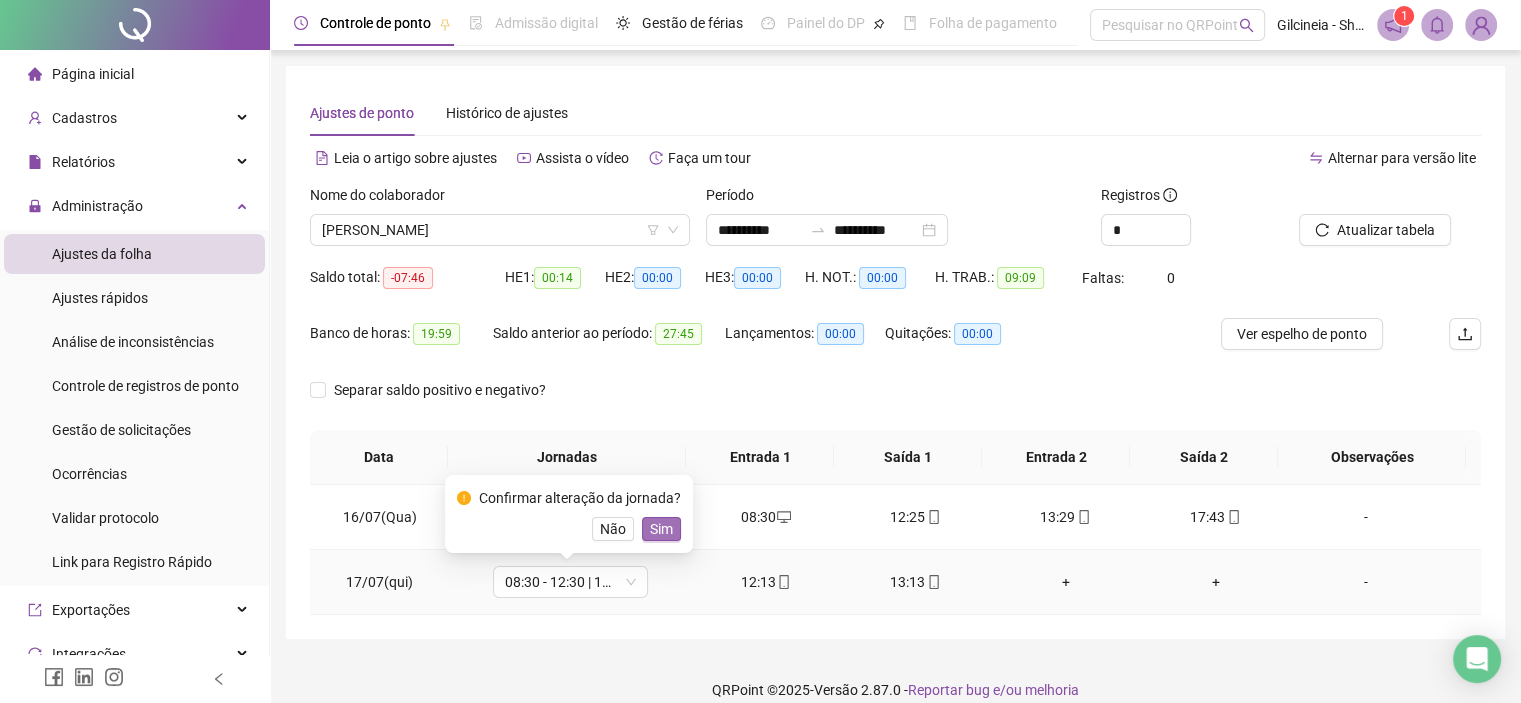 click on "Sim" at bounding box center [661, 529] 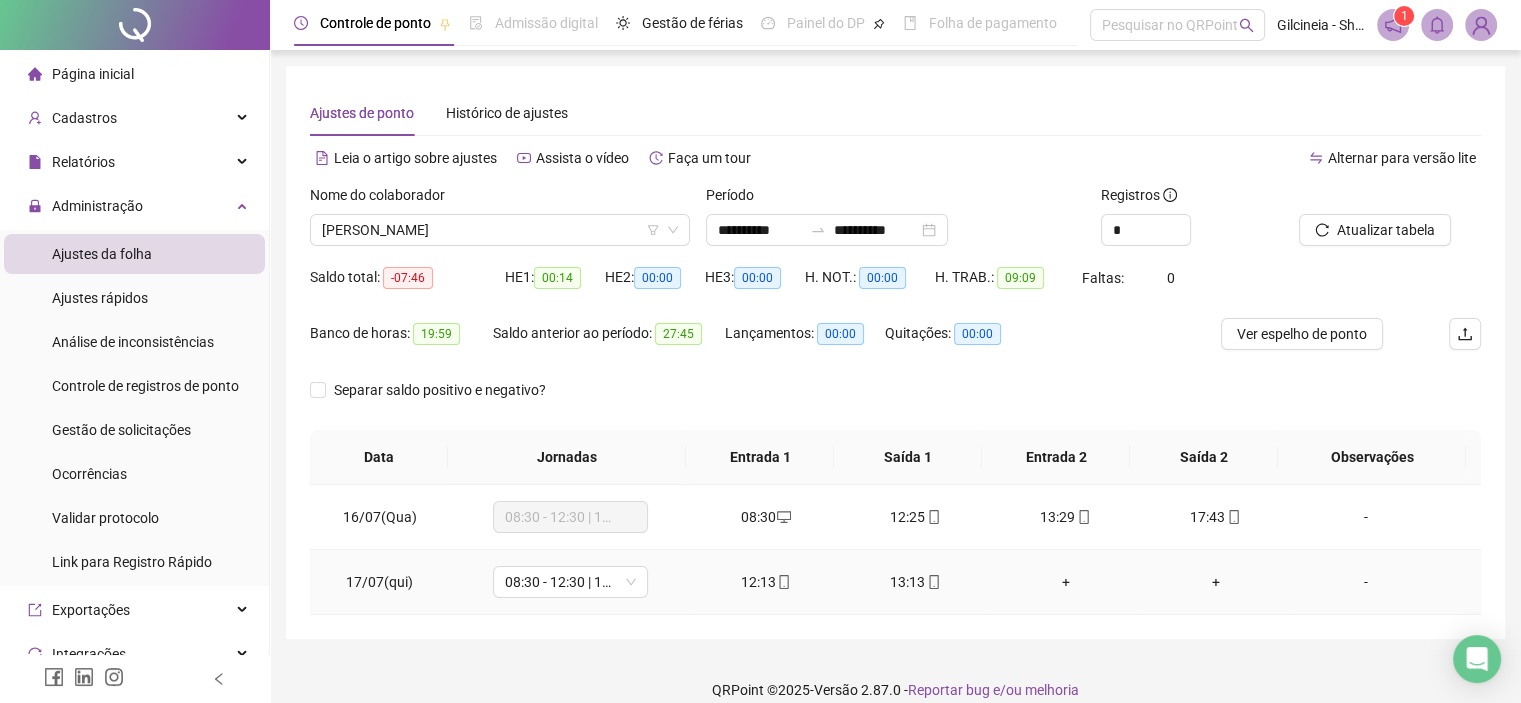 click on "+" at bounding box center (1066, 582) 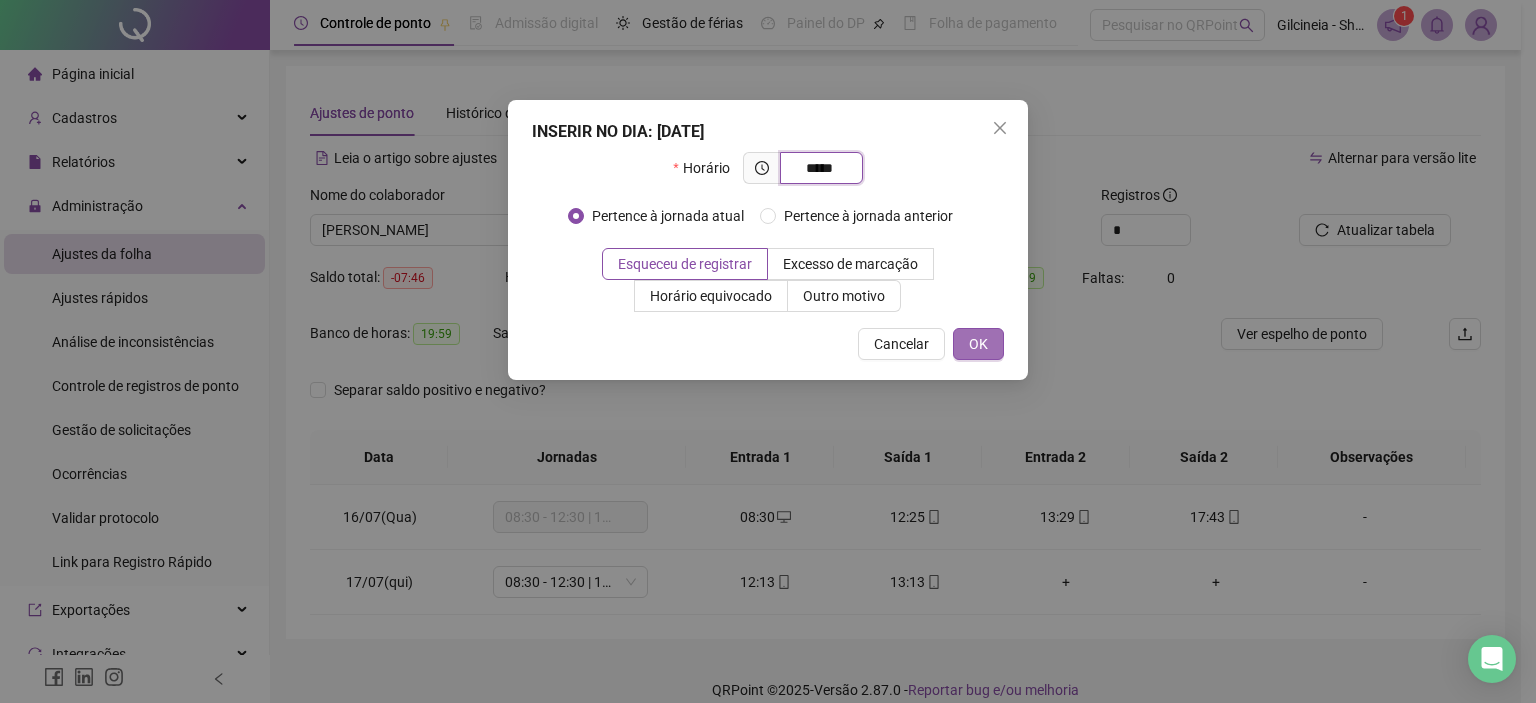 type on "*****" 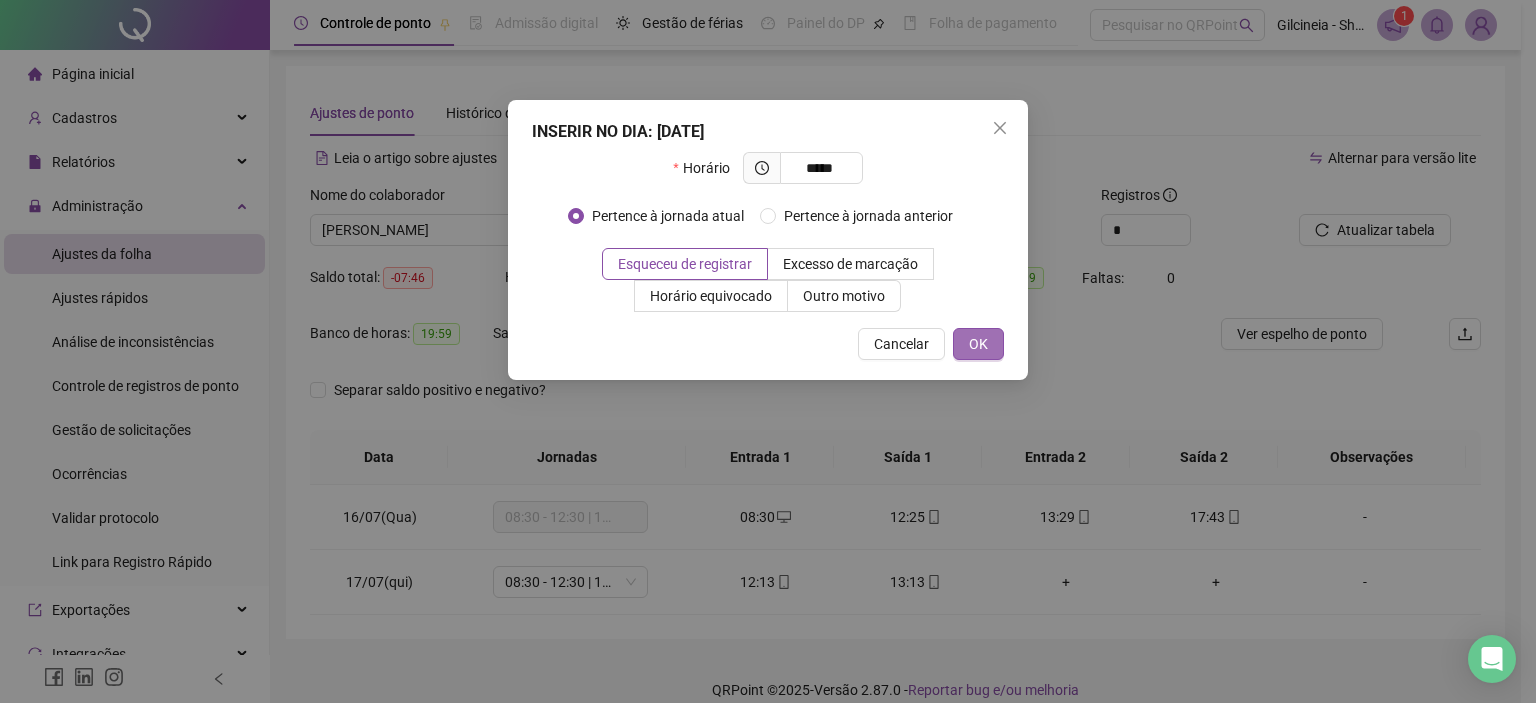 click on "OK" at bounding box center [978, 344] 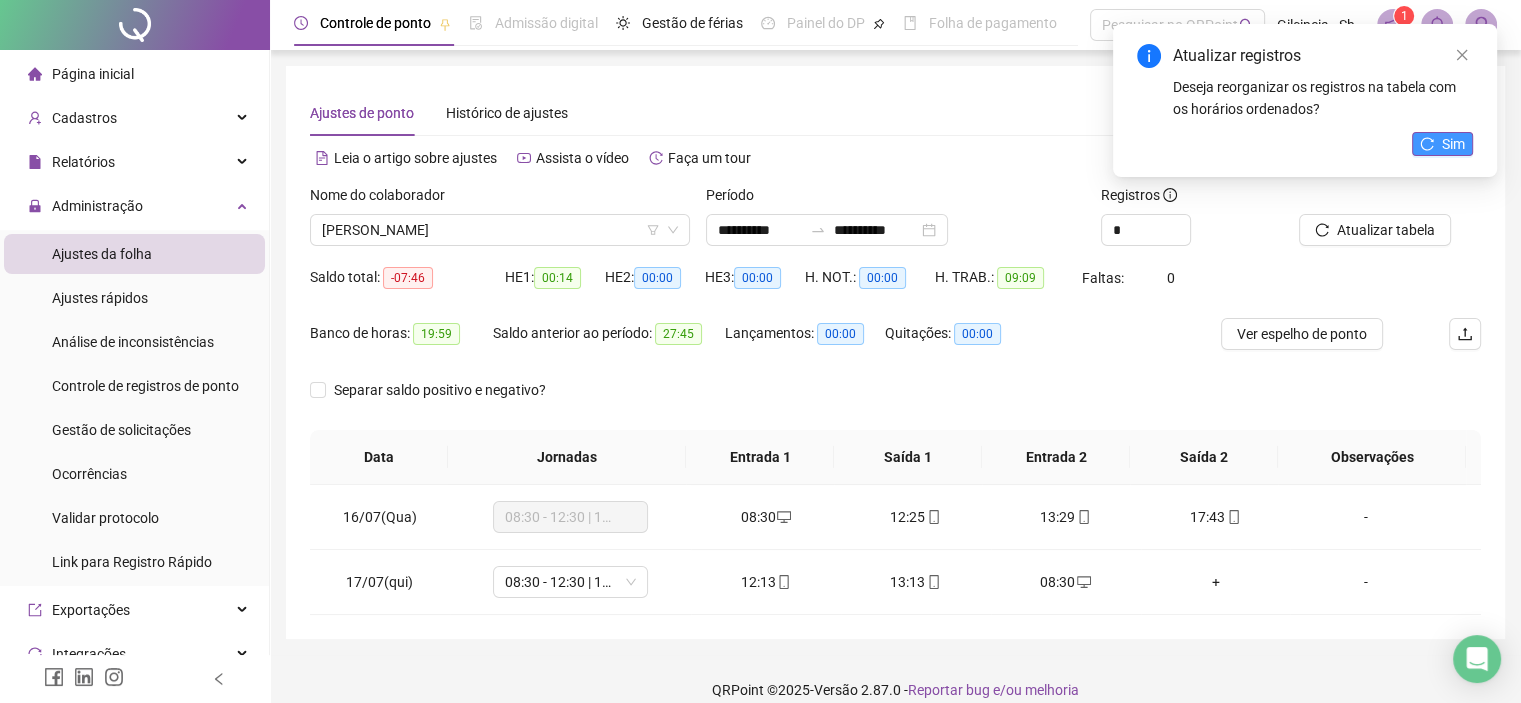 click on "Sim" at bounding box center (1442, 144) 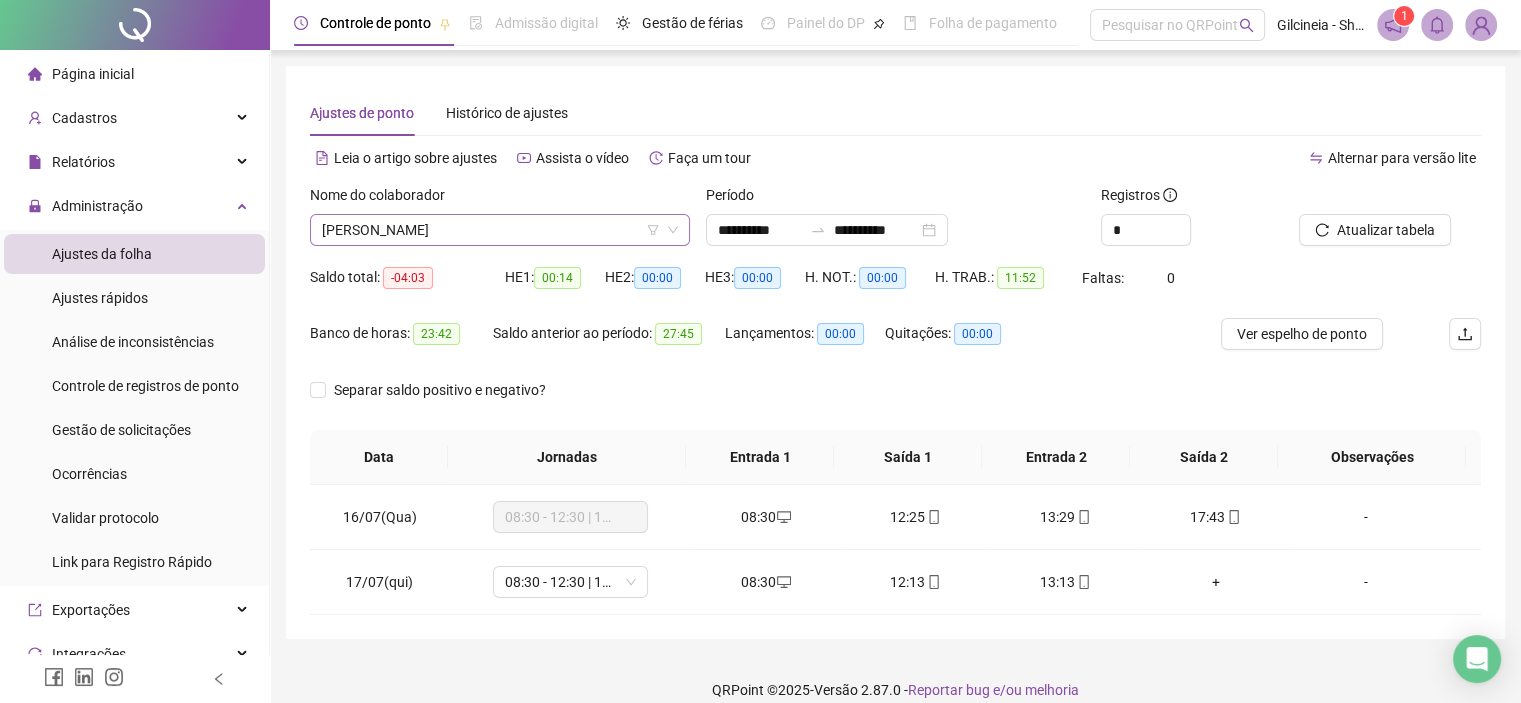 click on "[PERSON_NAME]" at bounding box center (500, 230) 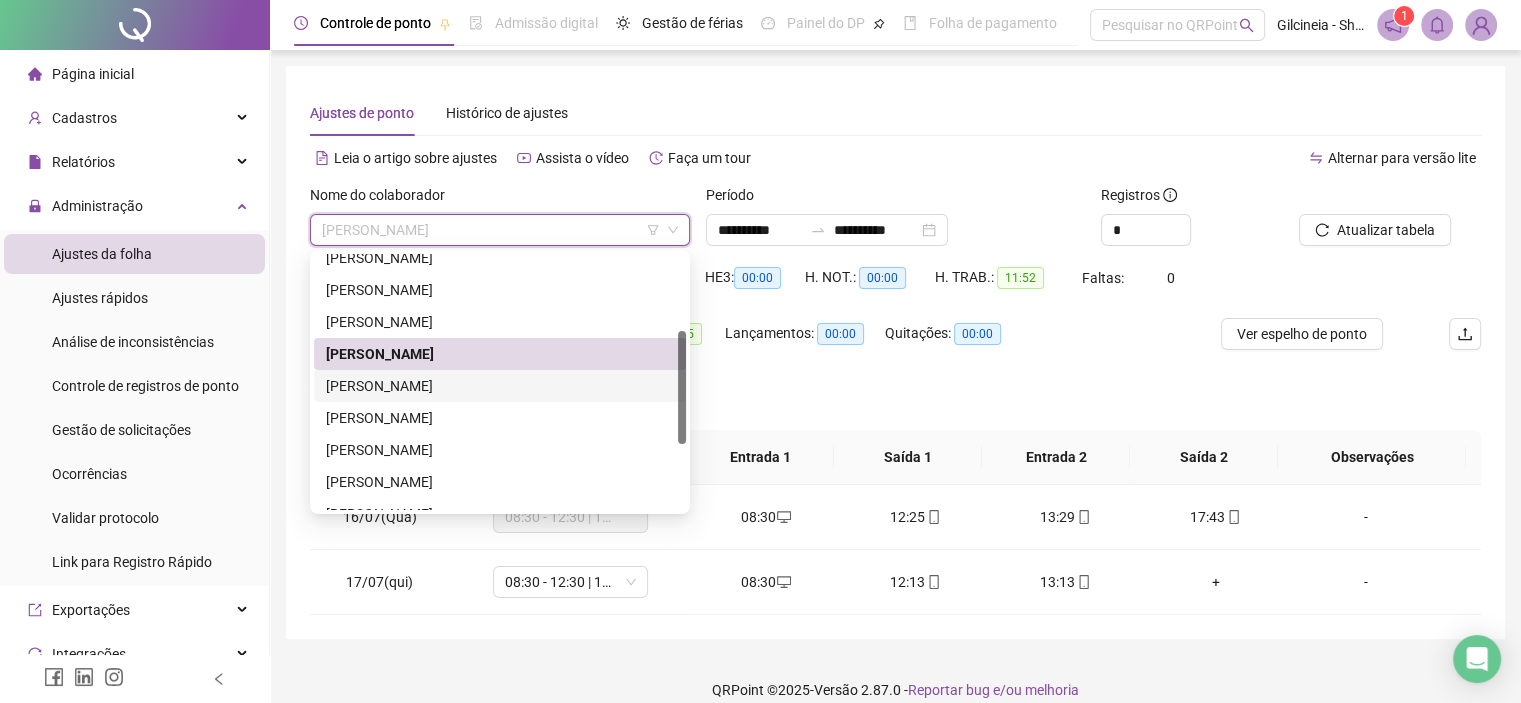 click on "[PERSON_NAME]" at bounding box center (500, 386) 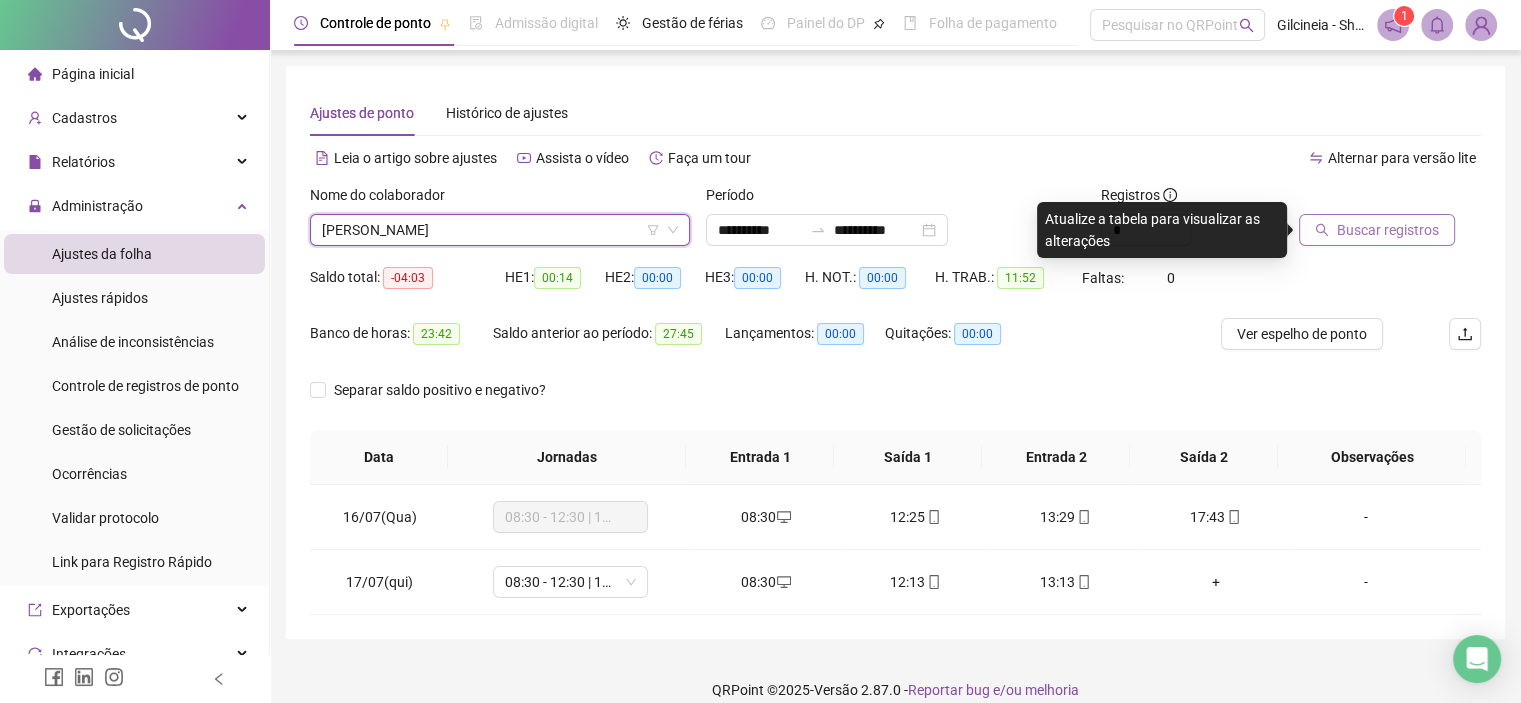 click on "Buscar registros" at bounding box center (1388, 230) 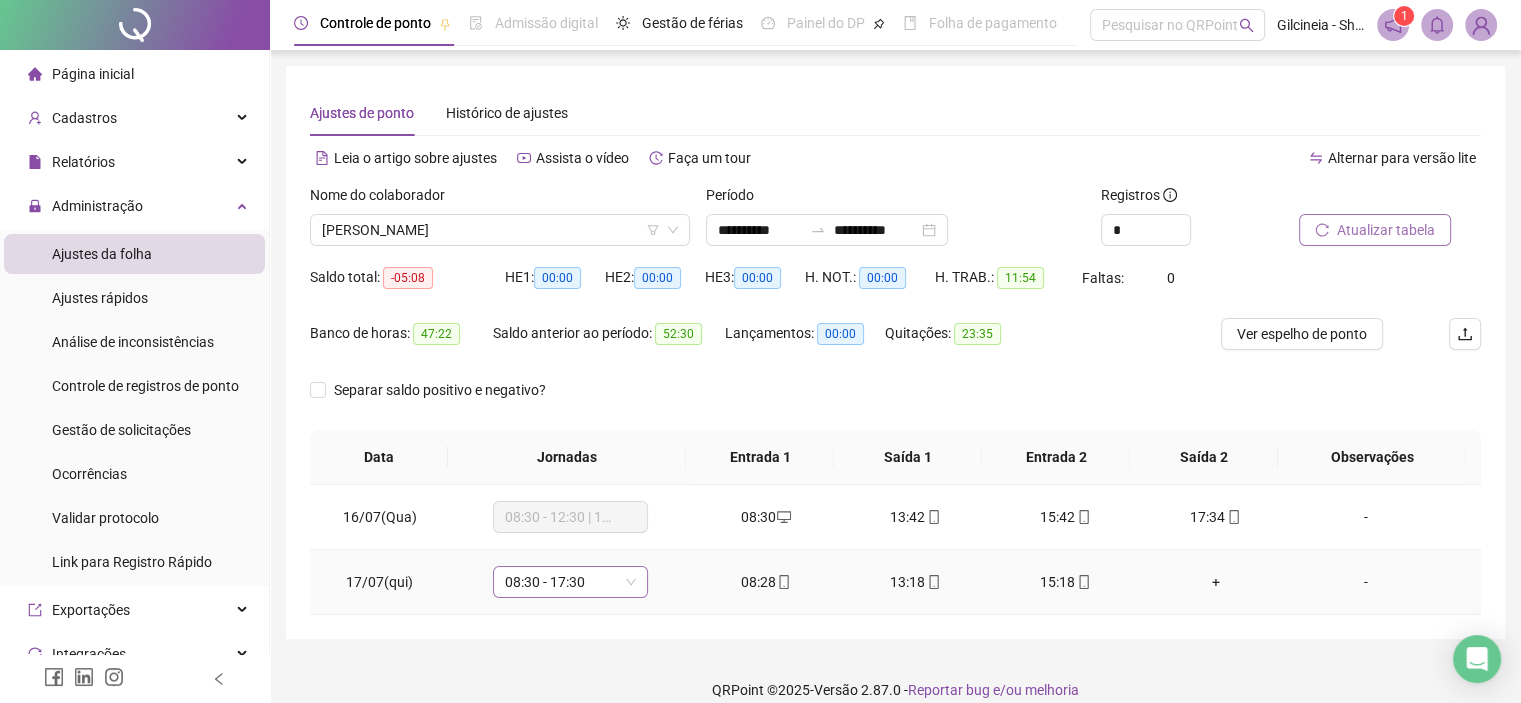 click on "08:30 - 17:30" at bounding box center [570, 582] 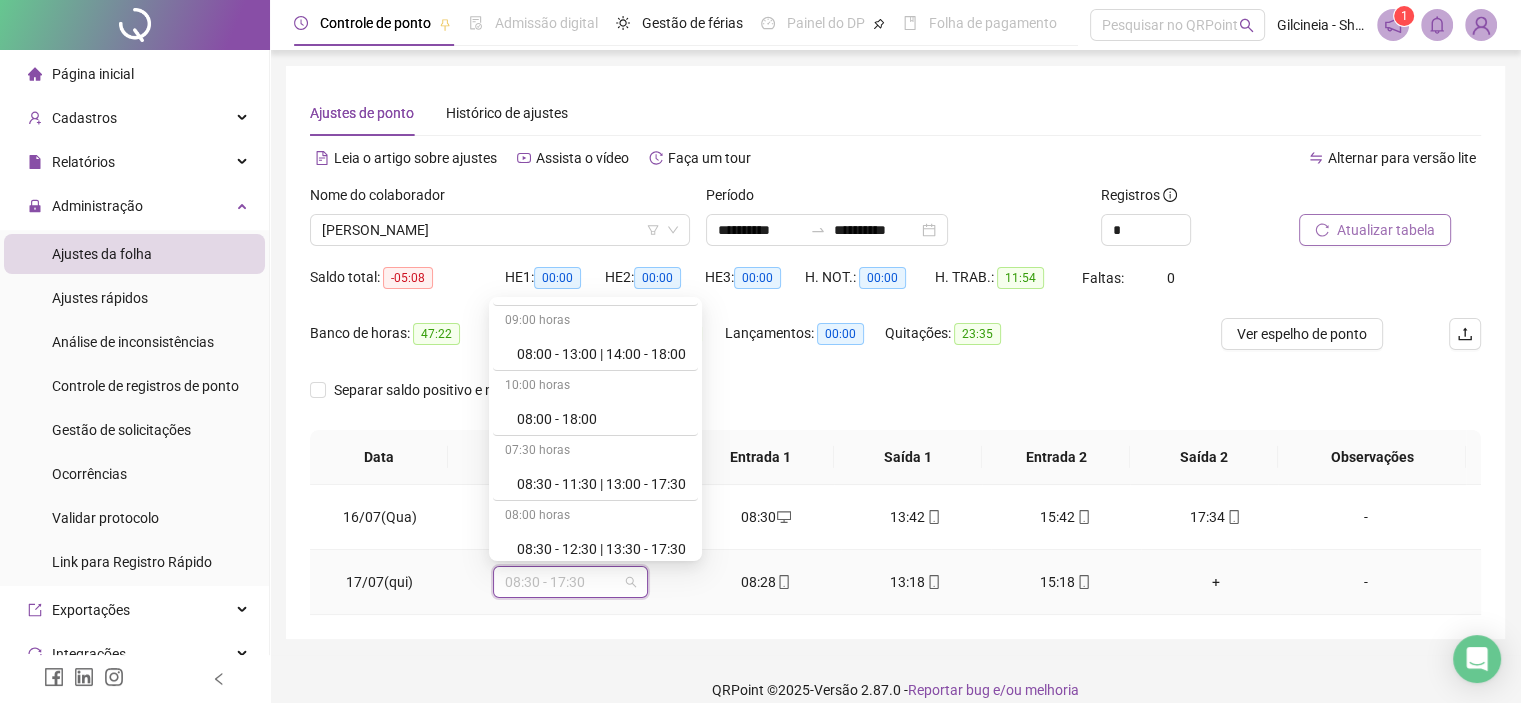 scroll, scrollTop: 480, scrollLeft: 0, axis: vertical 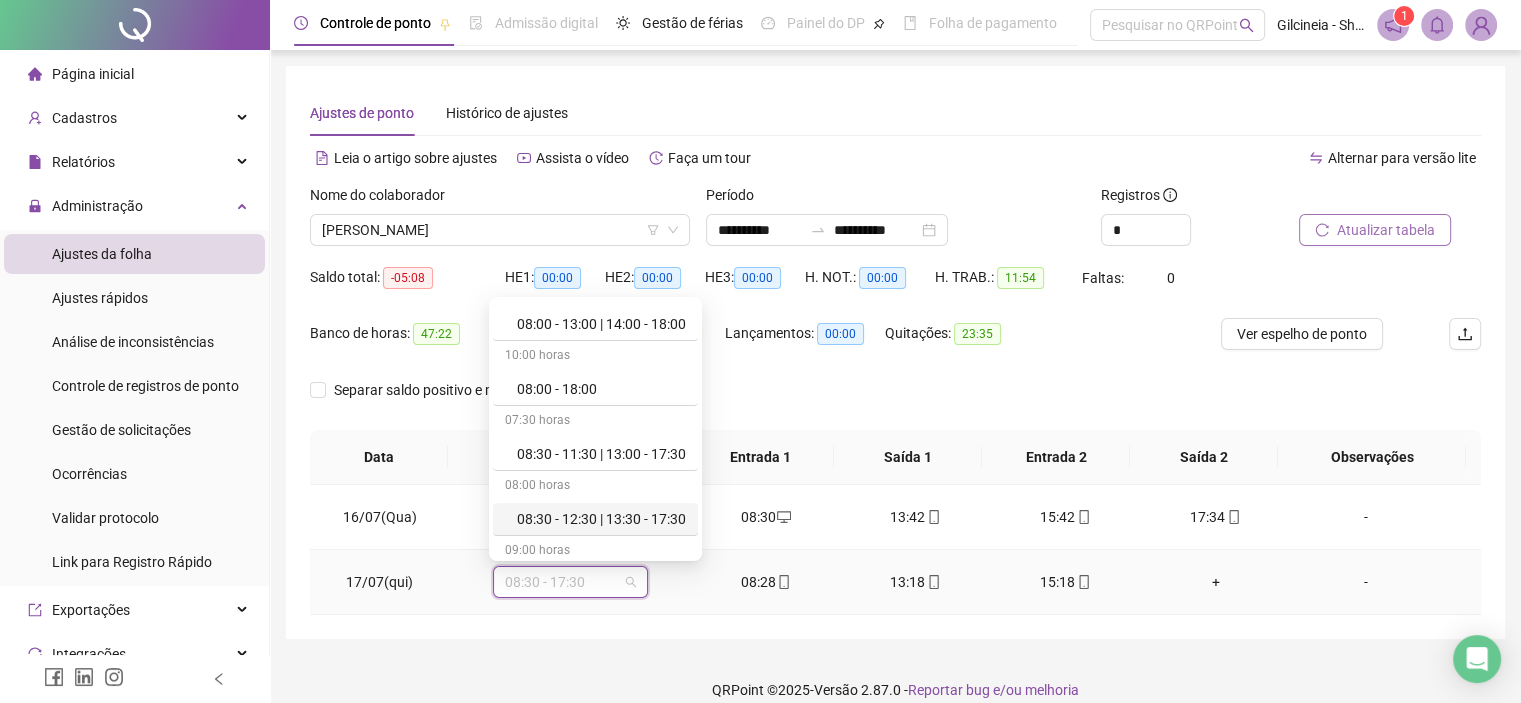 click on "08:30 - 12:30 | 13:30 - 17:30" at bounding box center (601, 519) 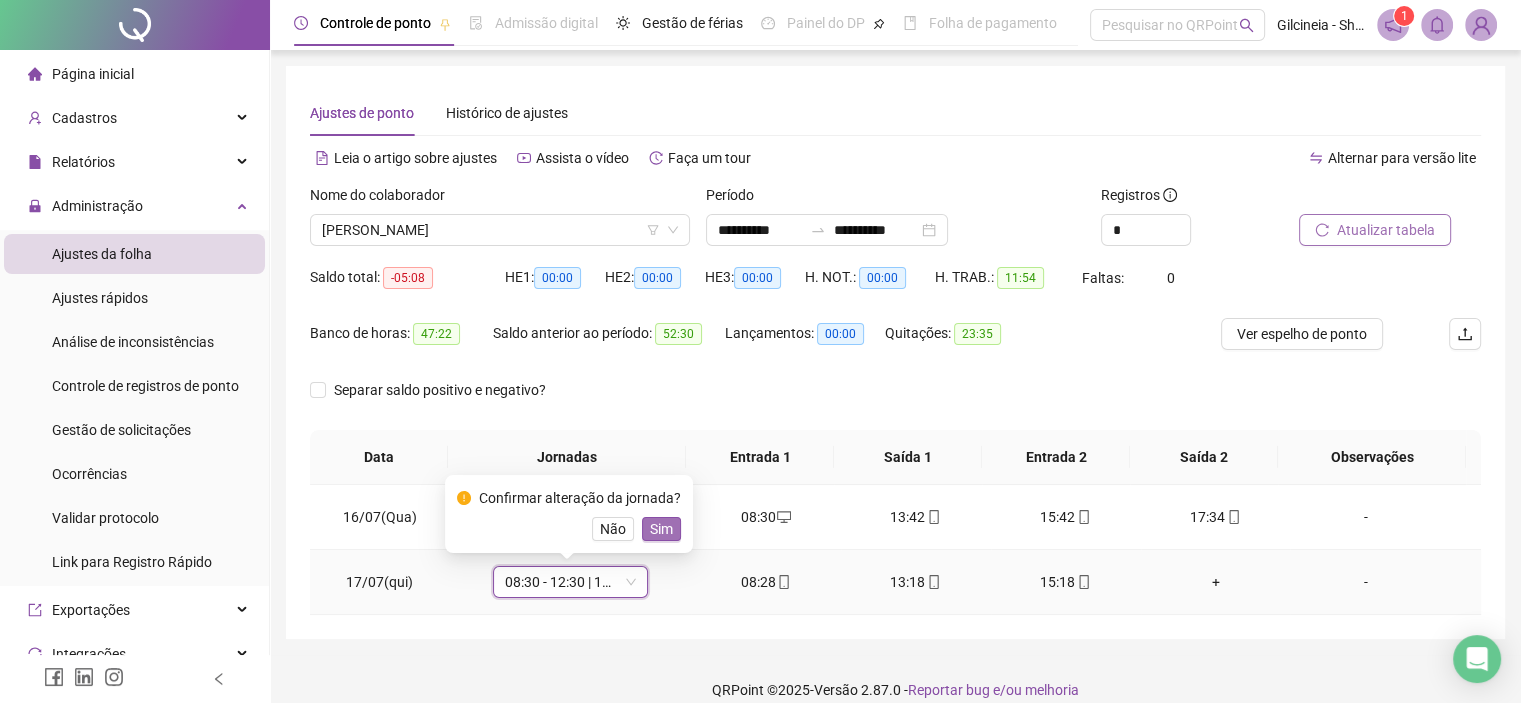 click on "Sim" at bounding box center [661, 529] 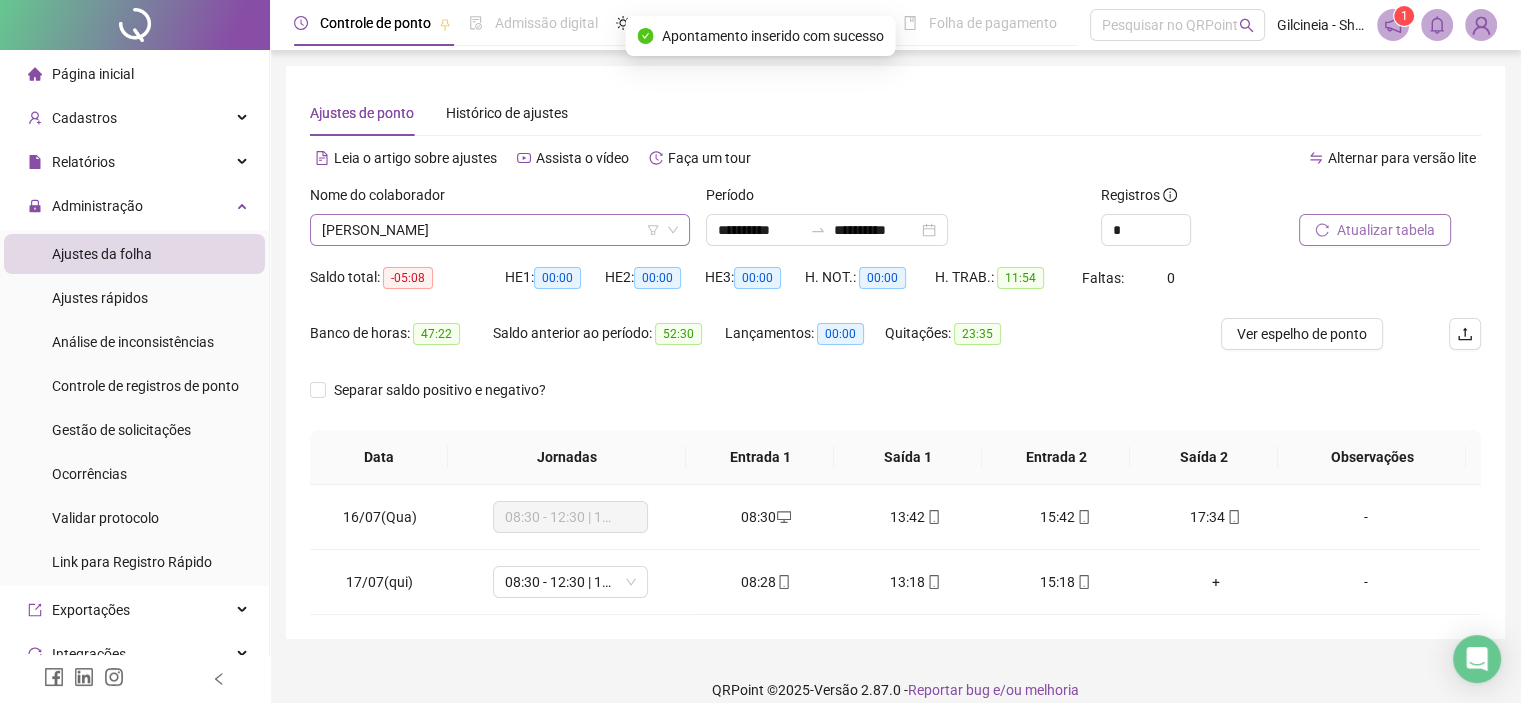 click on "[PERSON_NAME]" at bounding box center [500, 230] 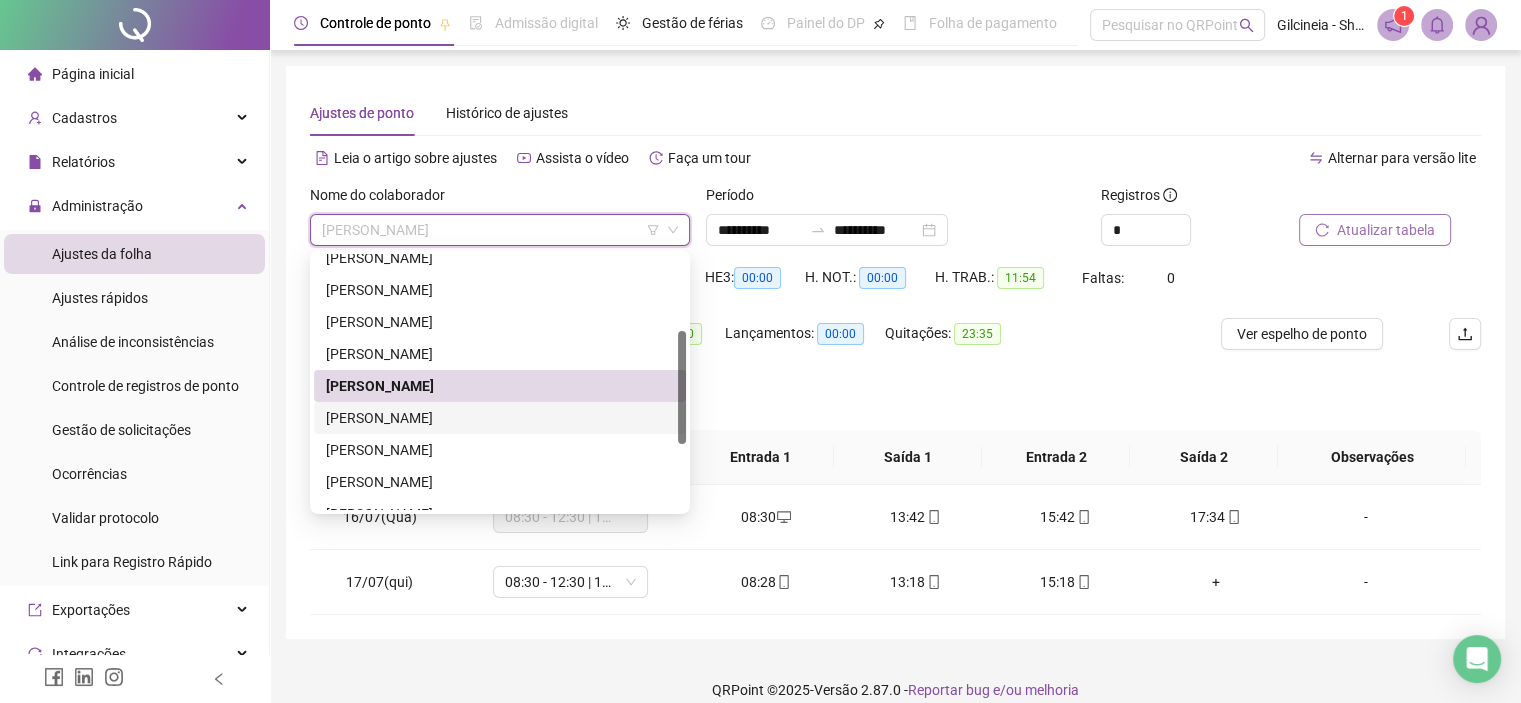 click on "[PERSON_NAME]" at bounding box center [500, 418] 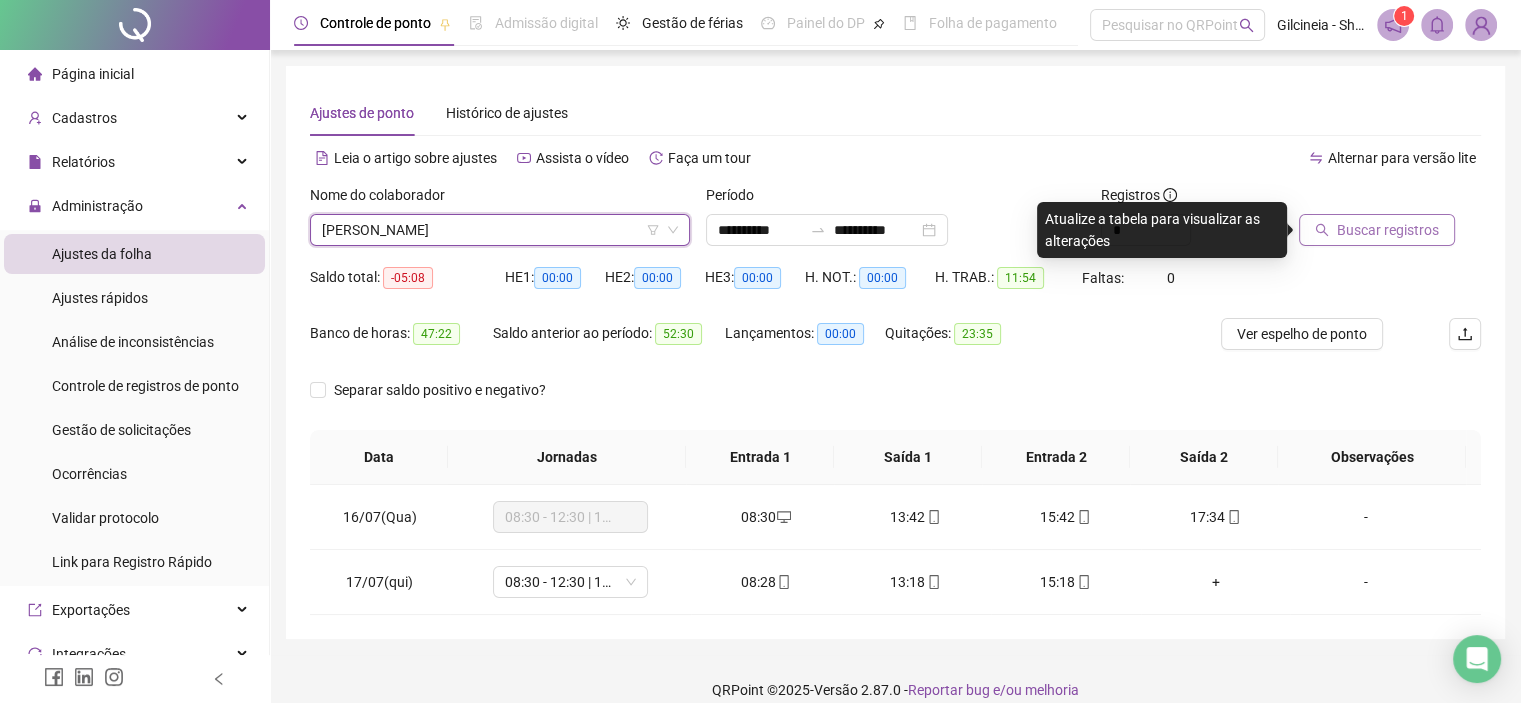 click on "Buscar registros" at bounding box center [1388, 230] 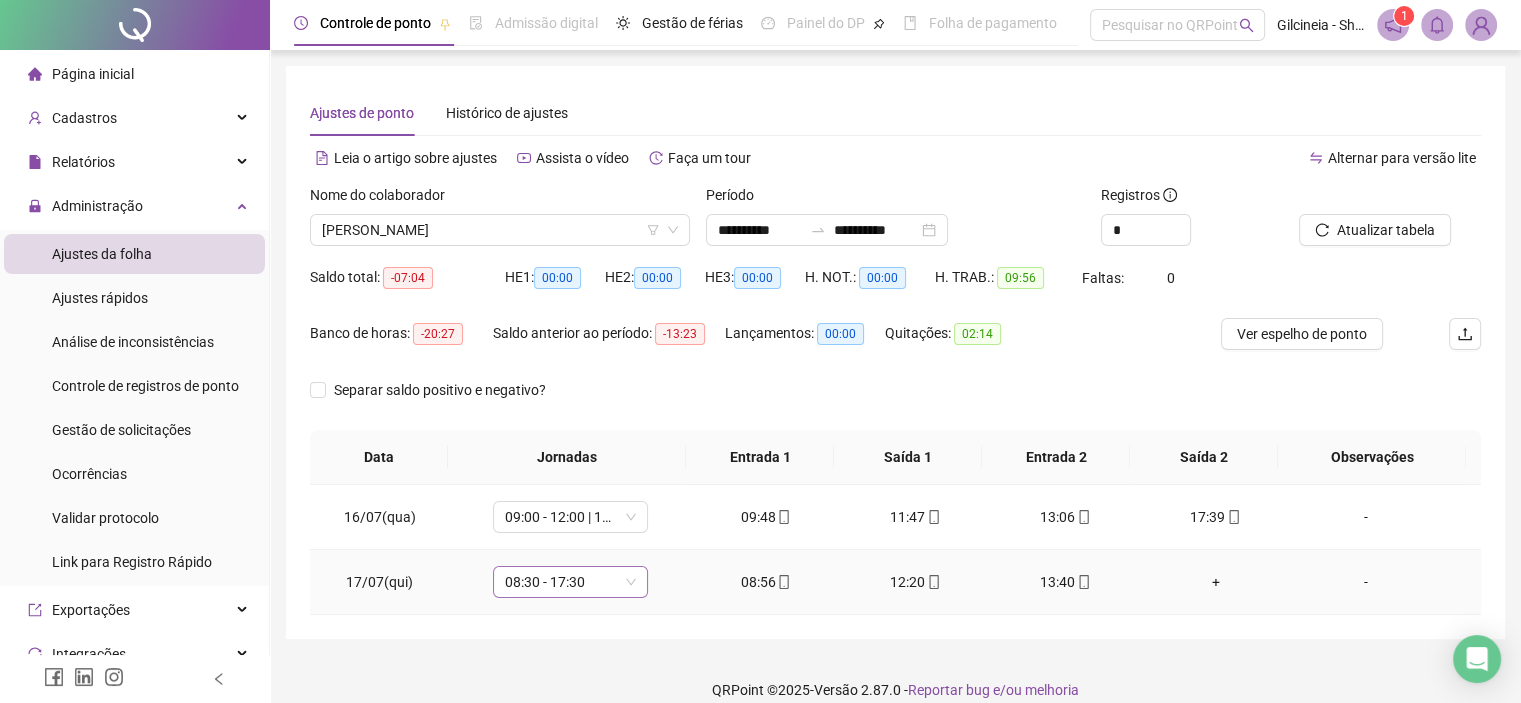 click on "08:30 - 17:30" at bounding box center (570, 582) 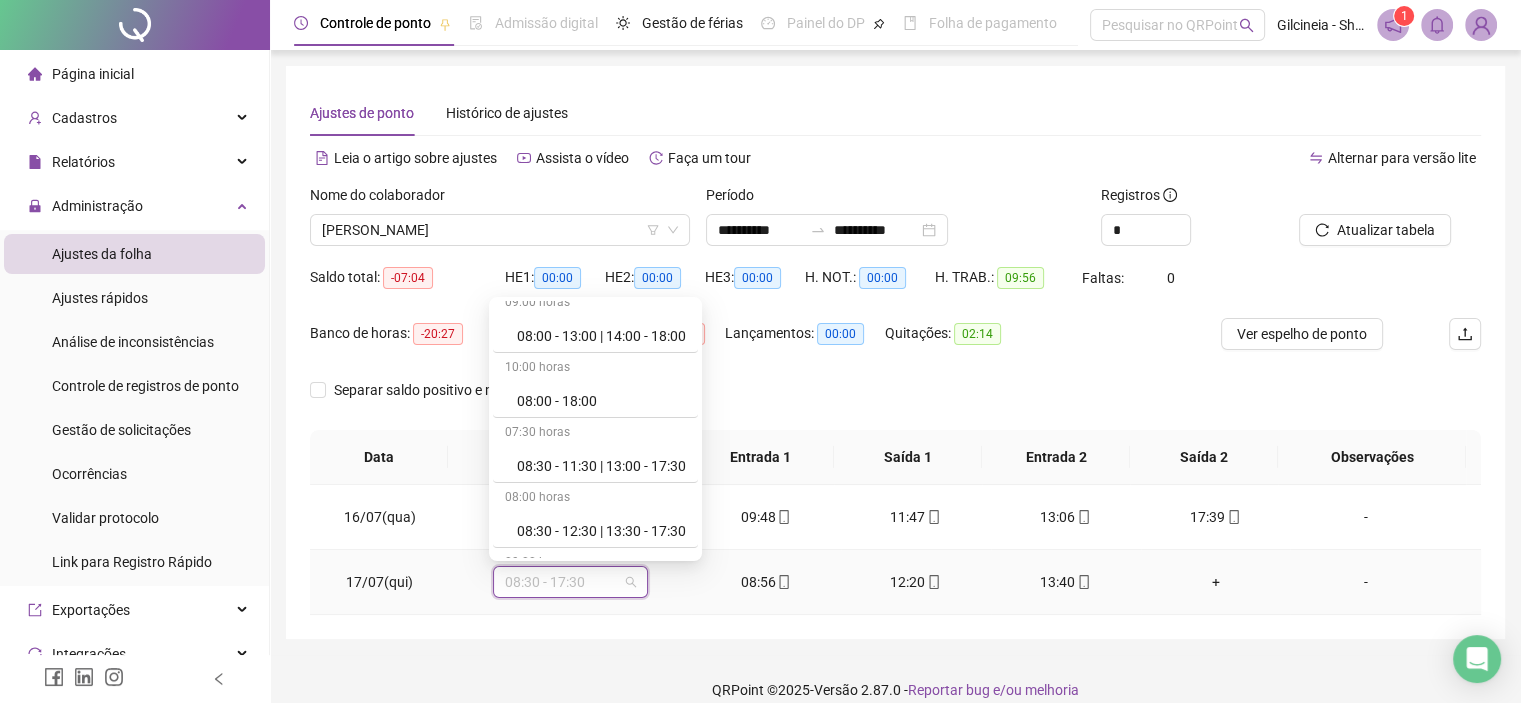 scroll, scrollTop: 480, scrollLeft: 0, axis: vertical 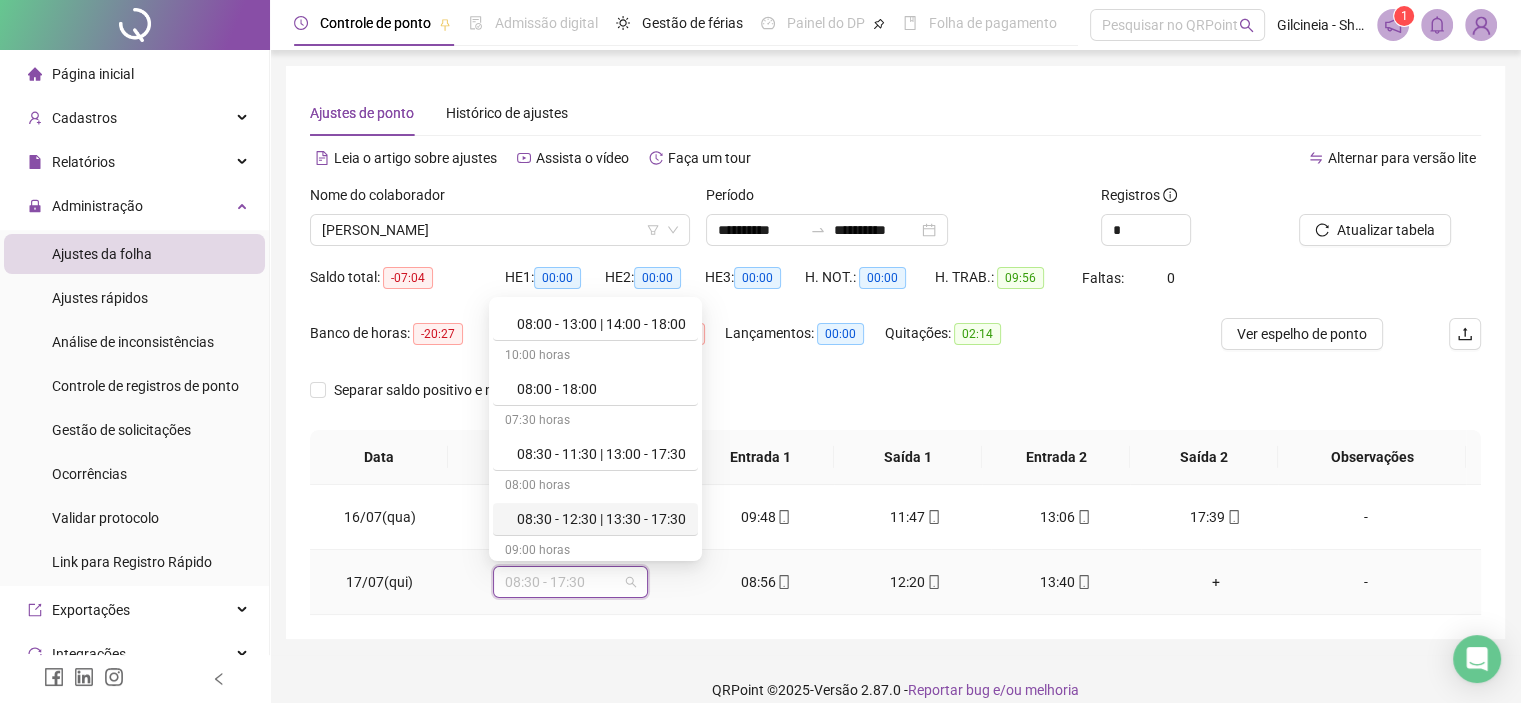 click on "08:30 - 12:30 | 13:30 - 17:30" at bounding box center (601, 519) 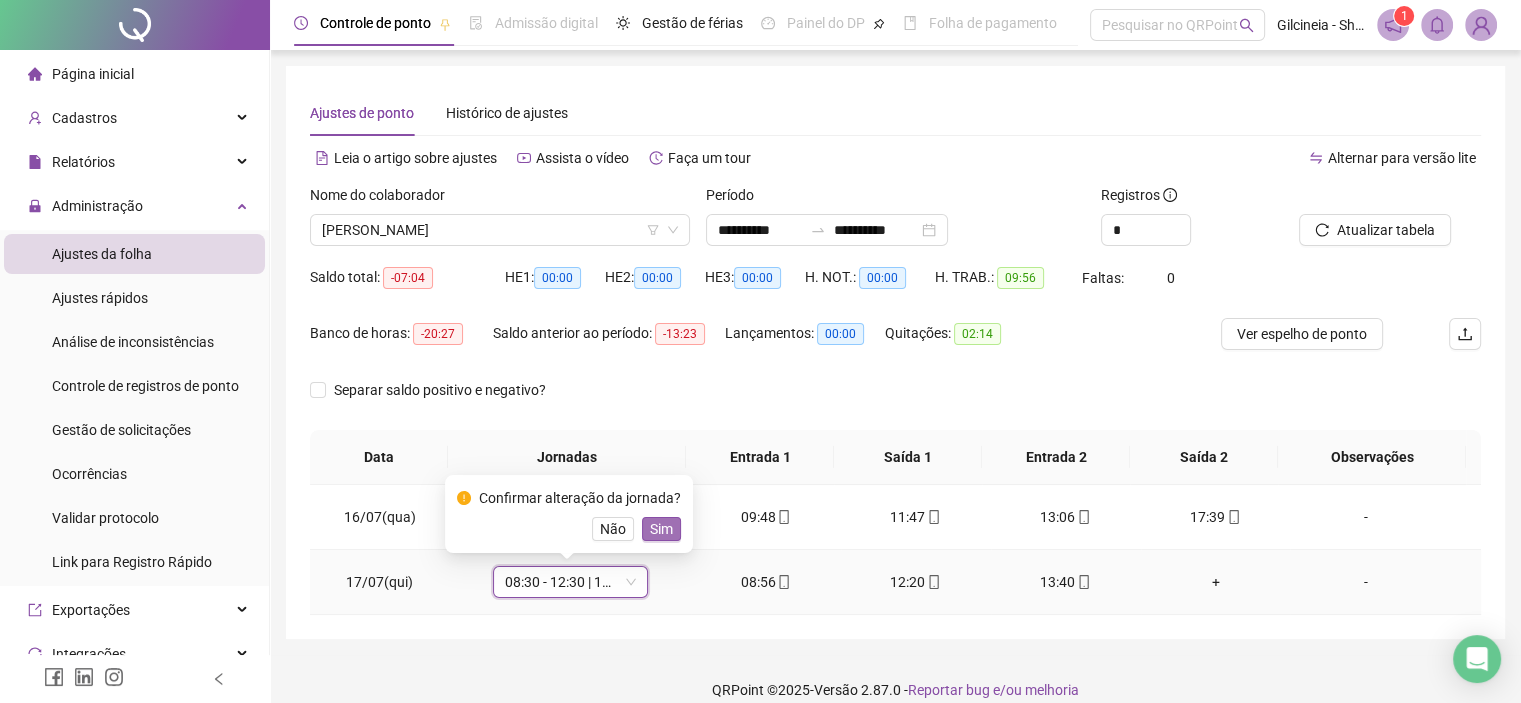 click on "Sim" at bounding box center (661, 529) 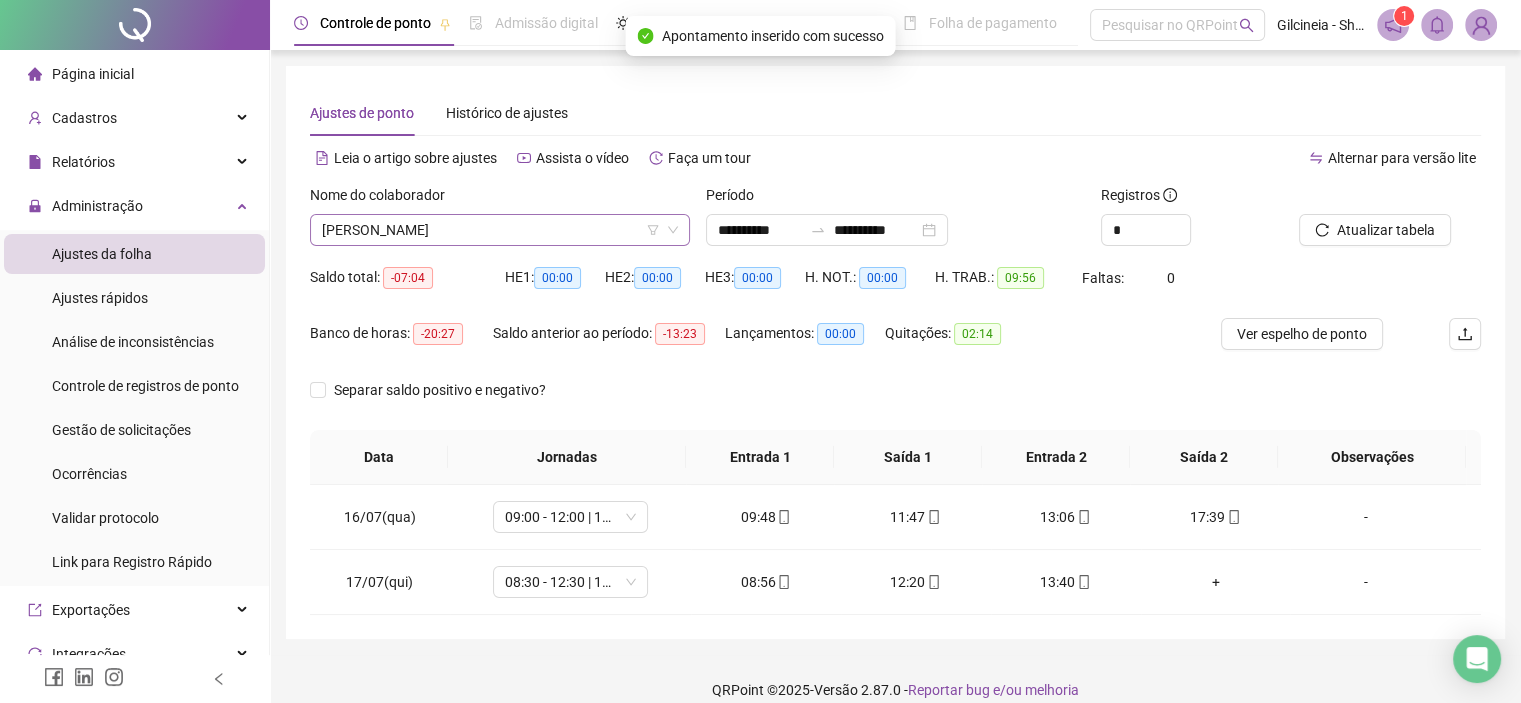click on "[PERSON_NAME]" at bounding box center (500, 230) 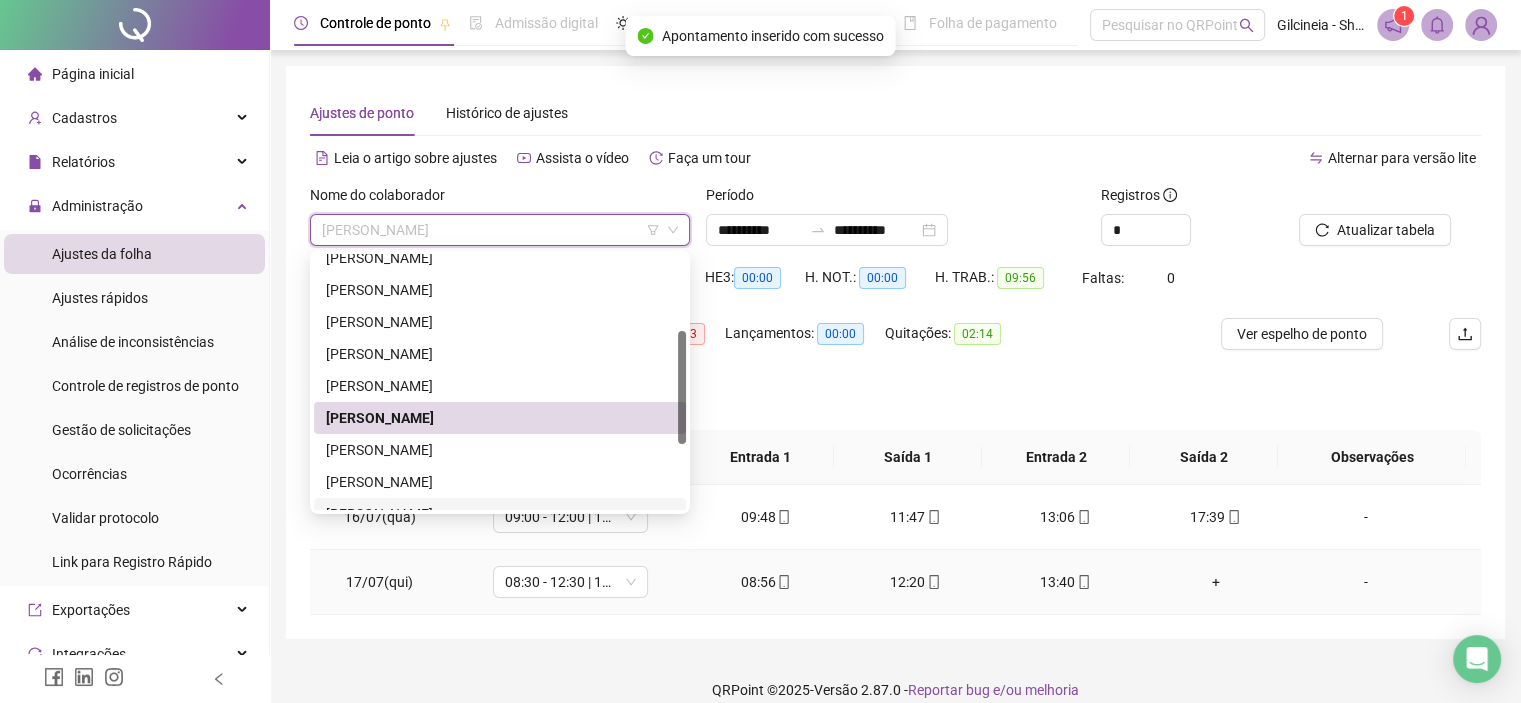 click on "08:30 - 12:30 | 13:30 - 17:30" at bounding box center [570, 582] 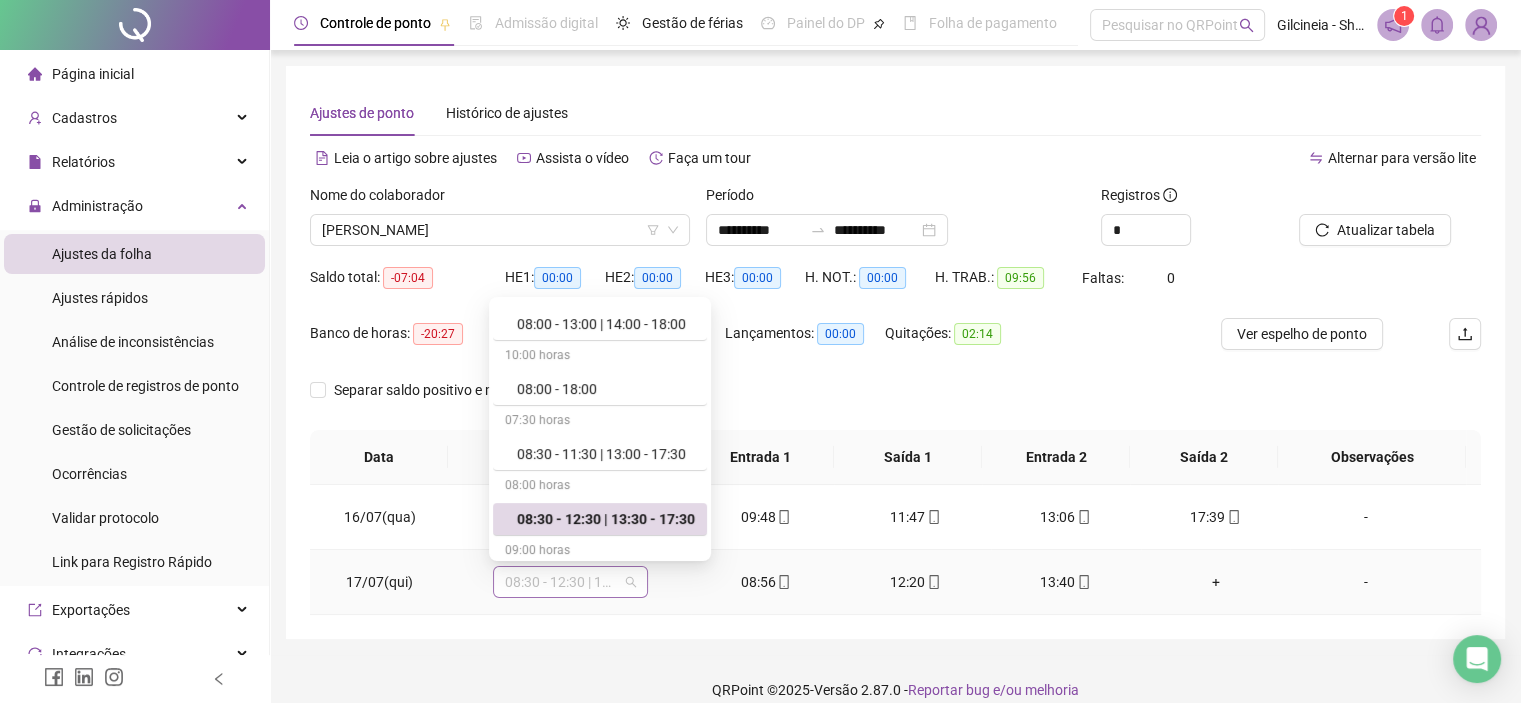 click on "08:30 - 12:30 | 13:30 - 17:30" at bounding box center [570, 582] 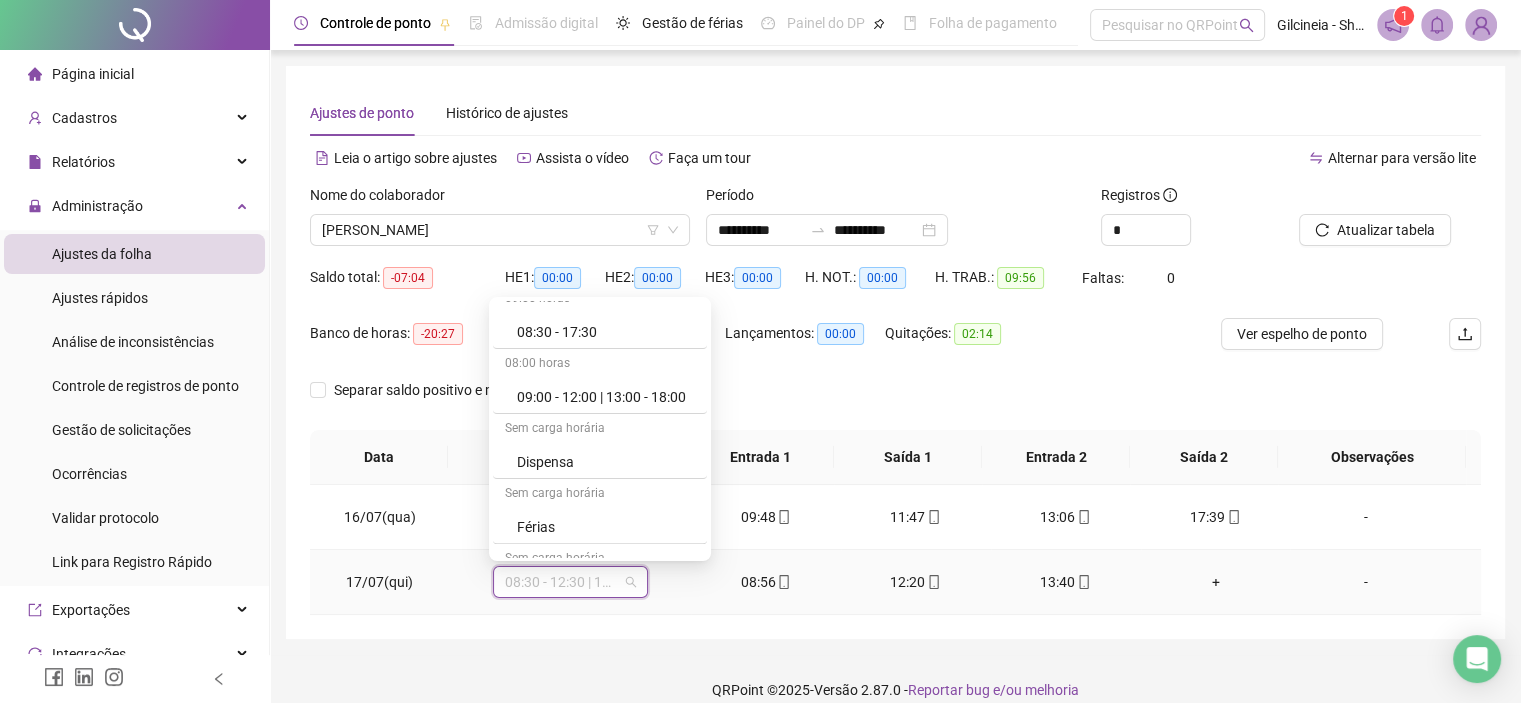 scroll, scrollTop: 744, scrollLeft: 0, axis: vertical 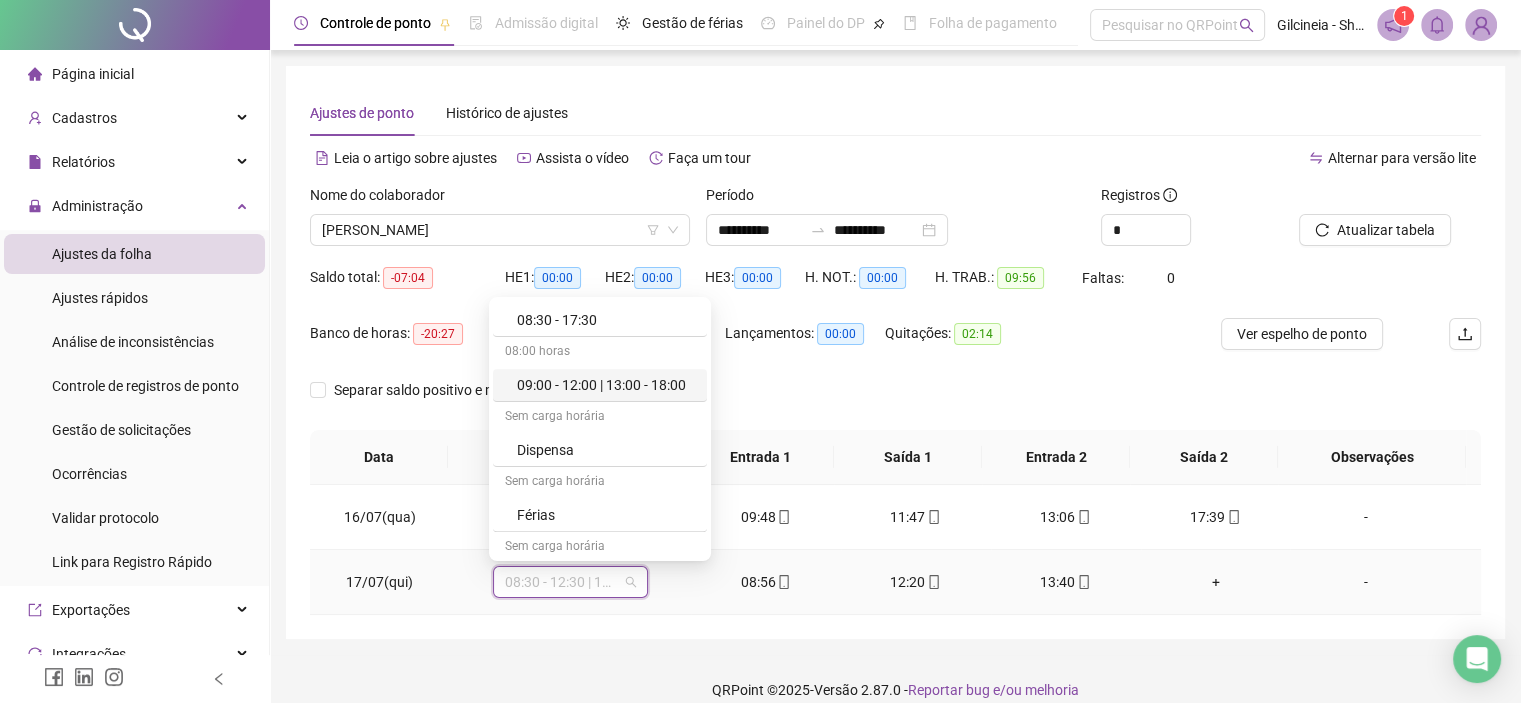 click on "09:00 - 12:00 | 13:00 - 18:00" at bounding box center [606, 385] 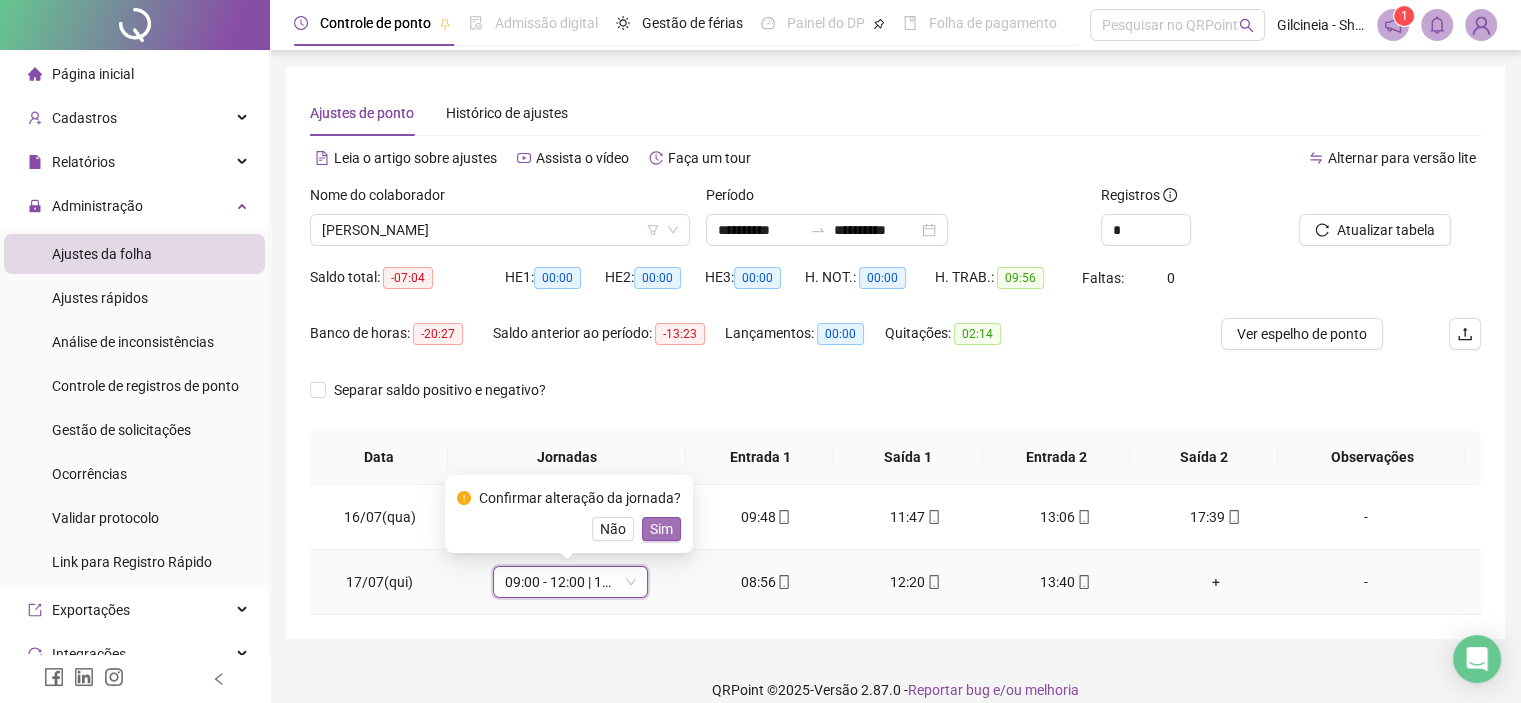 click on "Sim" at bounding box center (661, 529) 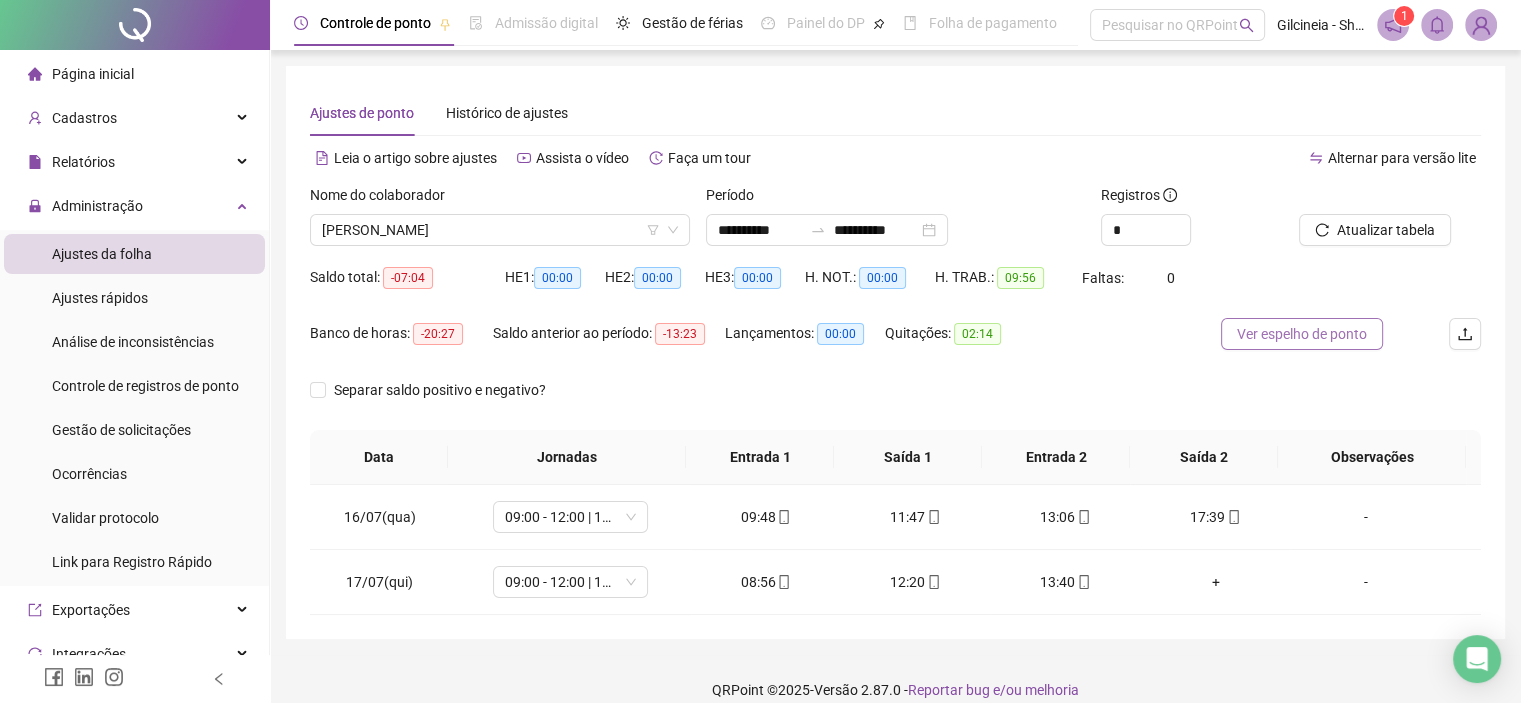 click on "Ver espelho de ponto" at bounding box center [1302, 334] 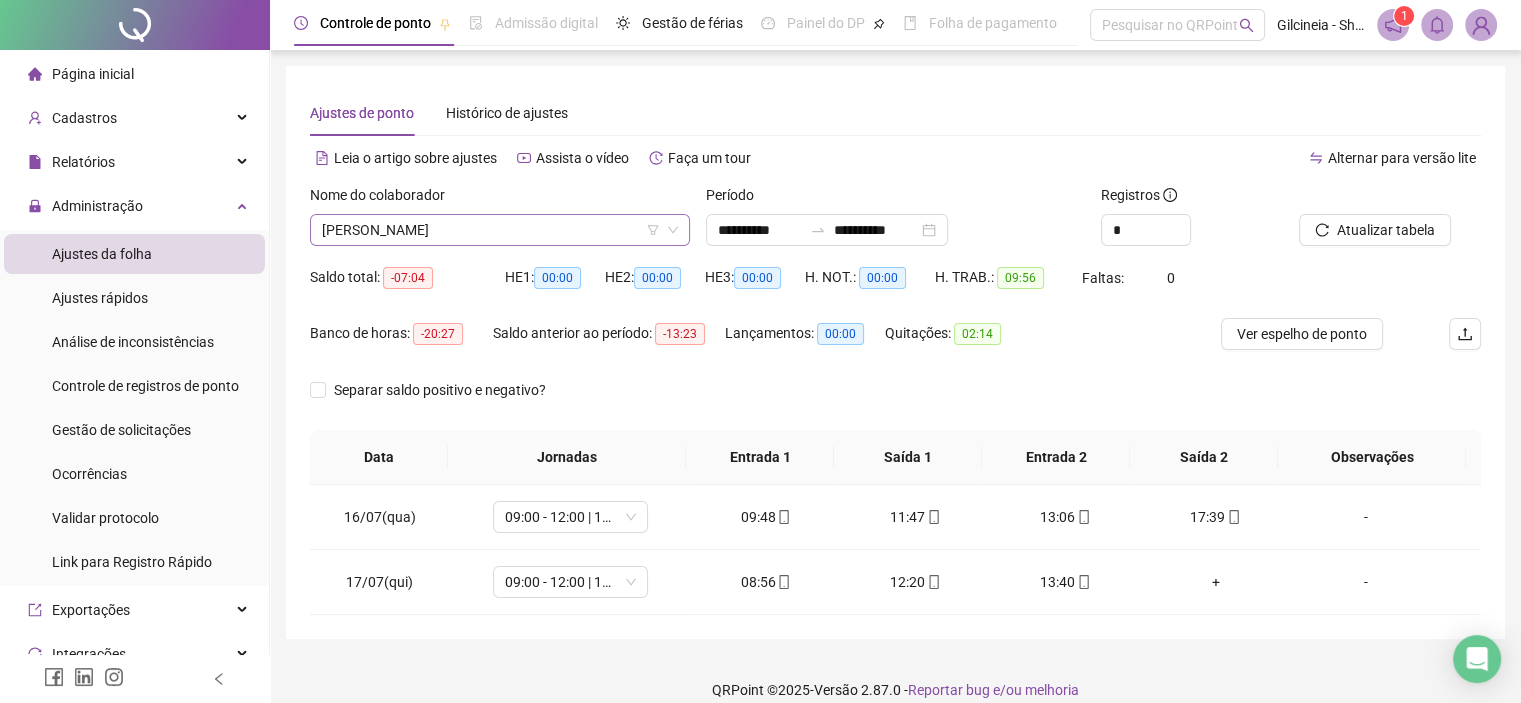 click on "[PERSON_NAME]" at bounding box center [500, 230] 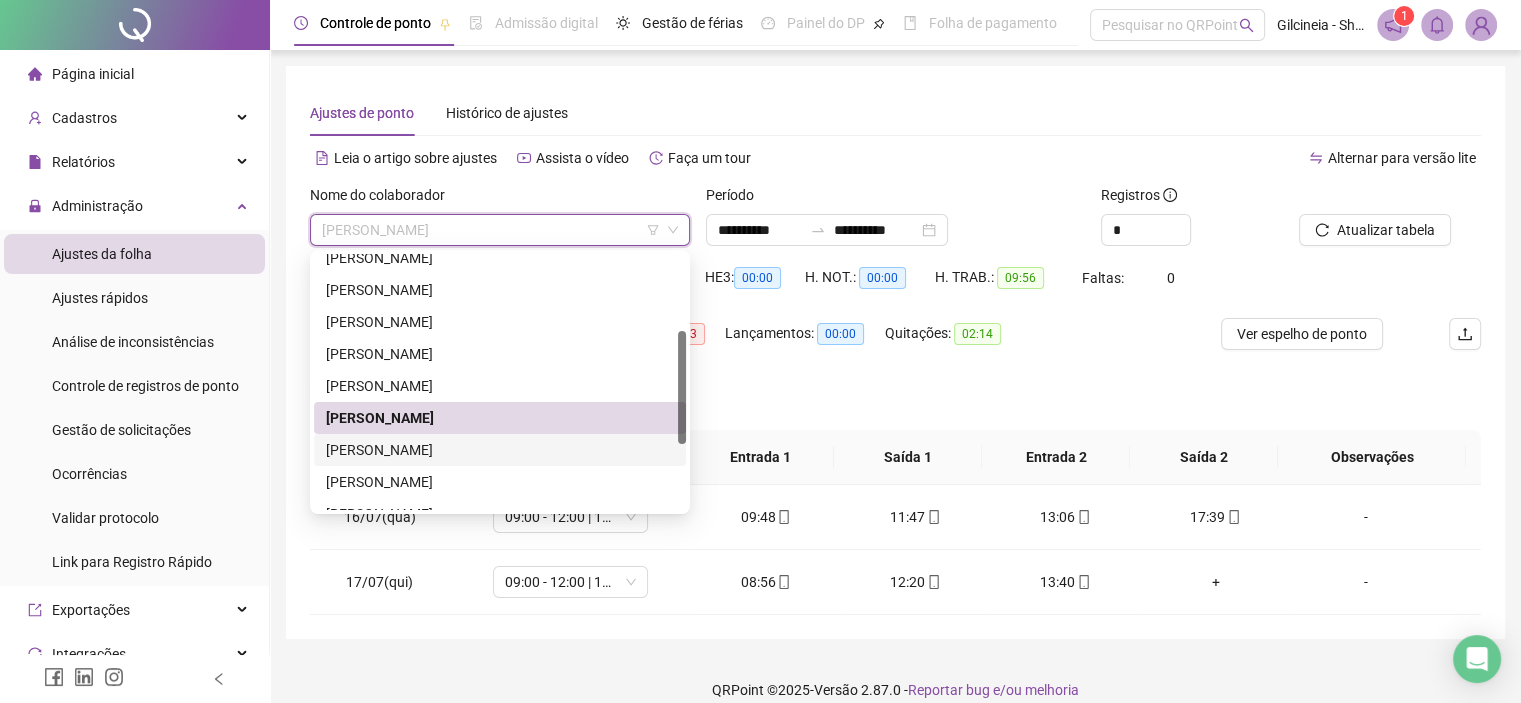 click on "[PERSON_NAME]" at bounding box center [500, 450] 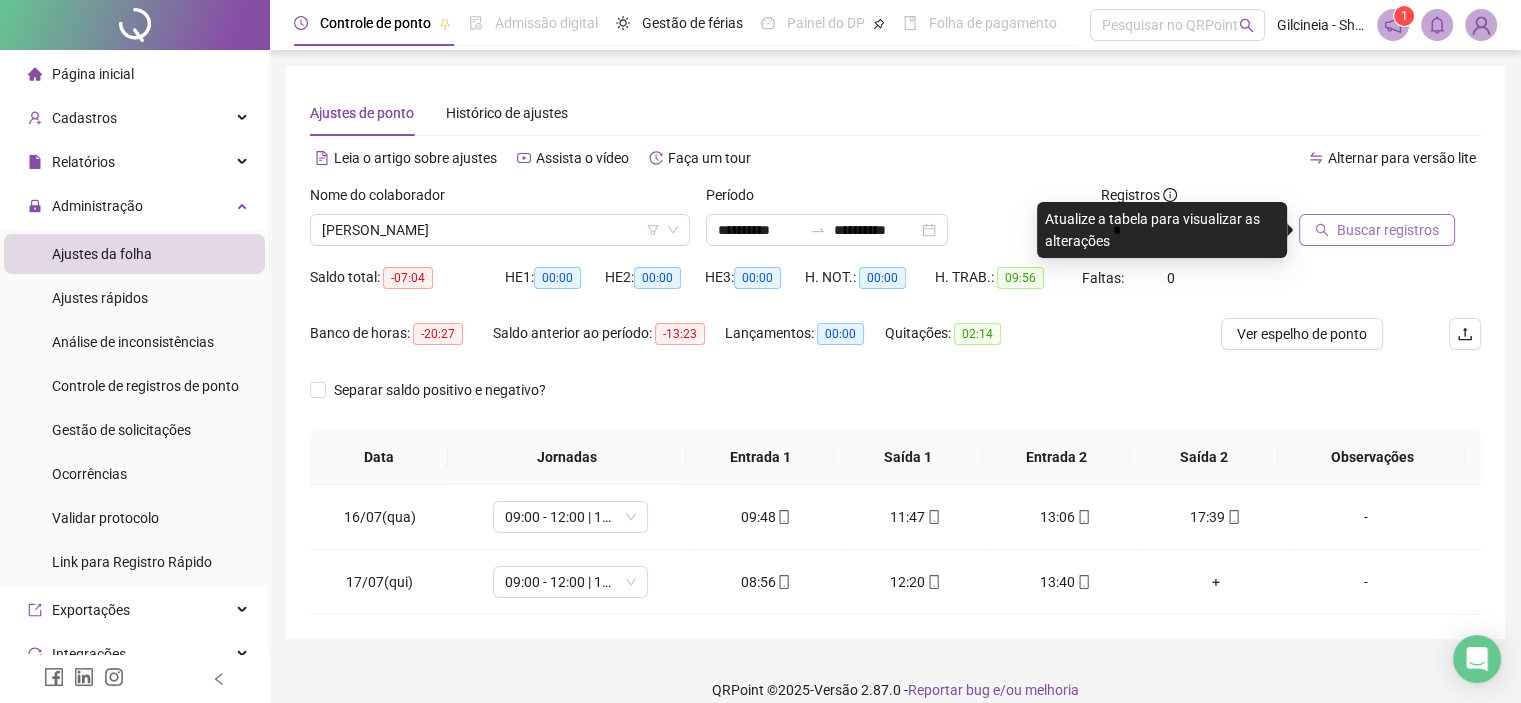 click on "Buscar registros" at bounding box center [1388, 230] 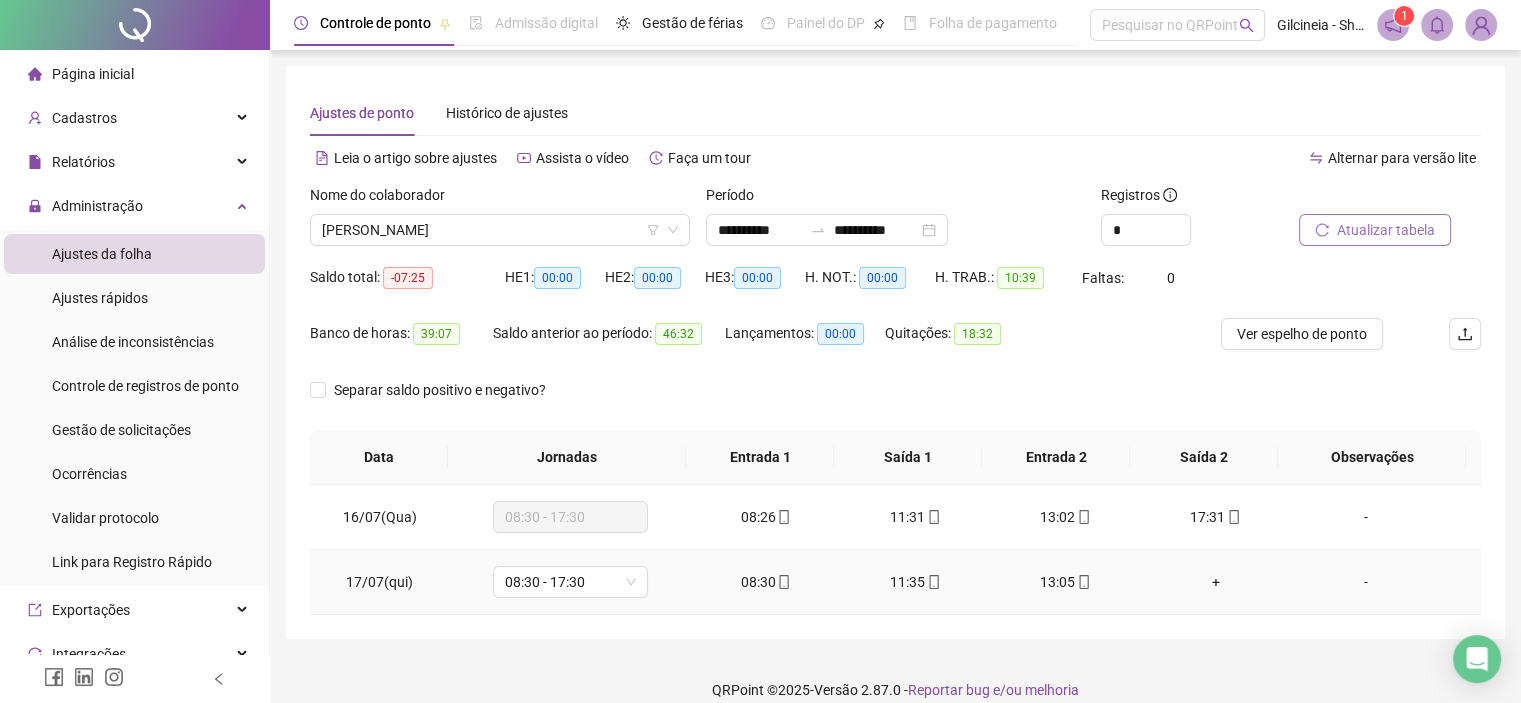 click on "08:30 - 17:30" at bounding box center [570, 582] 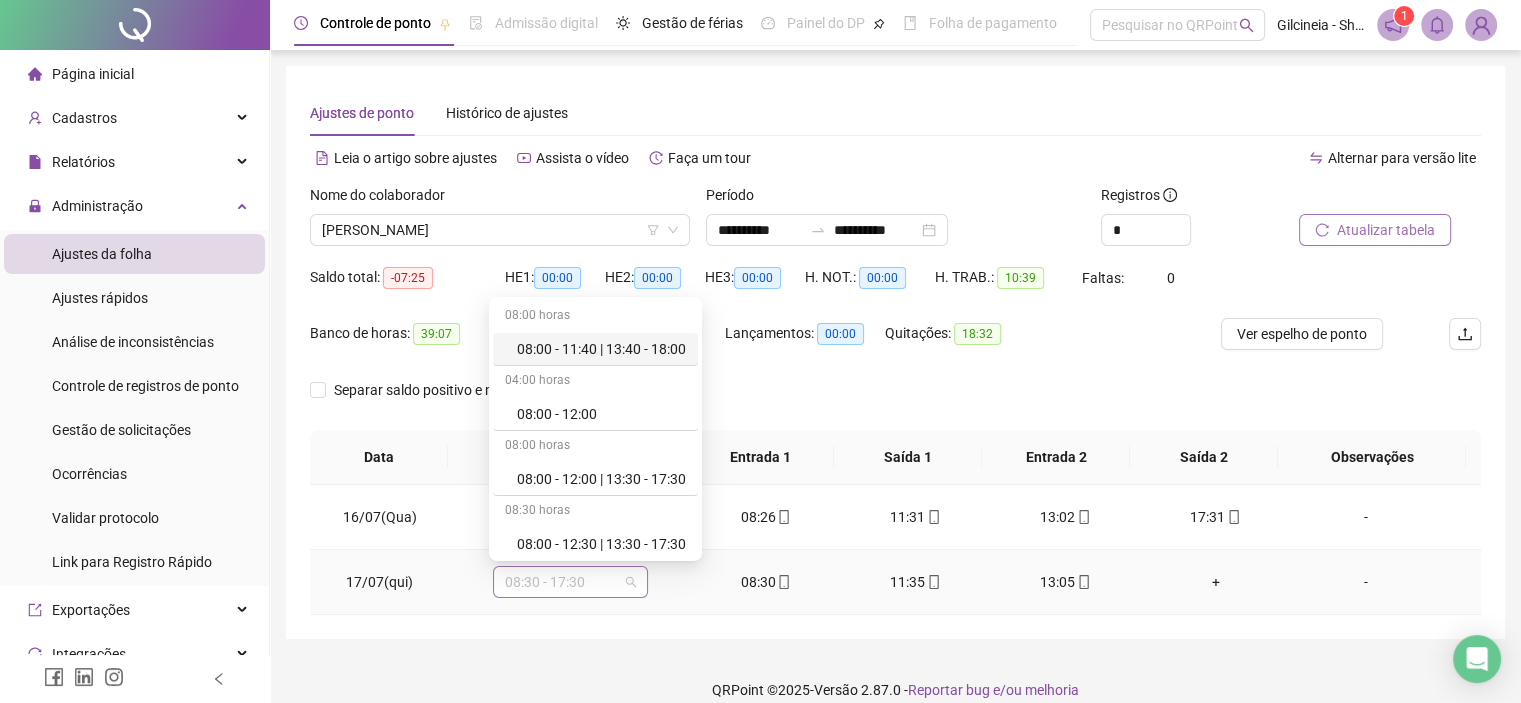 click on "08:30 - 17:30" at bounding box center (570, 582) 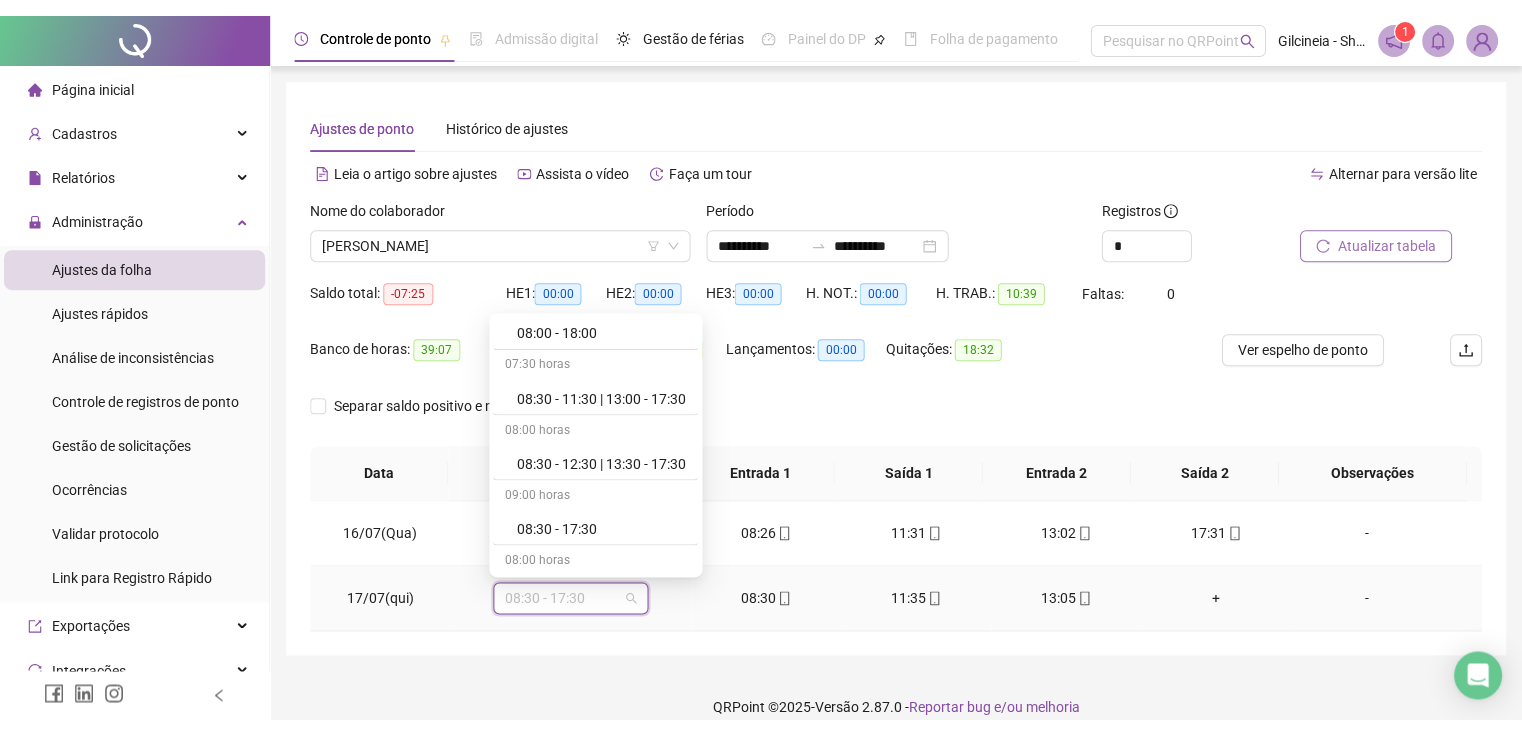 scroll, scrollTop: 560, scrollLeft: 0, axis: vertical 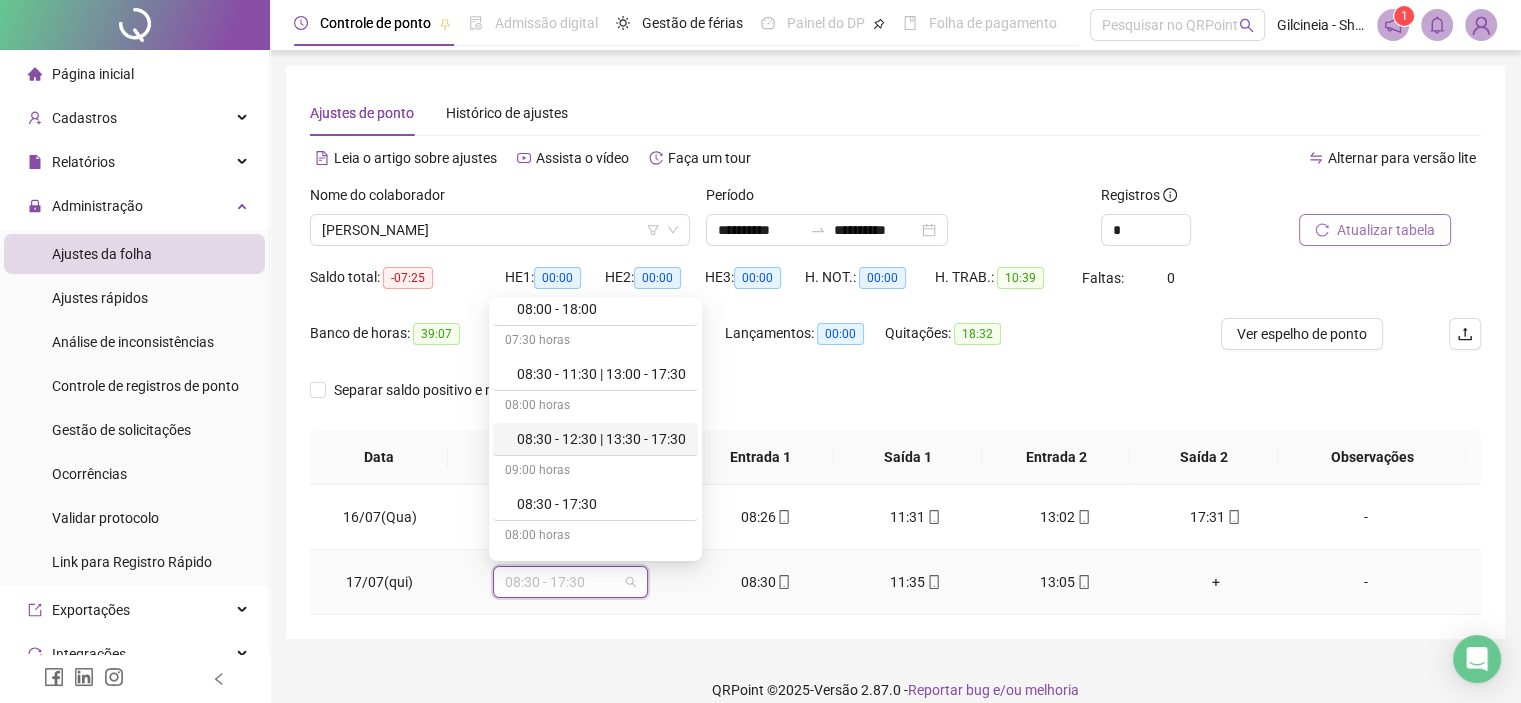 click on "08:30 - 12:30 | 13:30 - 17:30" at bounding box center (601, 439) 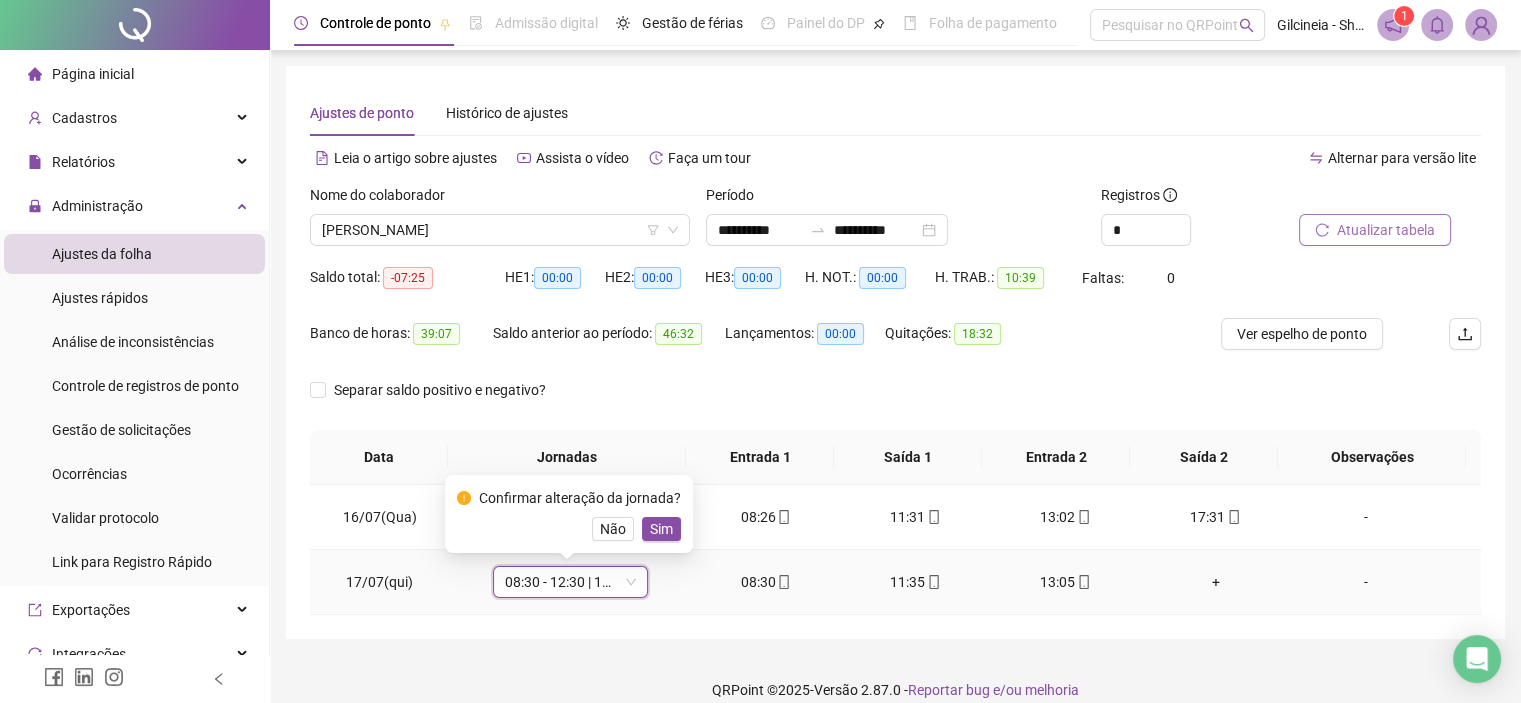 click on "Sim" at bounding box center (661, 529) 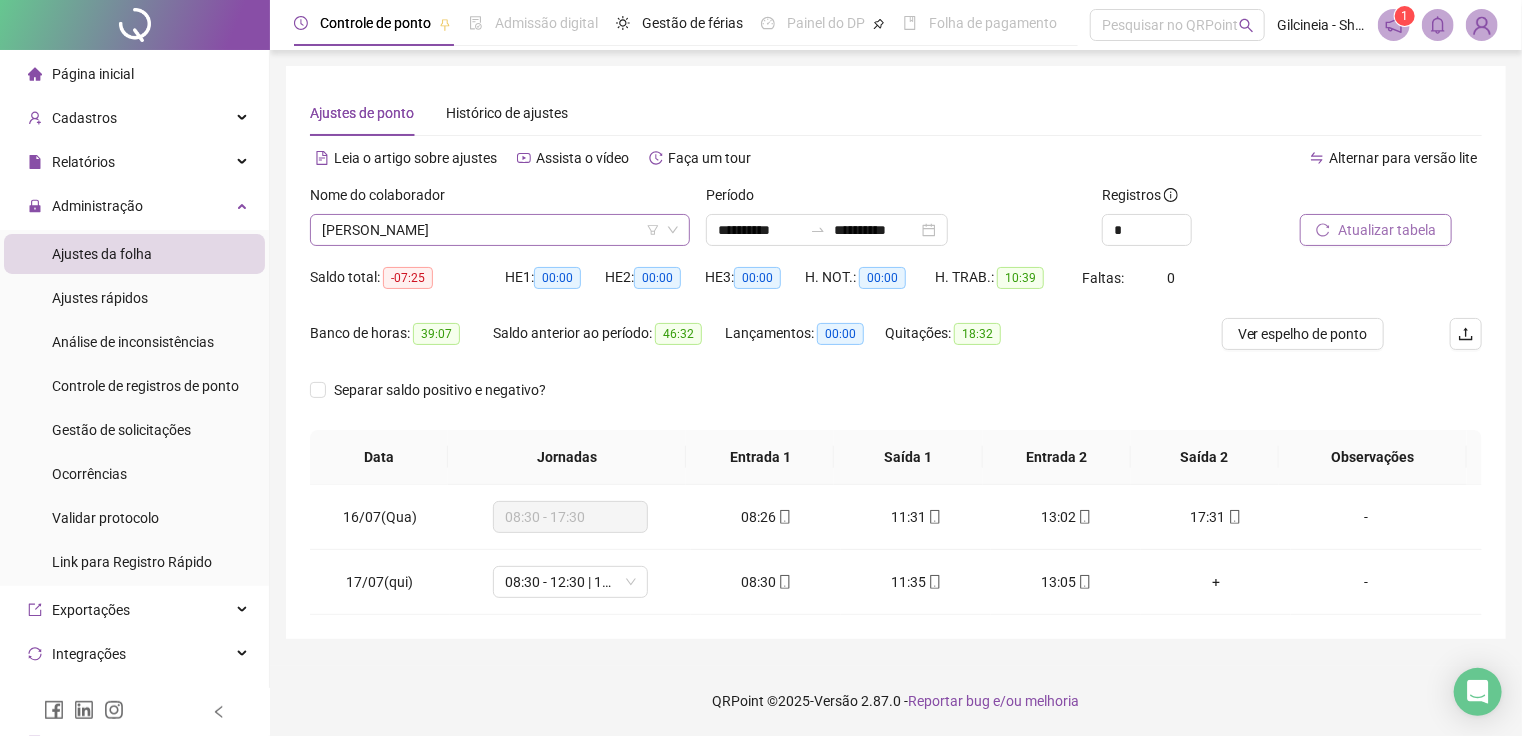 click on "[PERSON_NAME]" at bounding box center (500, 230) 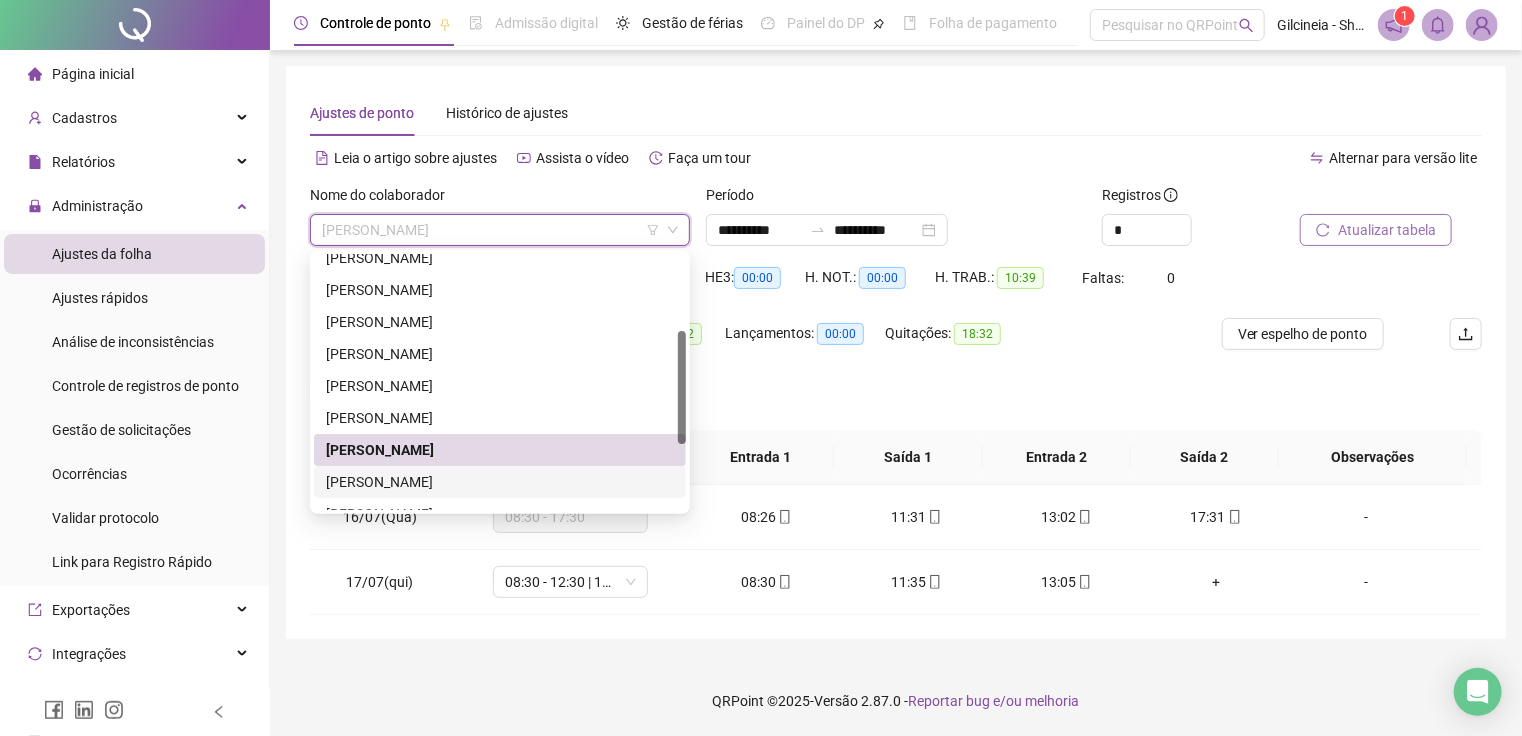 click on "[PERSON_NAME]" at bounding box center (500, 482) 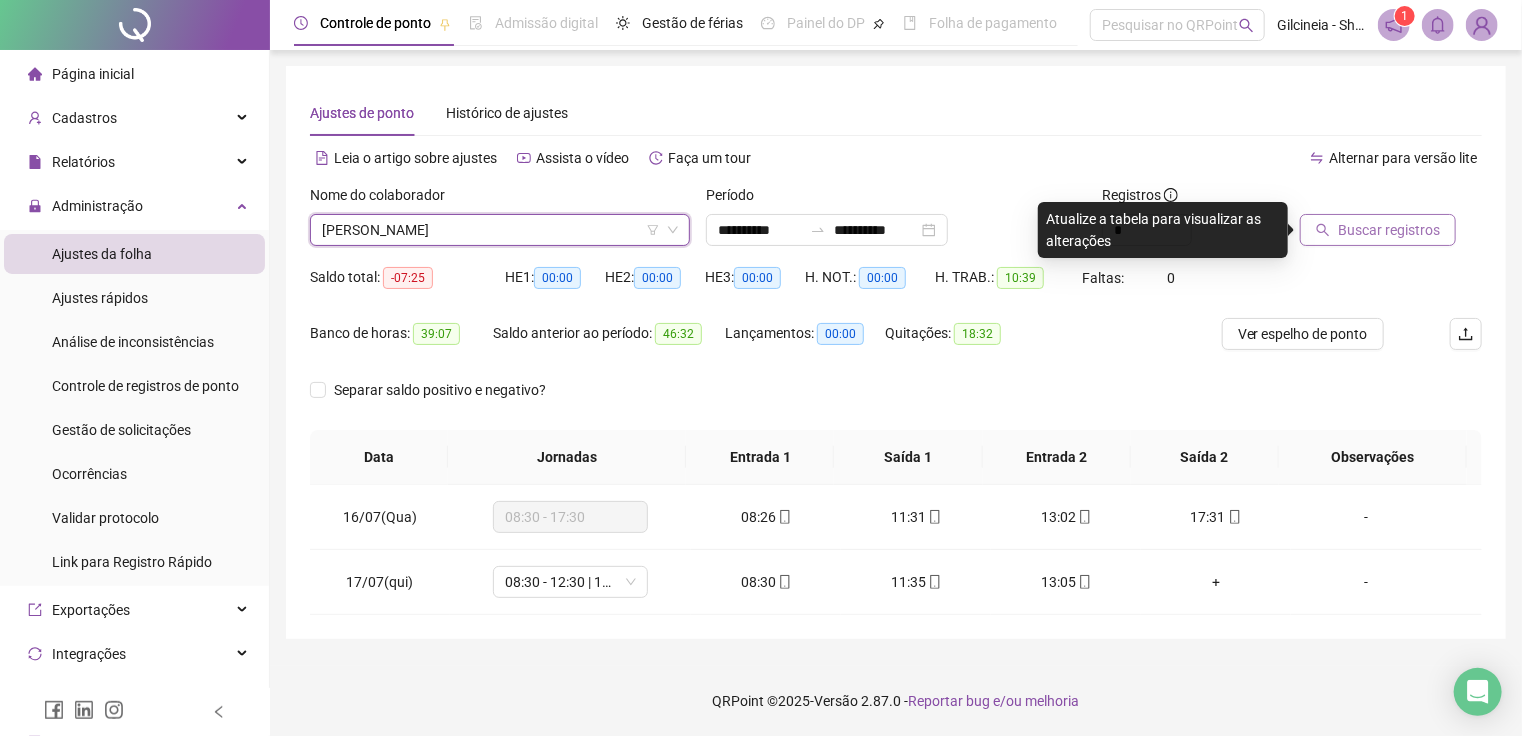 click on "Buscar registros" at bounding box center (1389, 230) 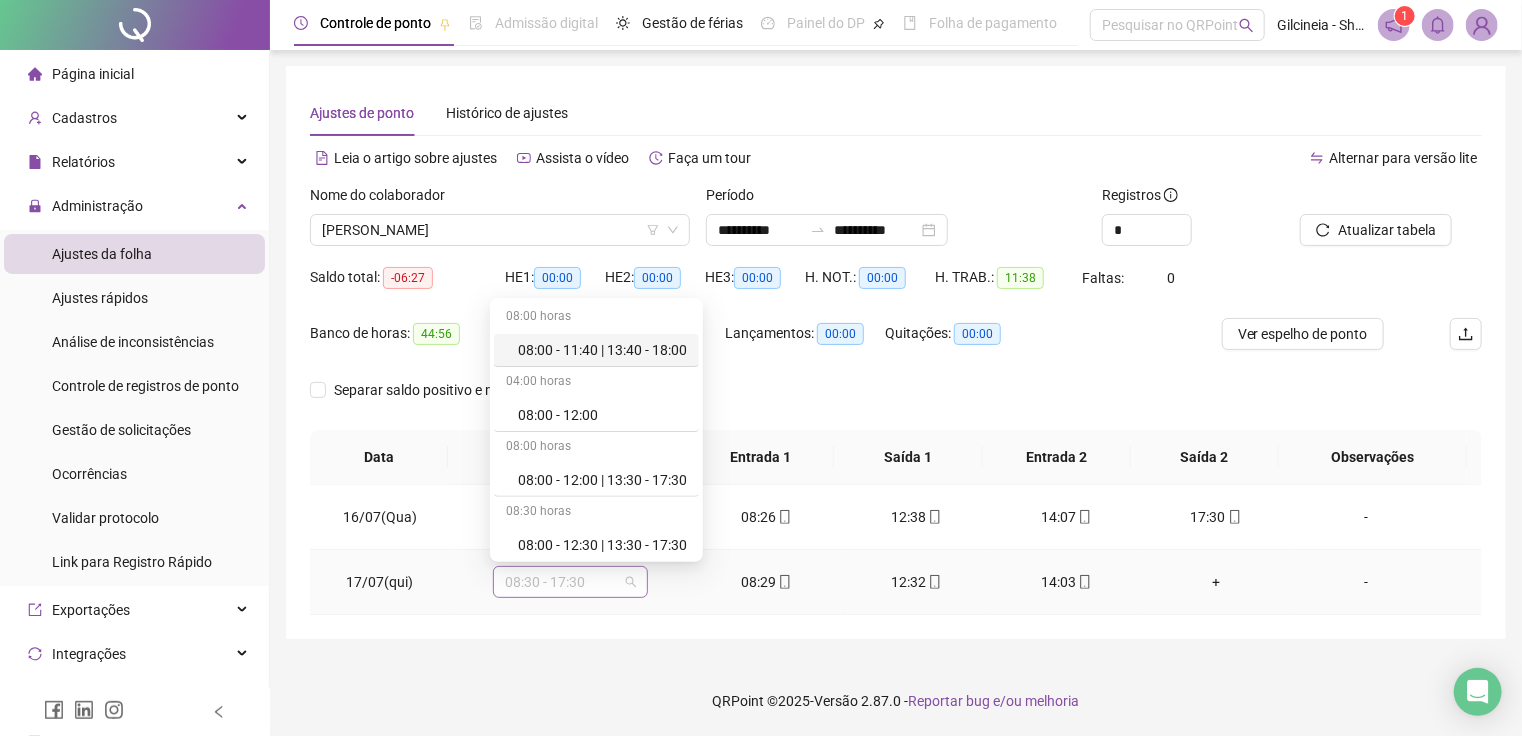 click on "08:30 - 17:30" at bounding box center [570, 582] 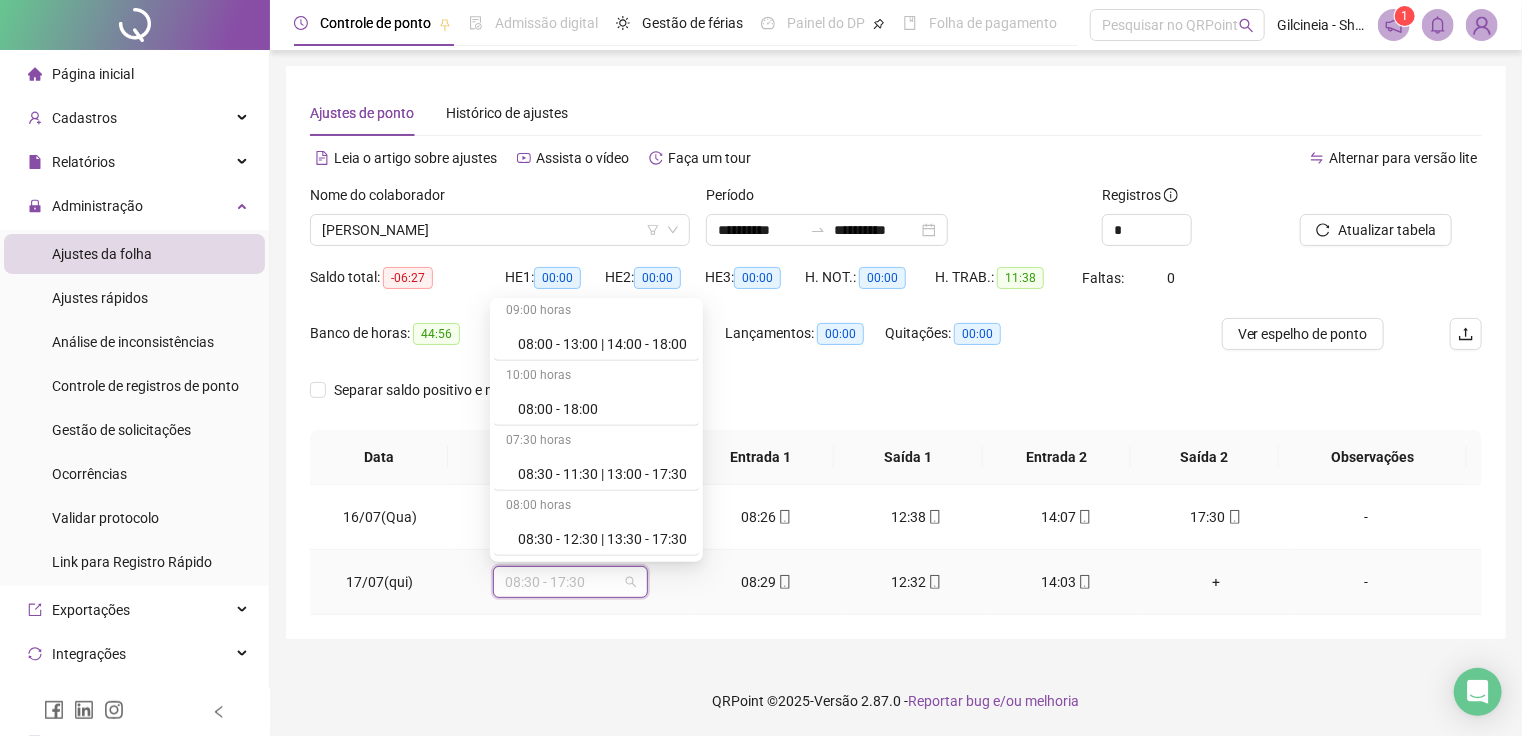 scroll, scrollTop: 480, scrollLeft: 0, axis: vertical 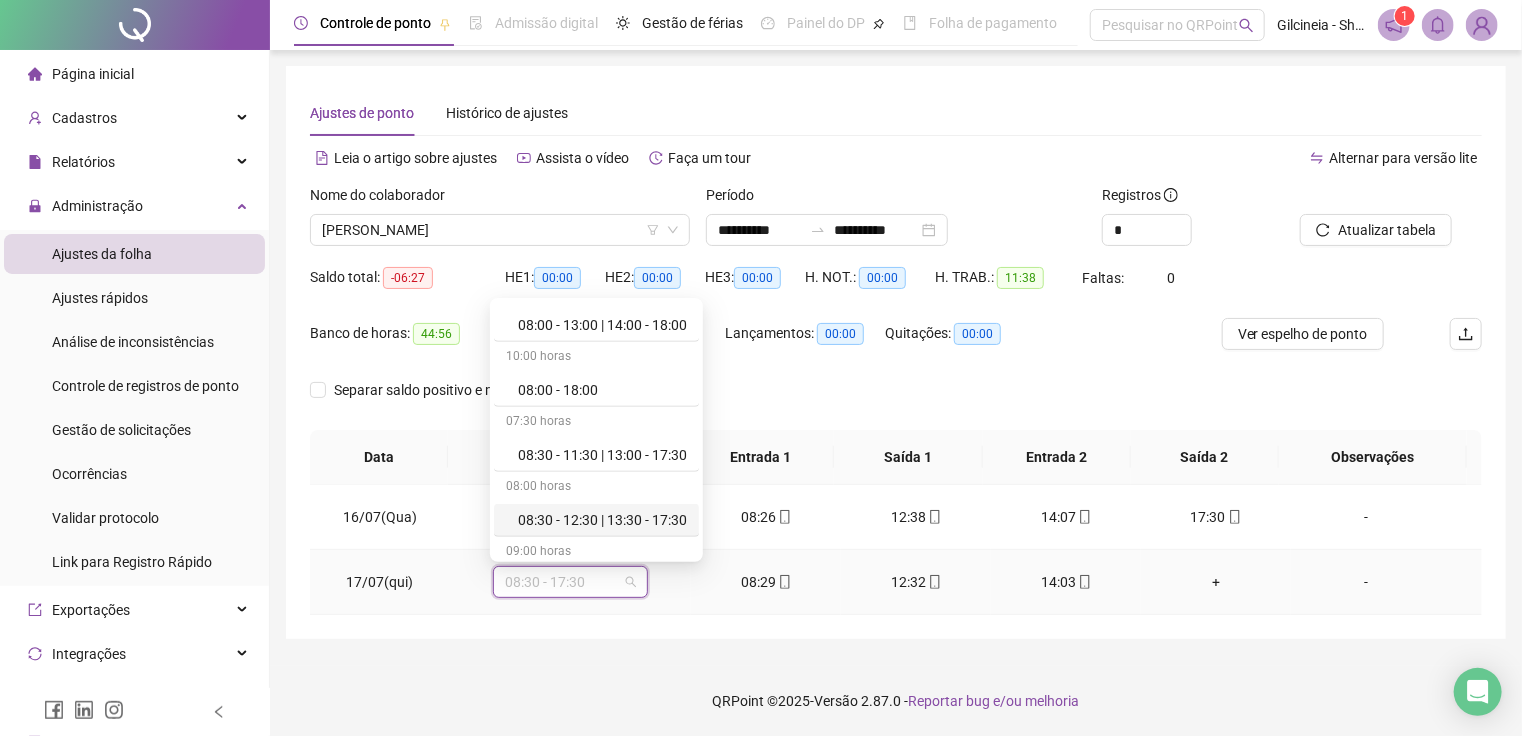 click on "08:30 - 12:30 | 13:30 - 17:30" at bounding box center (602, 520) 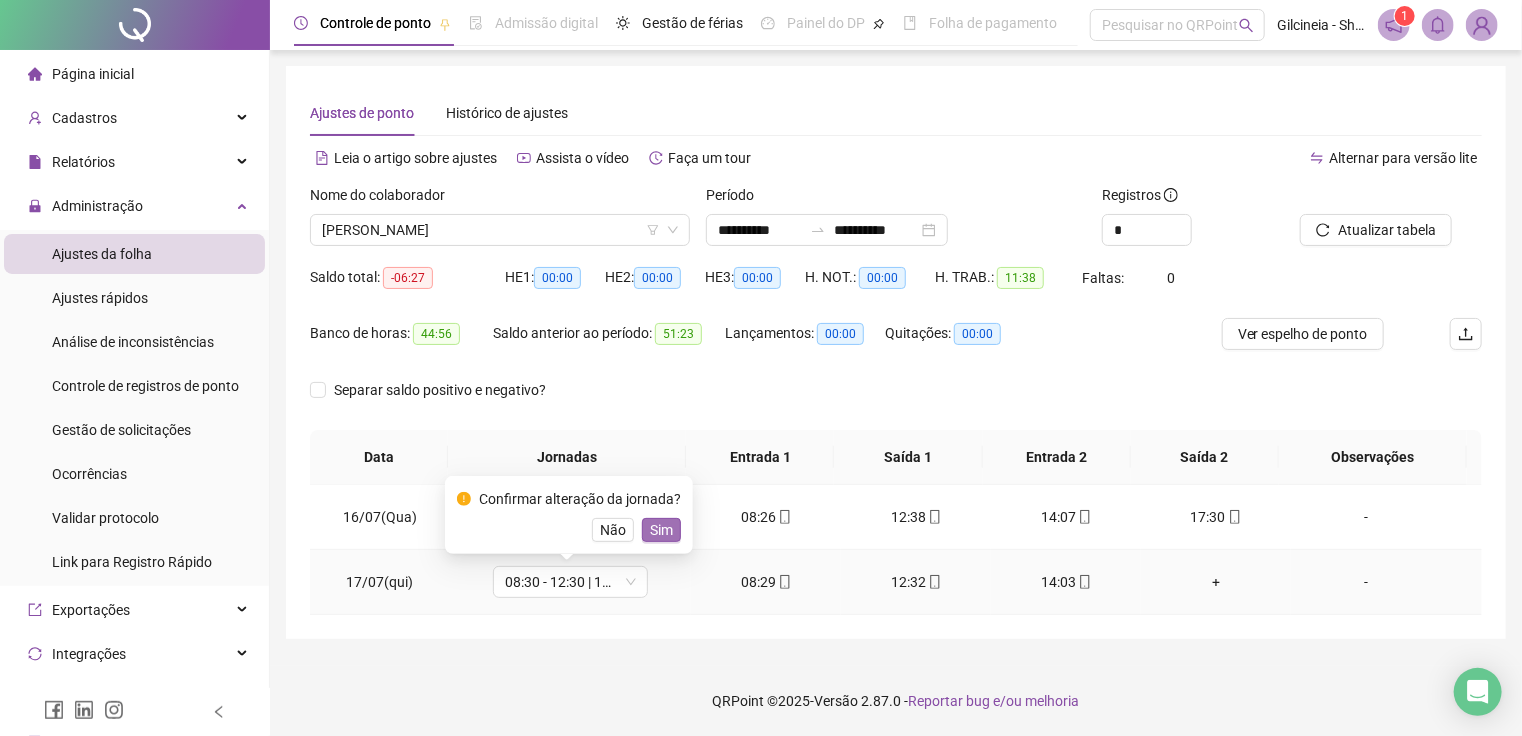 click on "Sim" at bounding box center (661, 530) 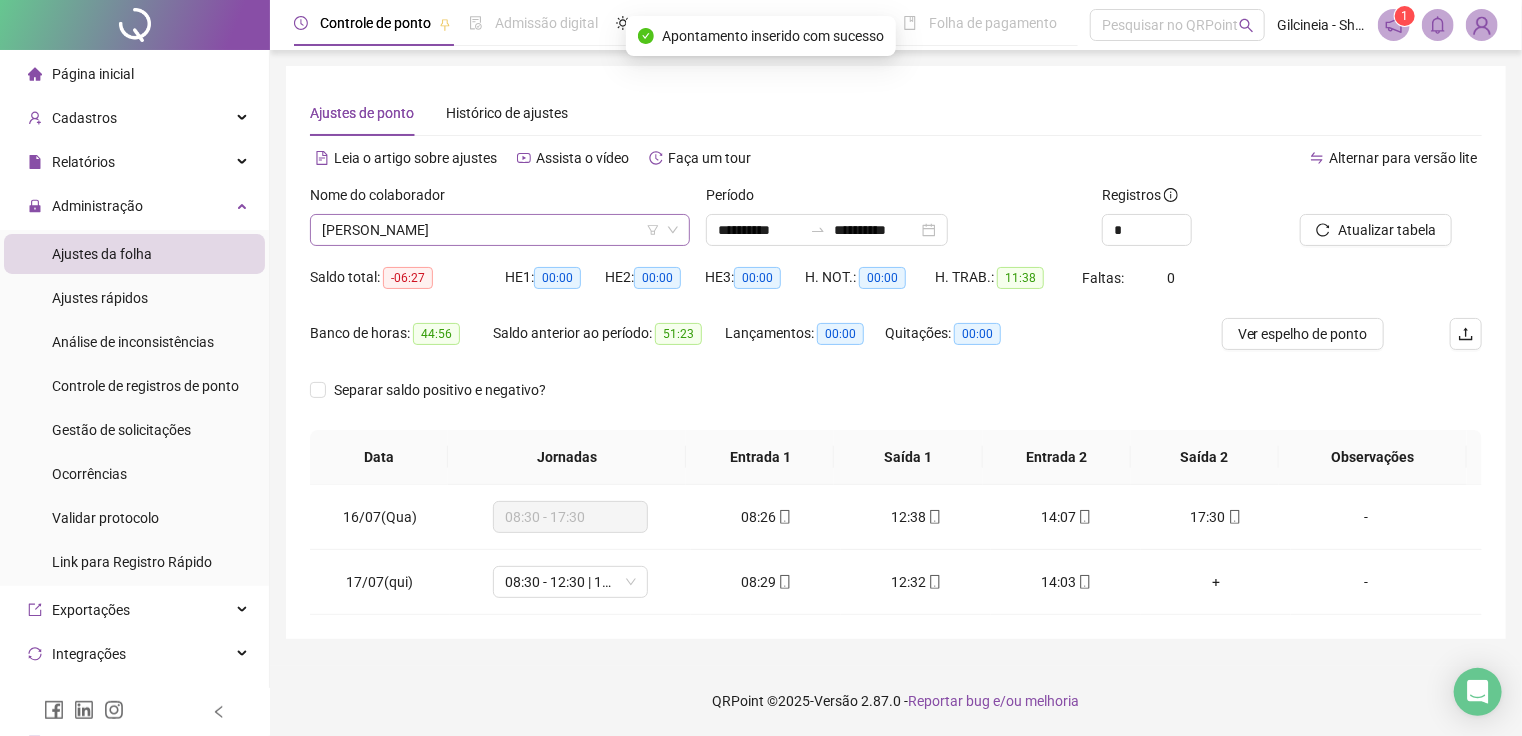 click on "[PERSON_NAME]" at bounding box center (500, 230) 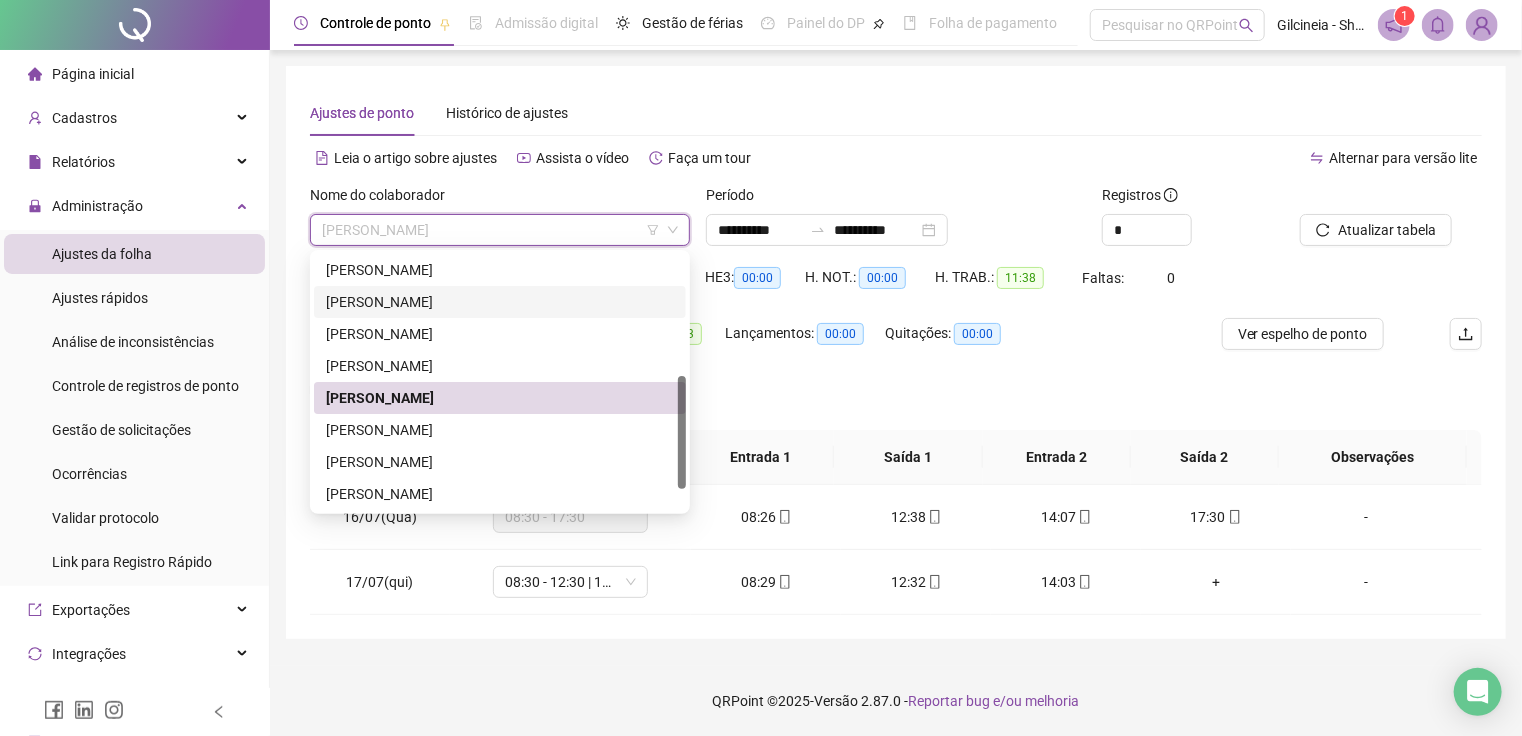 scroll, scrollTop: 296, scrollLeft: 0, axis: vertical 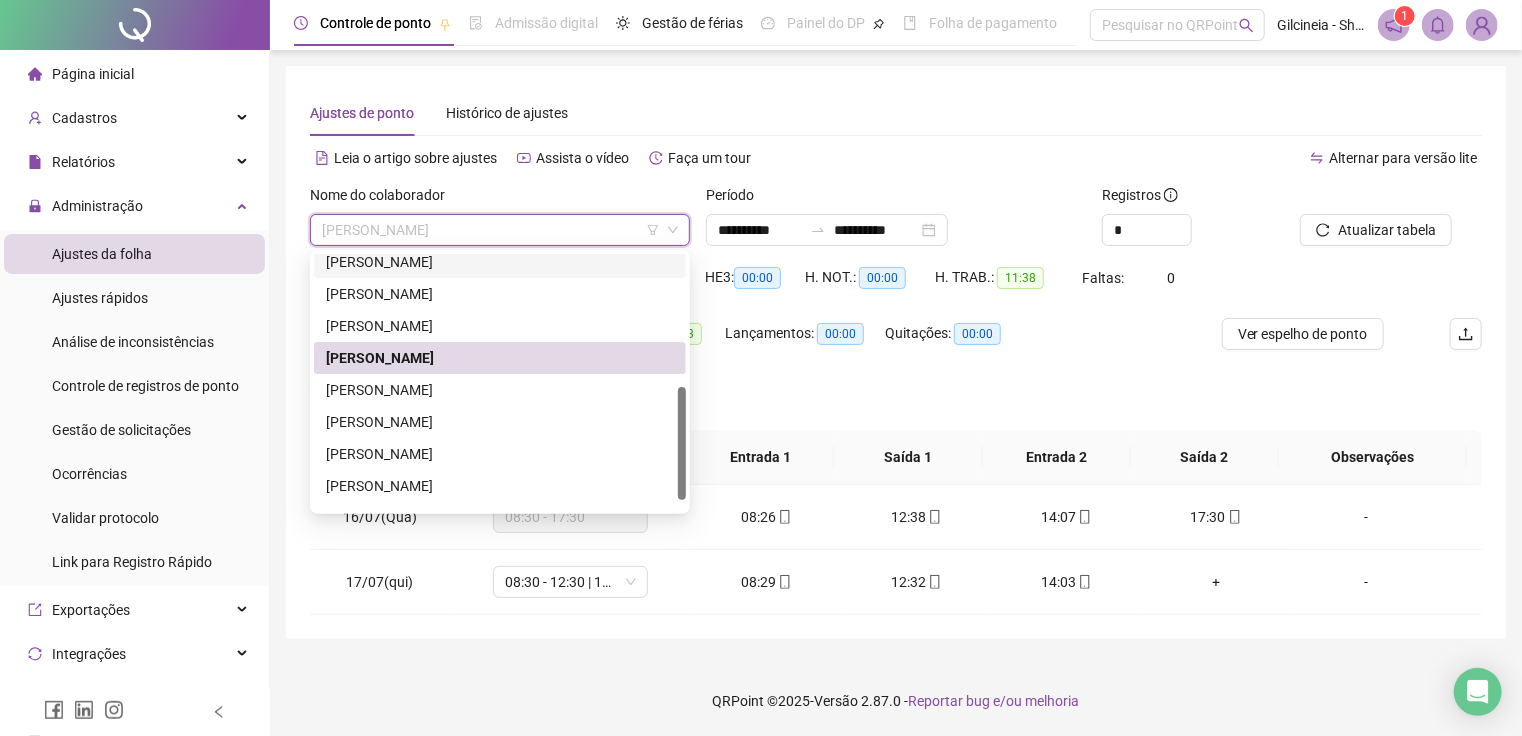 drag, startPoint x: 680, startPoint y: 387, endPoint x: 680, endPoint y: 442, distance: 55 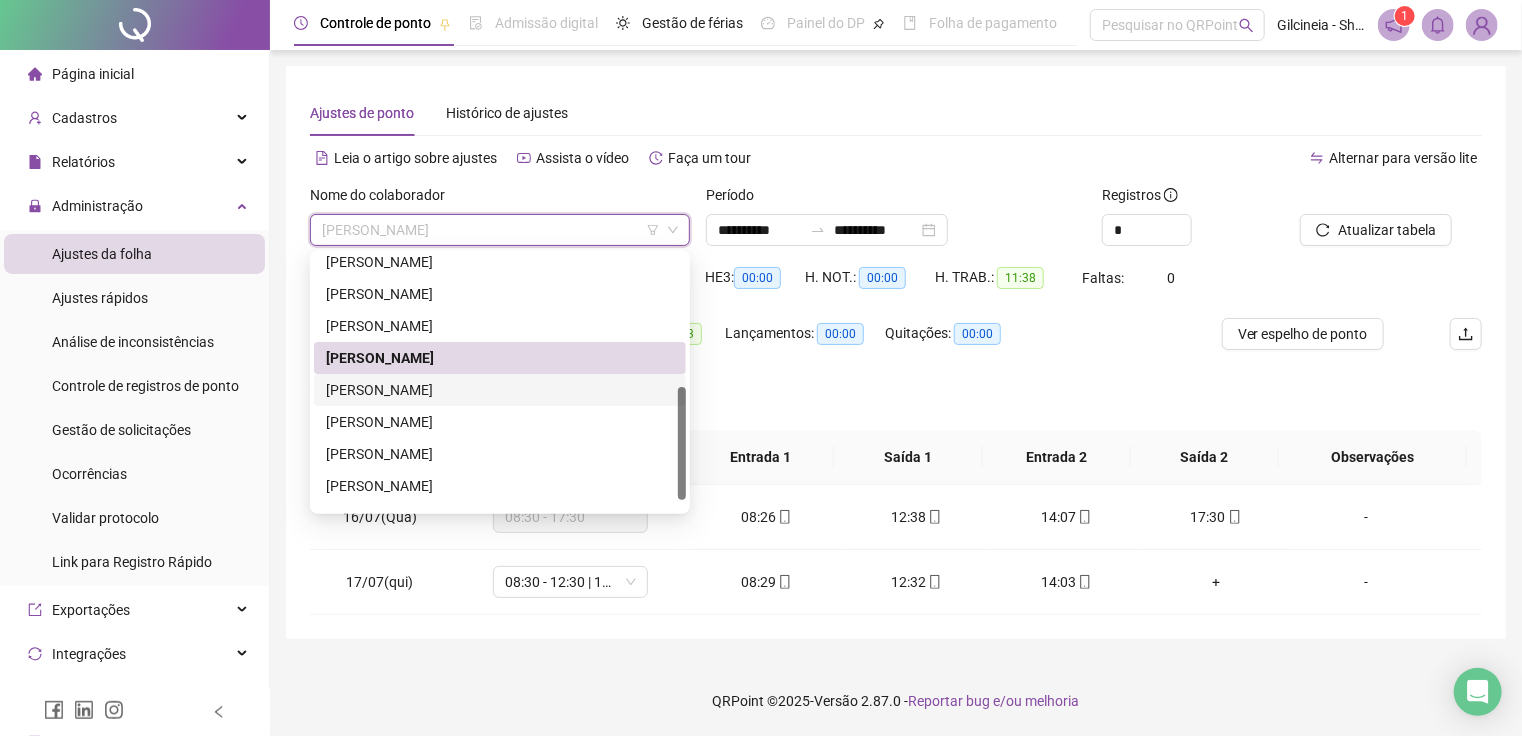 click on "[PERSON_NAME]" at bounding box center [500, 390] 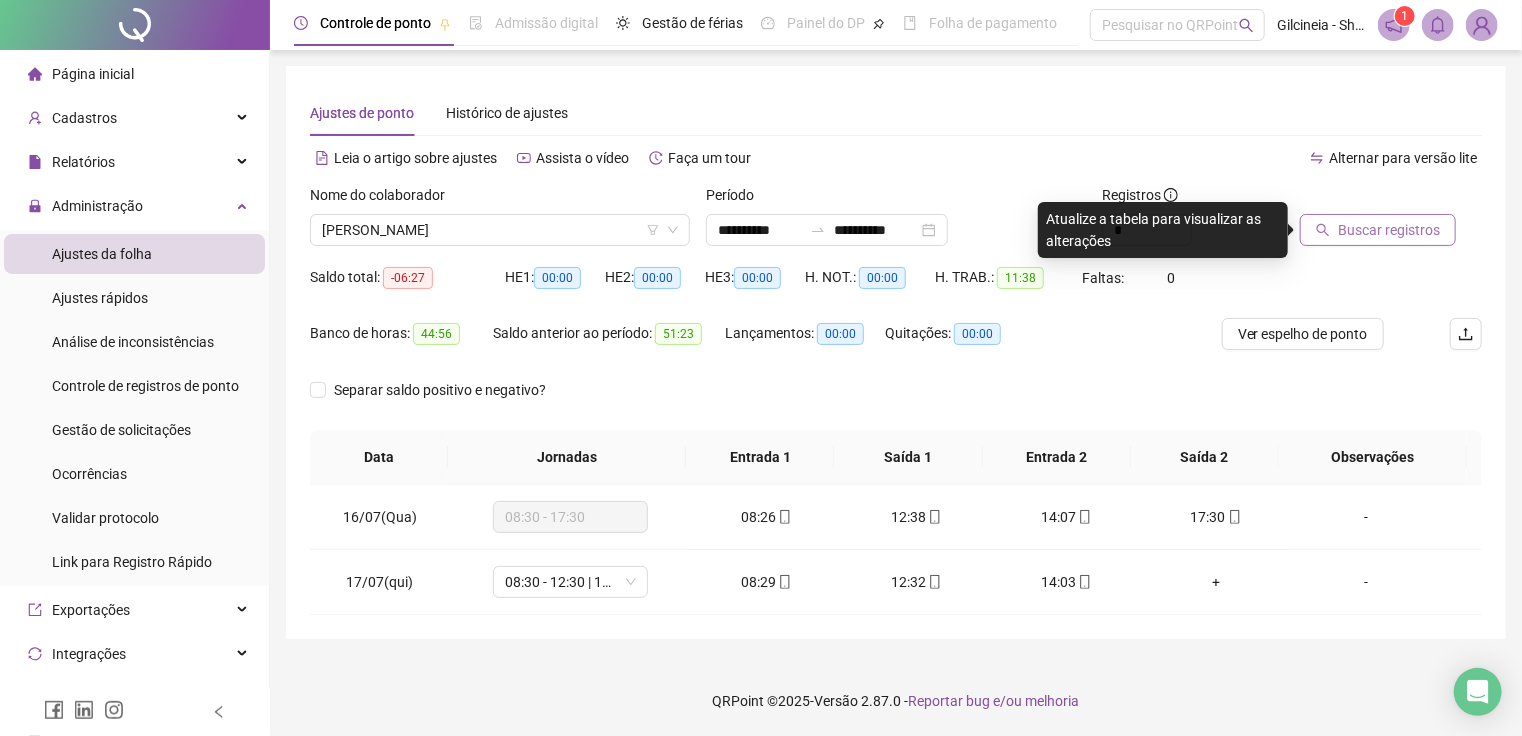 click on "Buscar registros" at bounding box center [1389, 230] 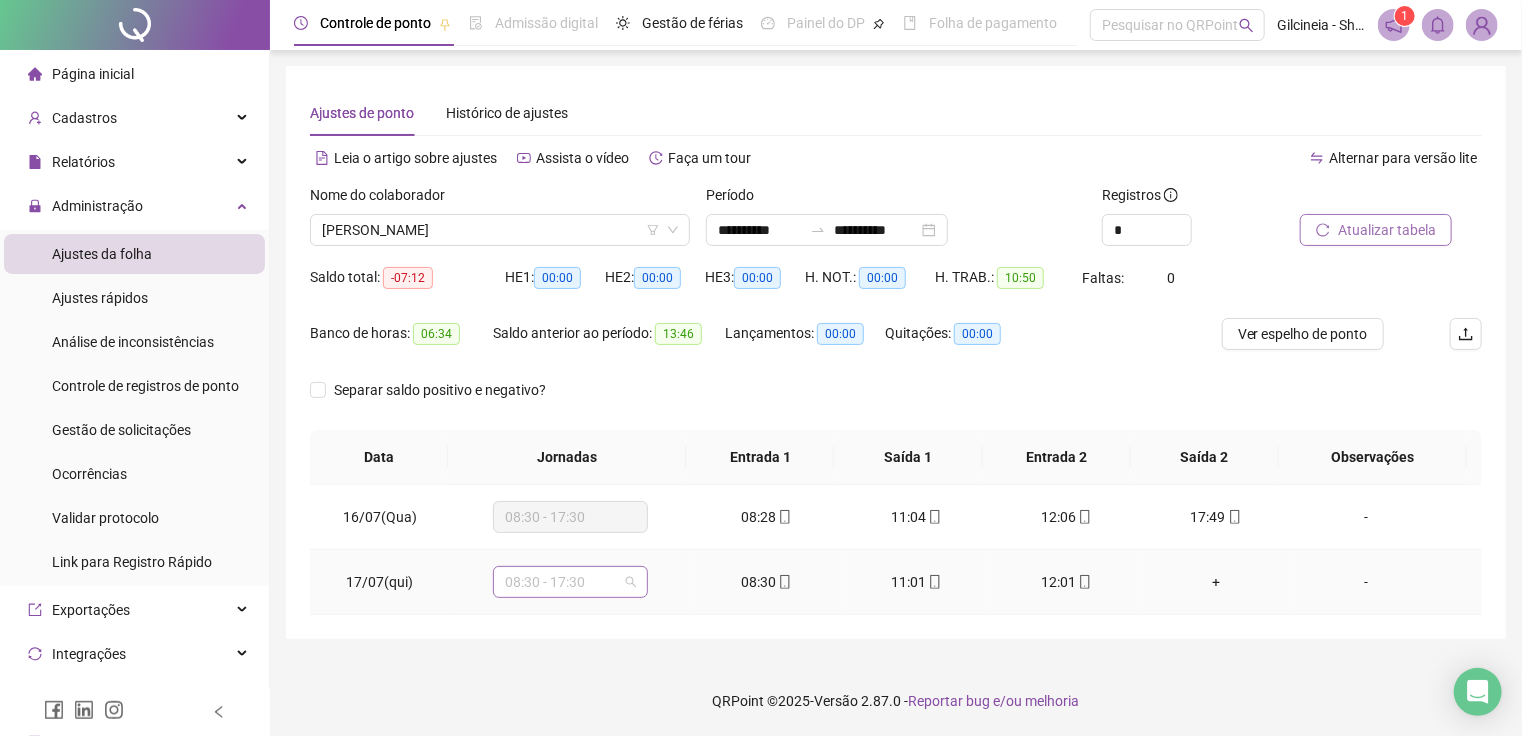 click on "08:30 - 17:30" at bounding box center (570, 582) 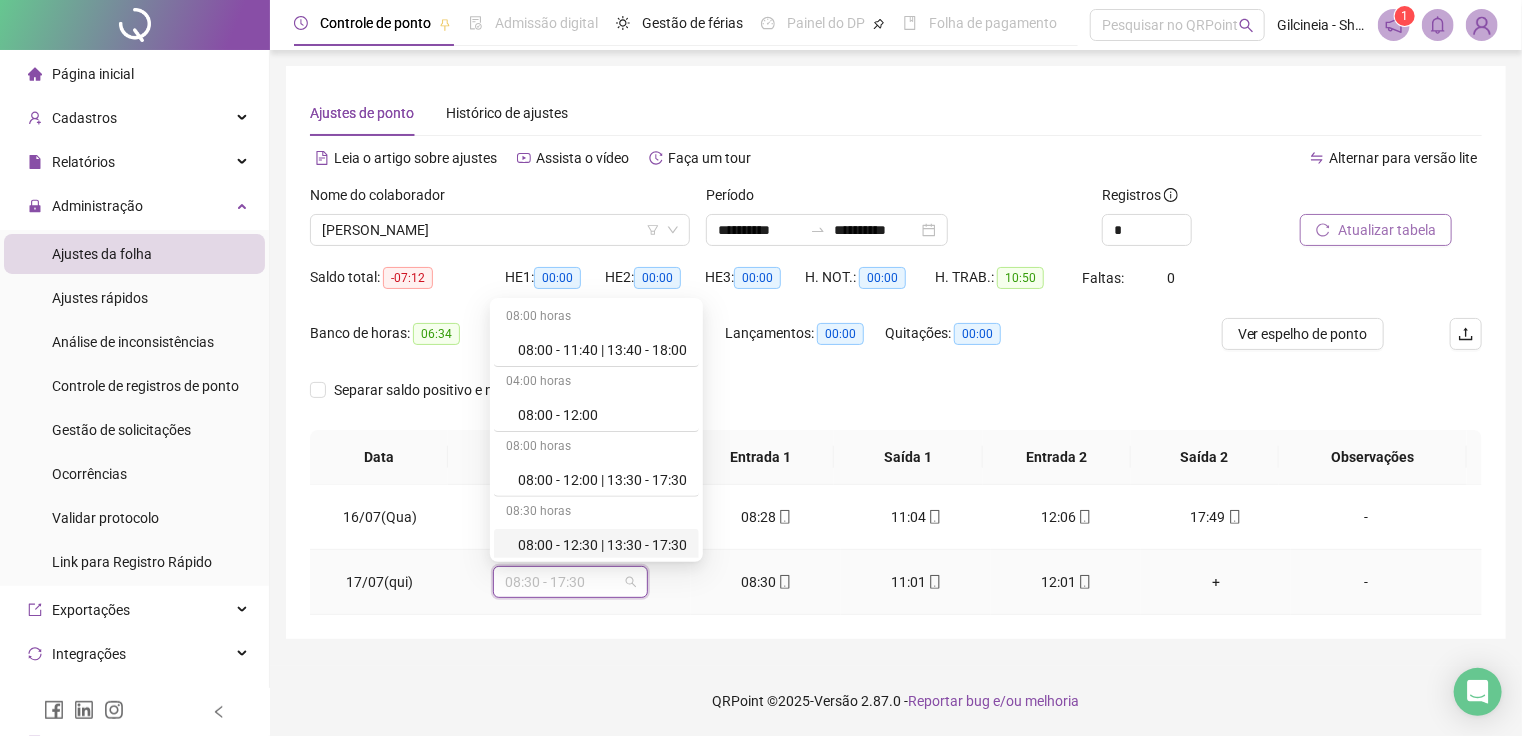click on "08:00 horas 08:00 - 11:40 | 13:40 - 18:00 04:00 horas 08:00 - 12:00 08:00 horas 08:00 - 12:00 | 13:30 - 17:30 08:30 horas 08:00 - 12:30 | 13:30 - 17:30 08:00 horas 08:00 - 12:30 | 14:30 - 18:00 05:00 horas 08:00 - 13:00 08:00 horas 08:00 - 13:00 | 14:00 - 17:00 09:00 horas 08:00 - 13:00 | 14:00 - 18:00 10:00 horas 08:00 - 18:00 07:30 horas 08:30 - 11:30 | 13:00 - 17:30 08:00 horas 08:30 - 12:30 | 13:30 - 17:30 09:00 horas 08:30 - 17:30 08:00 horas 09:00 - 12:00 | 13:00 - 18:00 Sem carga horária Dispensa Sem carga horária Férias Sem carga horária Folga Sem carga horária Folga compensatória Sem carga horária Licença" at bounding box center [596, 430] 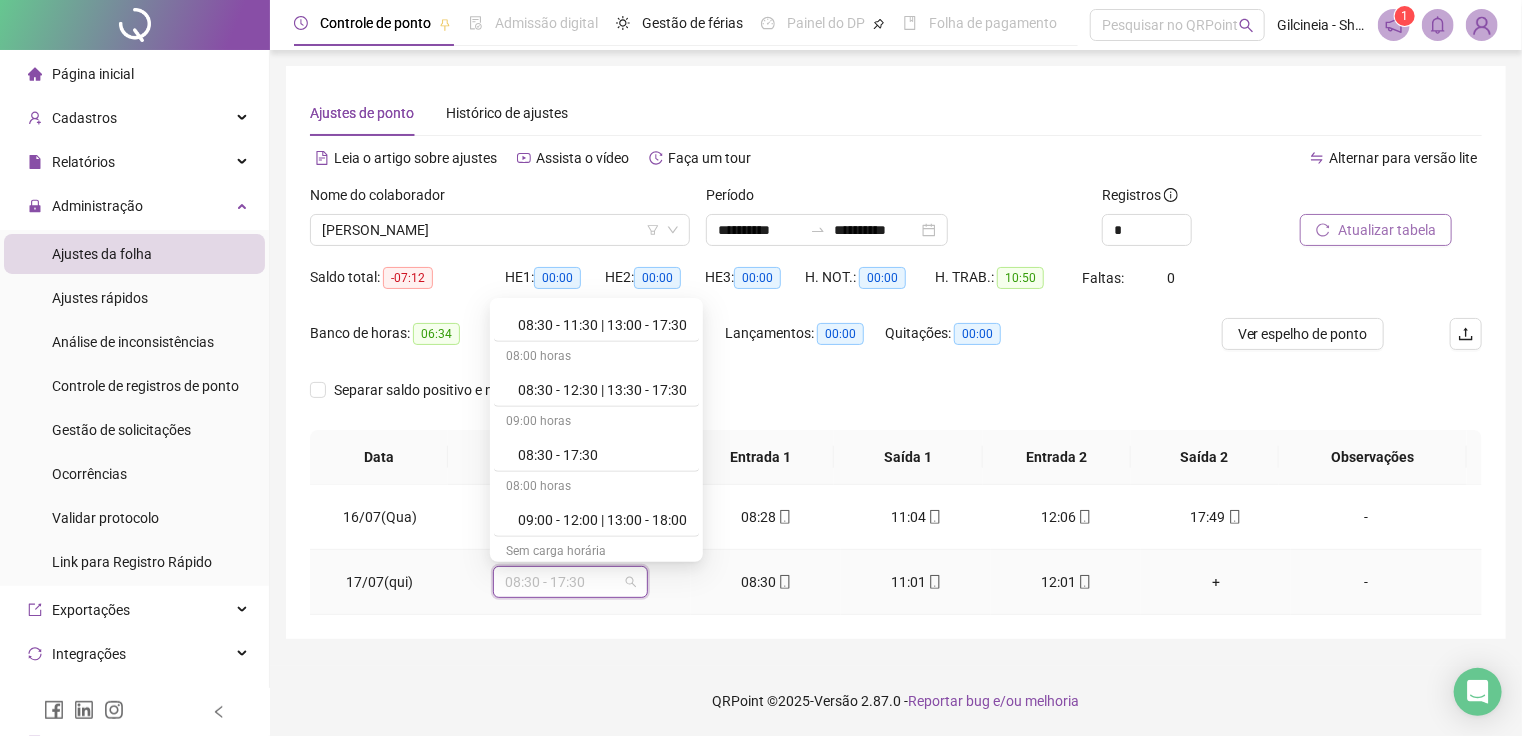 scroll, scrollTop: 613, scrollLeft: 0, axis: vertical 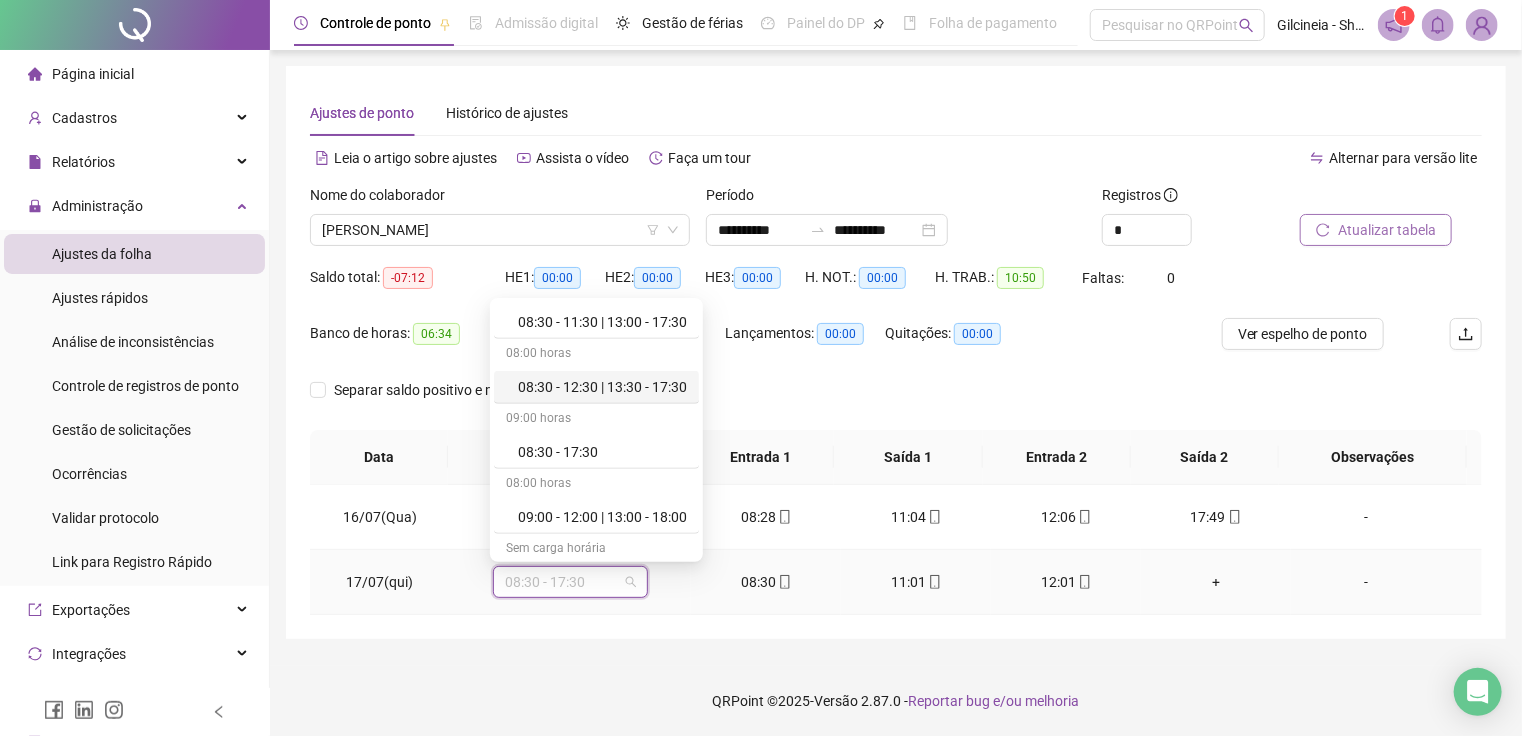click on "08:30 - 12:30 | 13:30 - 17:30" at bounding box center (602, 387) 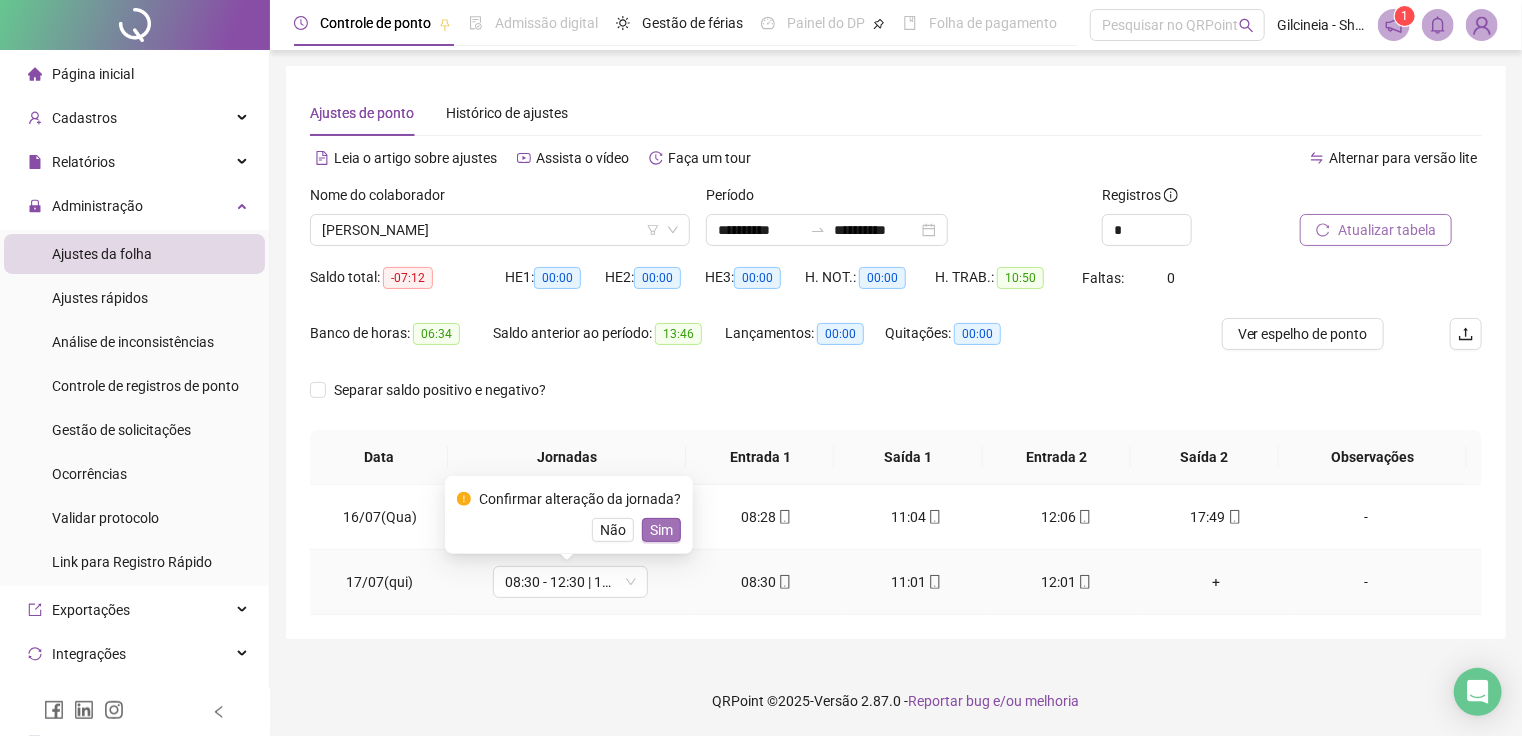 click on "Sim" at bounding box center [661, 530] 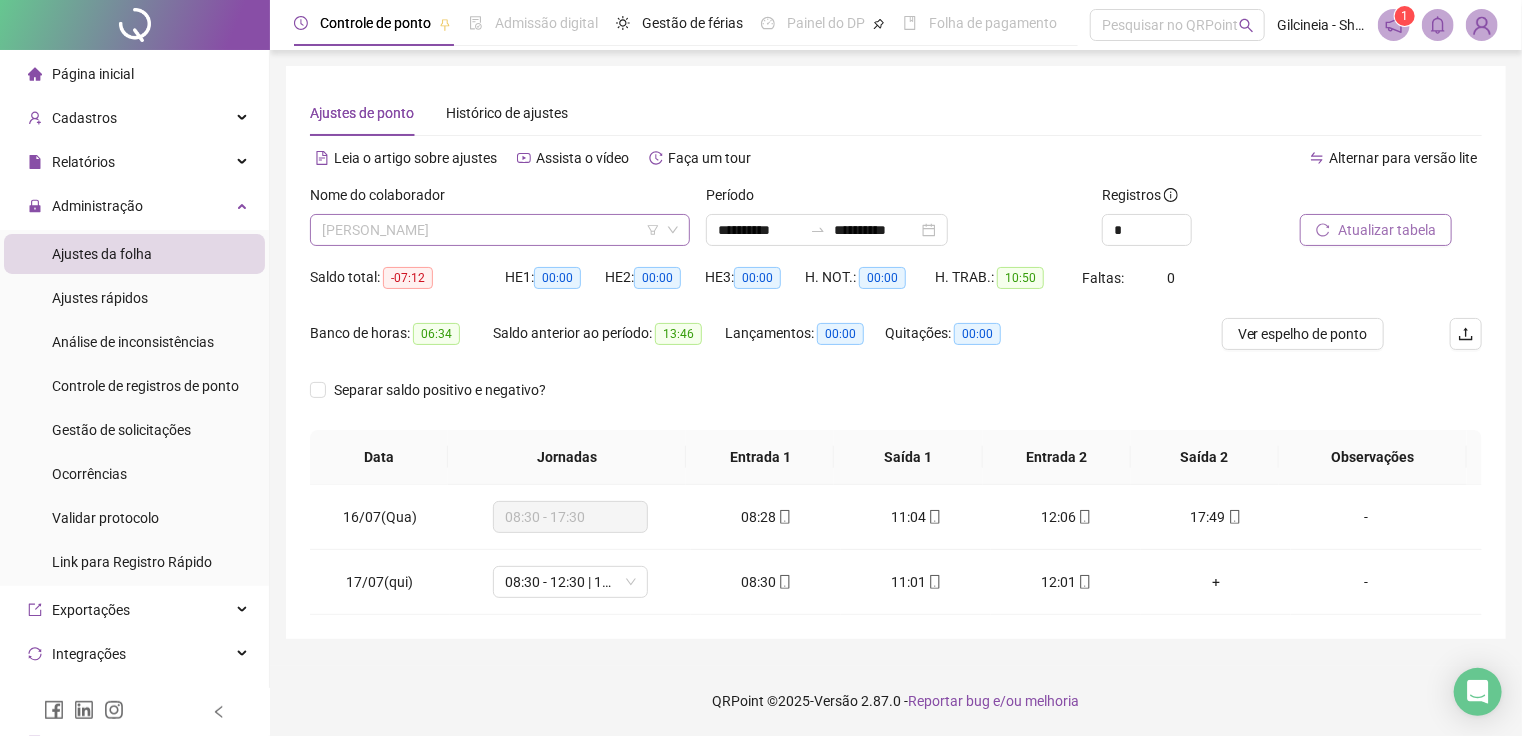 click on "[PERSON_NAME]" at bounding box center [500, 230] 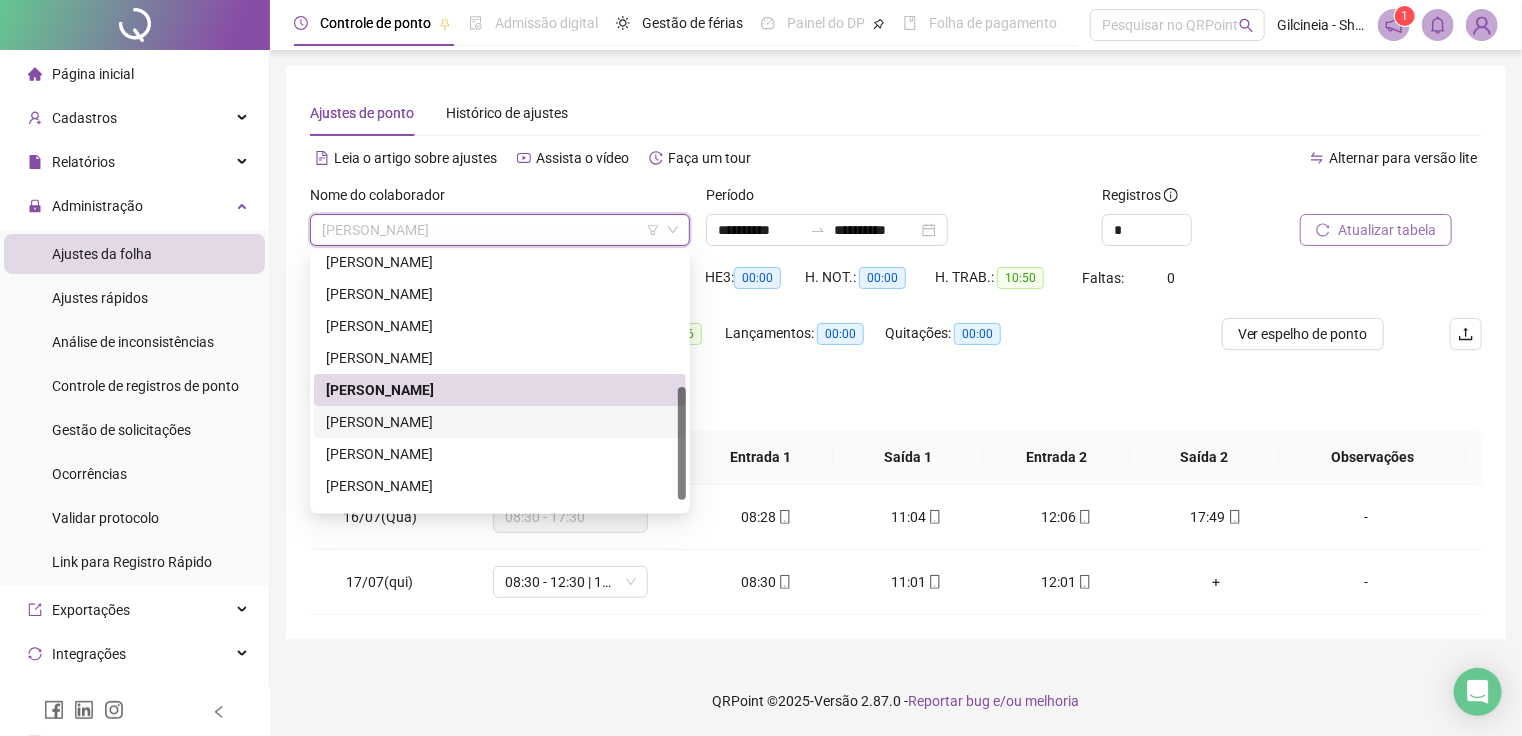 click on "[PERSON_NAME]" at bounding box center (500, 422) 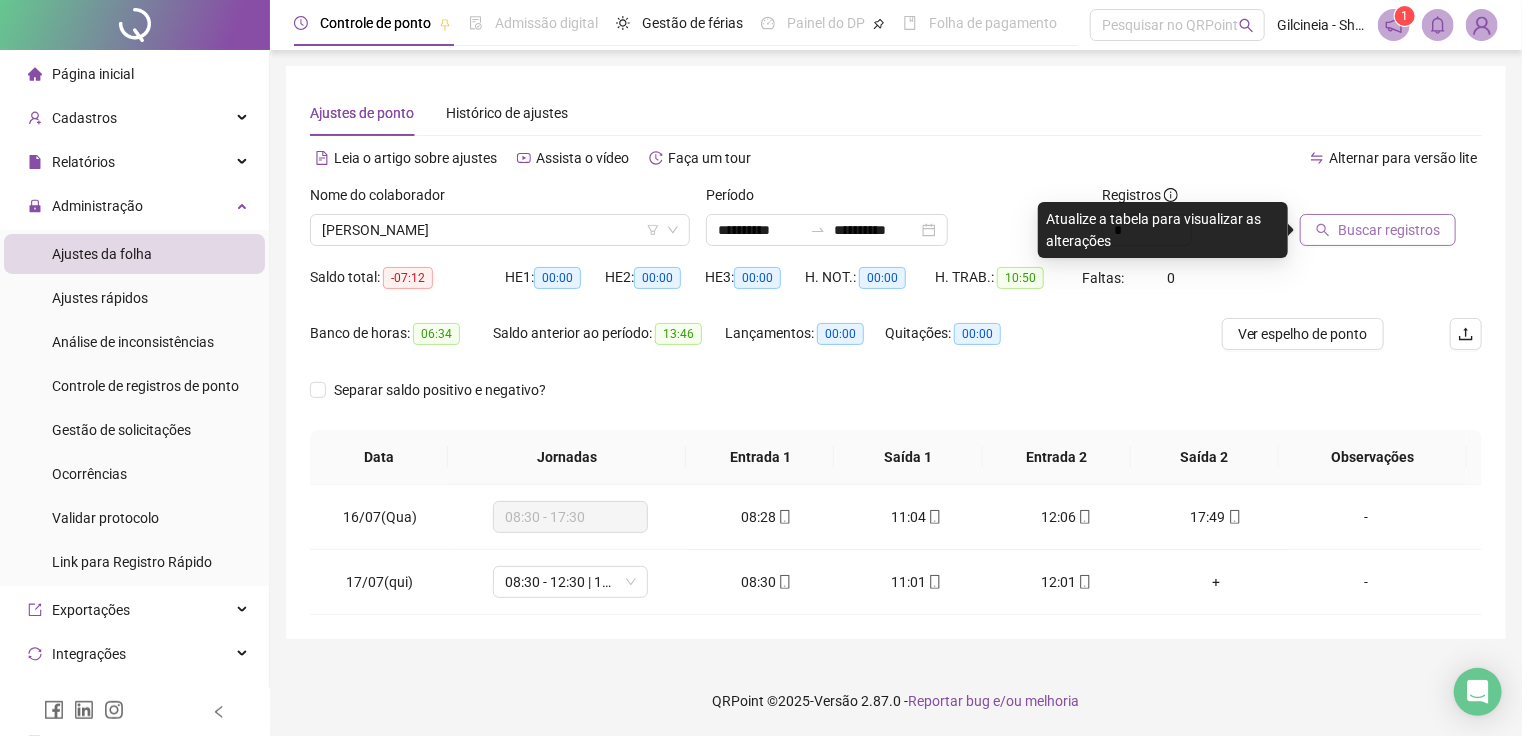 click on "Buscar registros" at bounding box center (1389, 230) 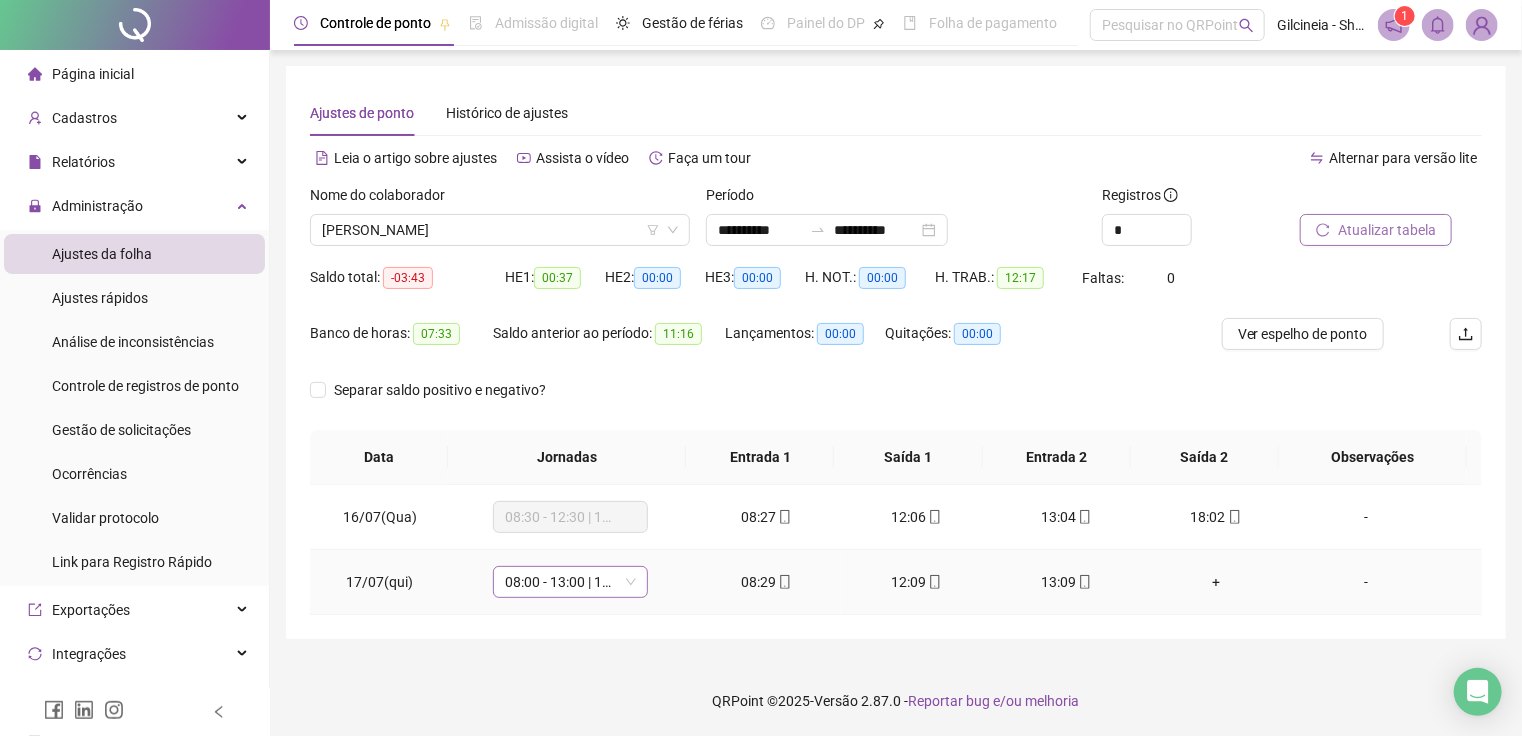 click on "08:00 - 13:00 | 14:00 - 17:00" at bounding box center [570, 582] 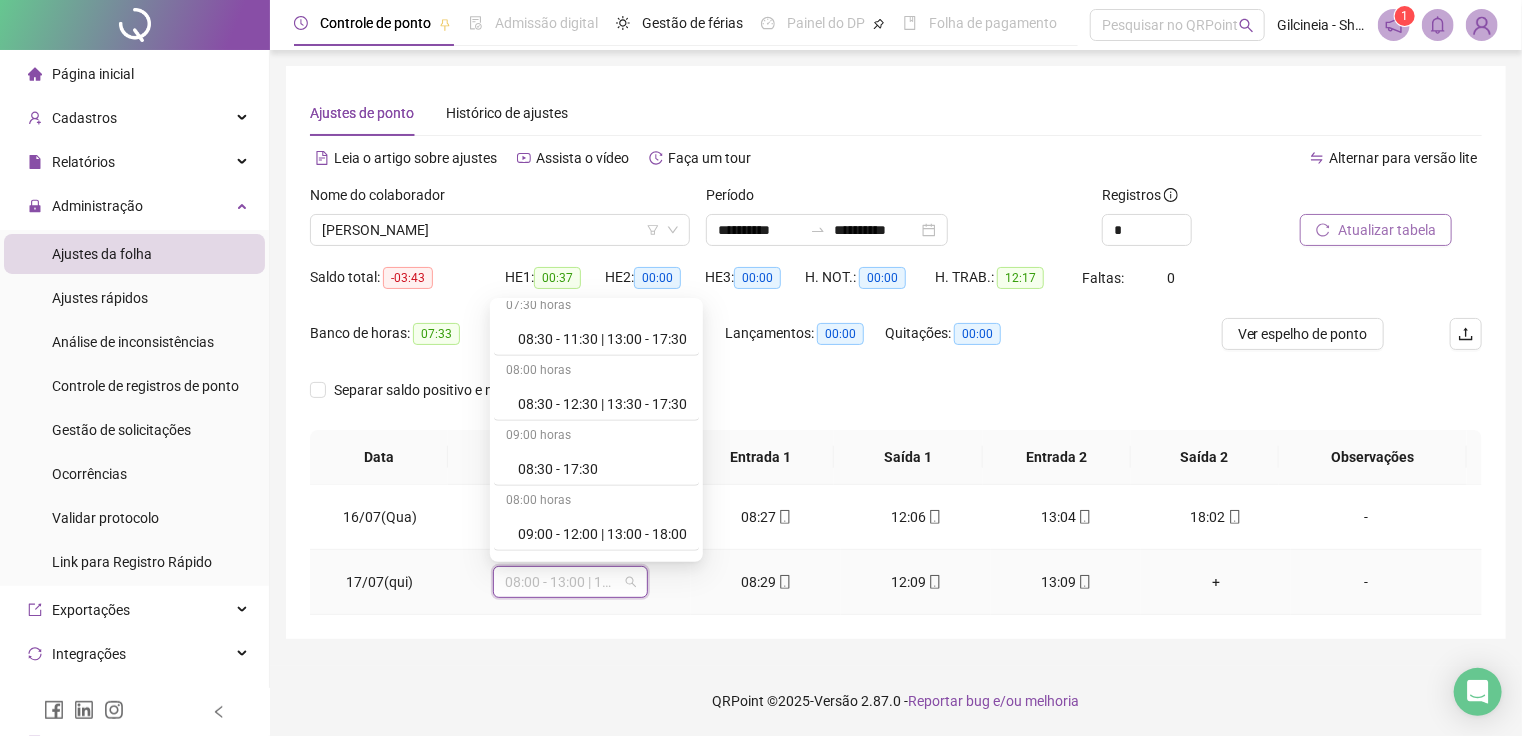 scroll, scrollTop: 600, scrollLeft: 0, axis: vertical 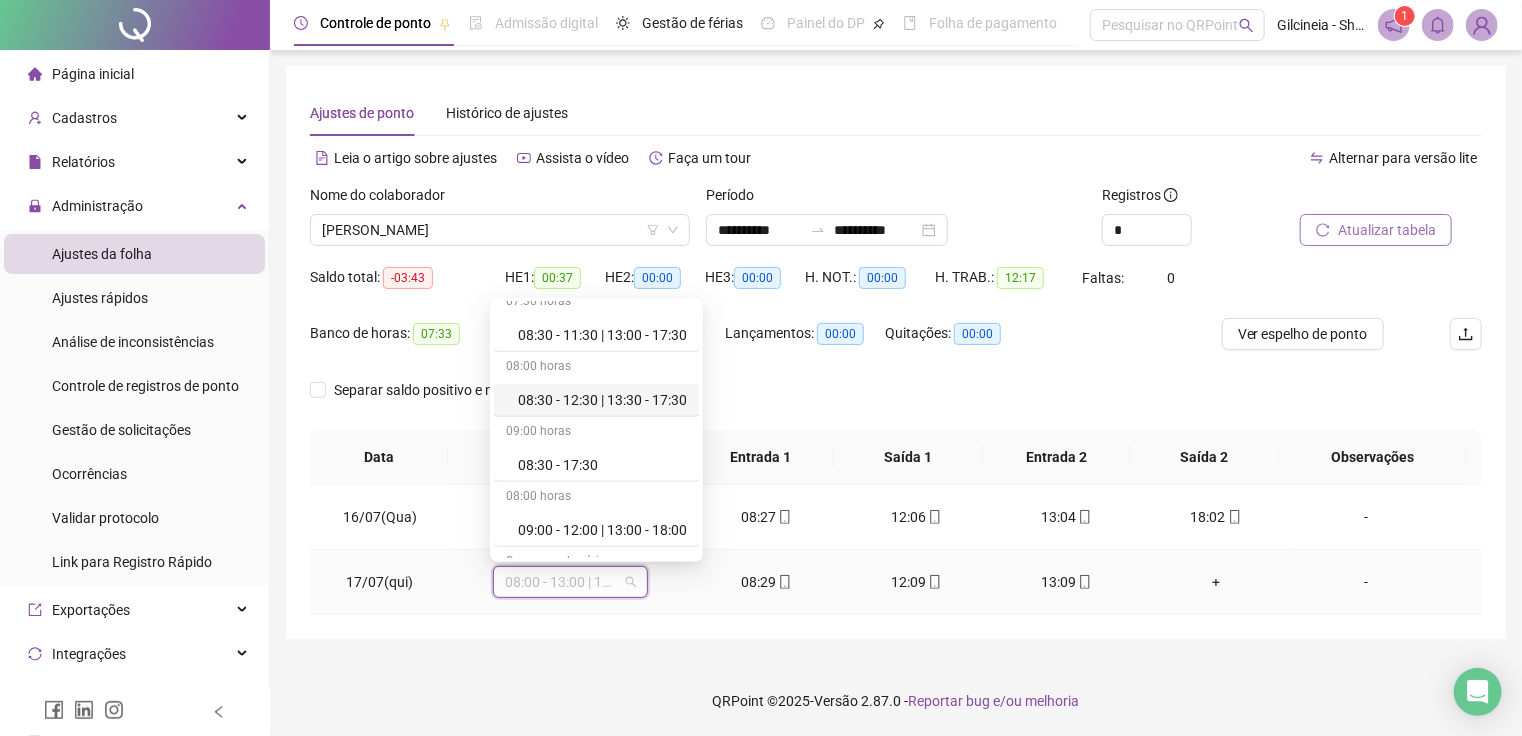 click on "08:30 - 12:30 | 13:30 - 17:30" at bounding box center [602, 400] 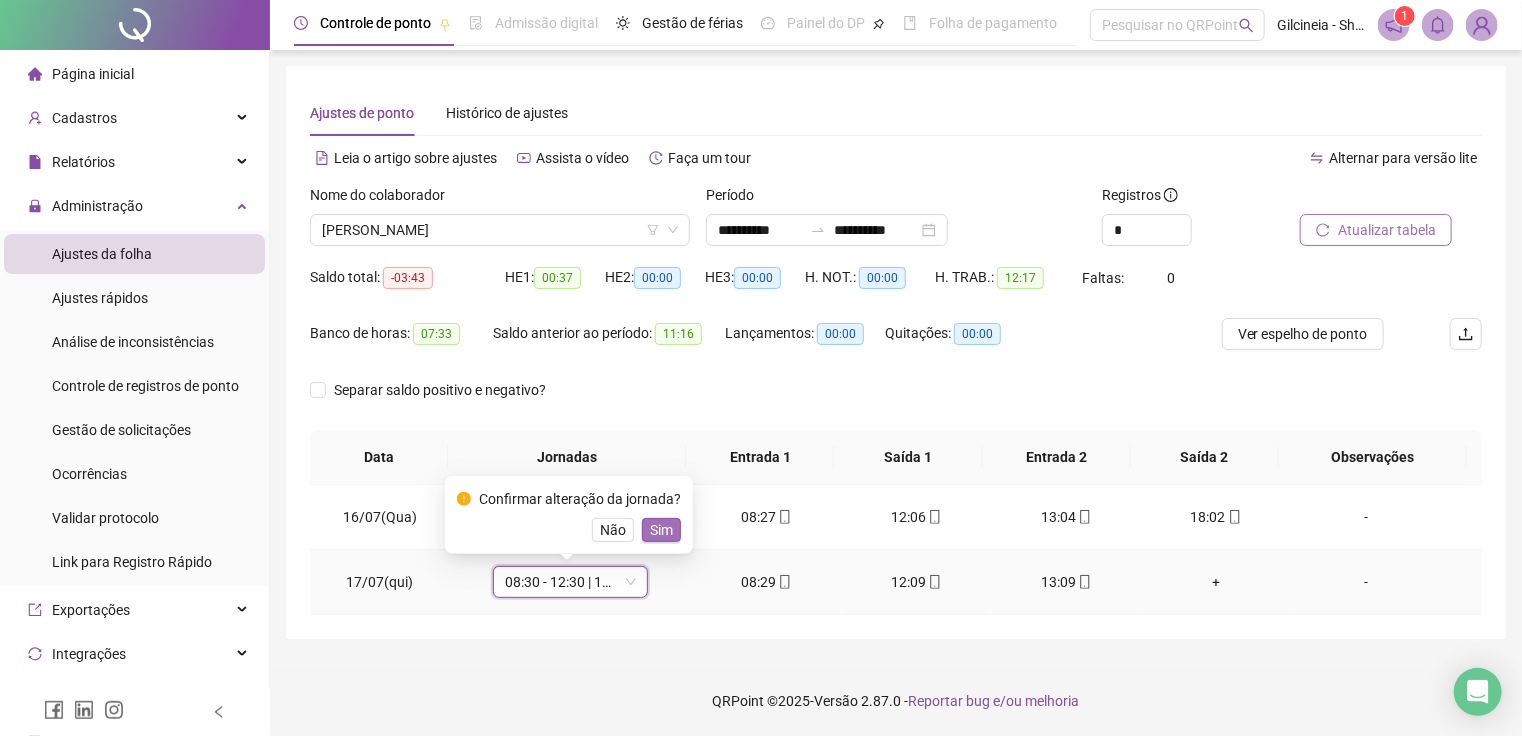 click on "Sim" at bounding box center (661, 530) 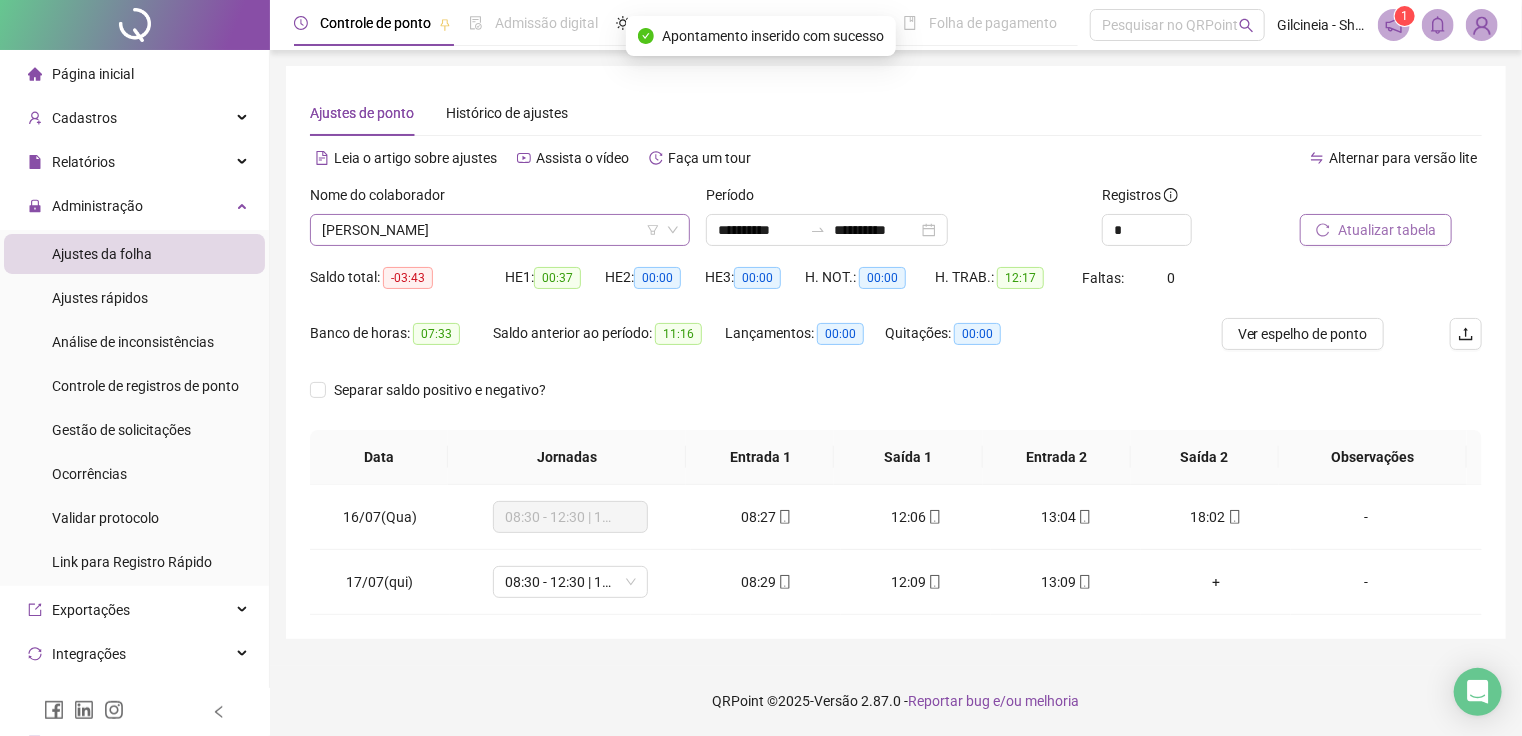 click on "[PERSON_NAME]" at bounding box center (500, 230) 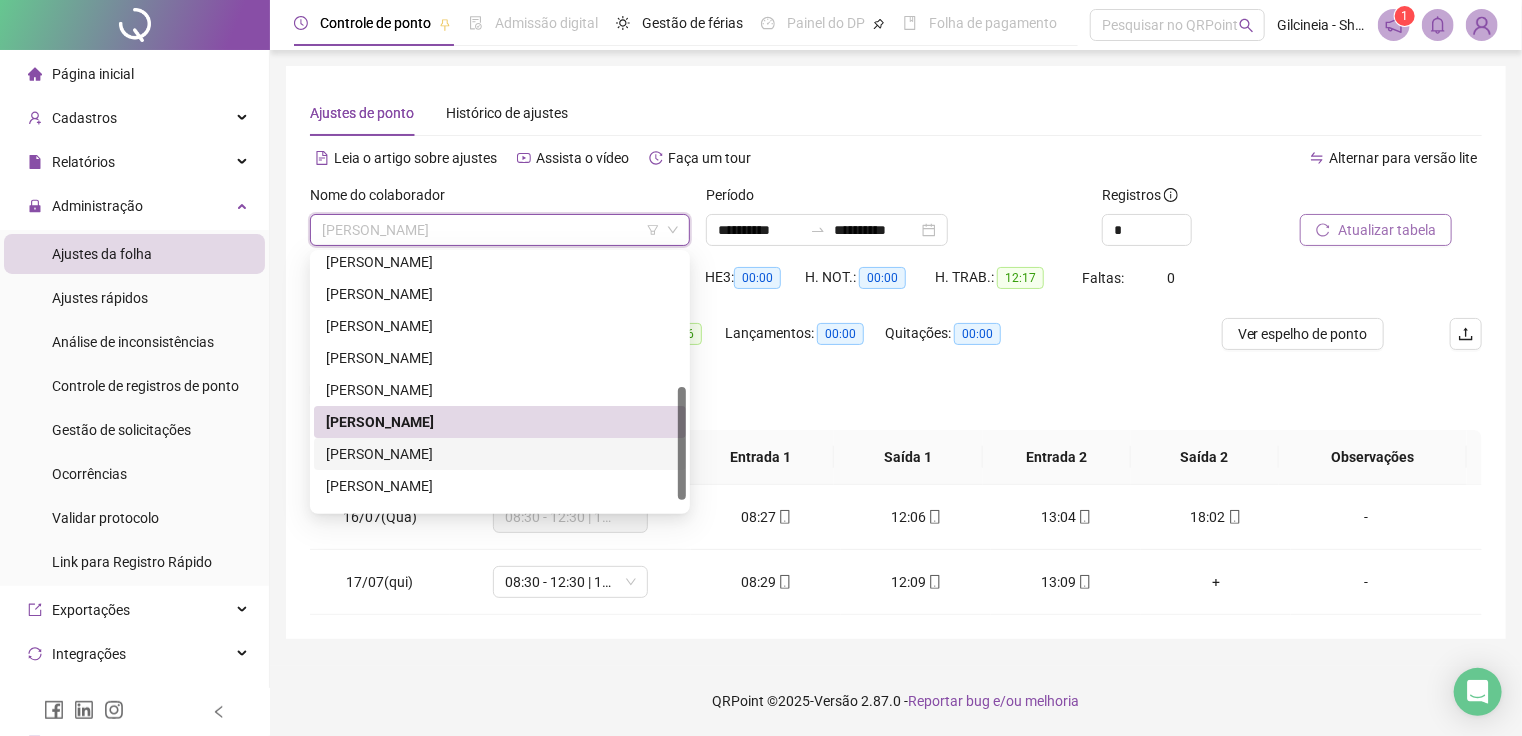 click on "[PERSON_NAME]" at bounding box center [500, 454] 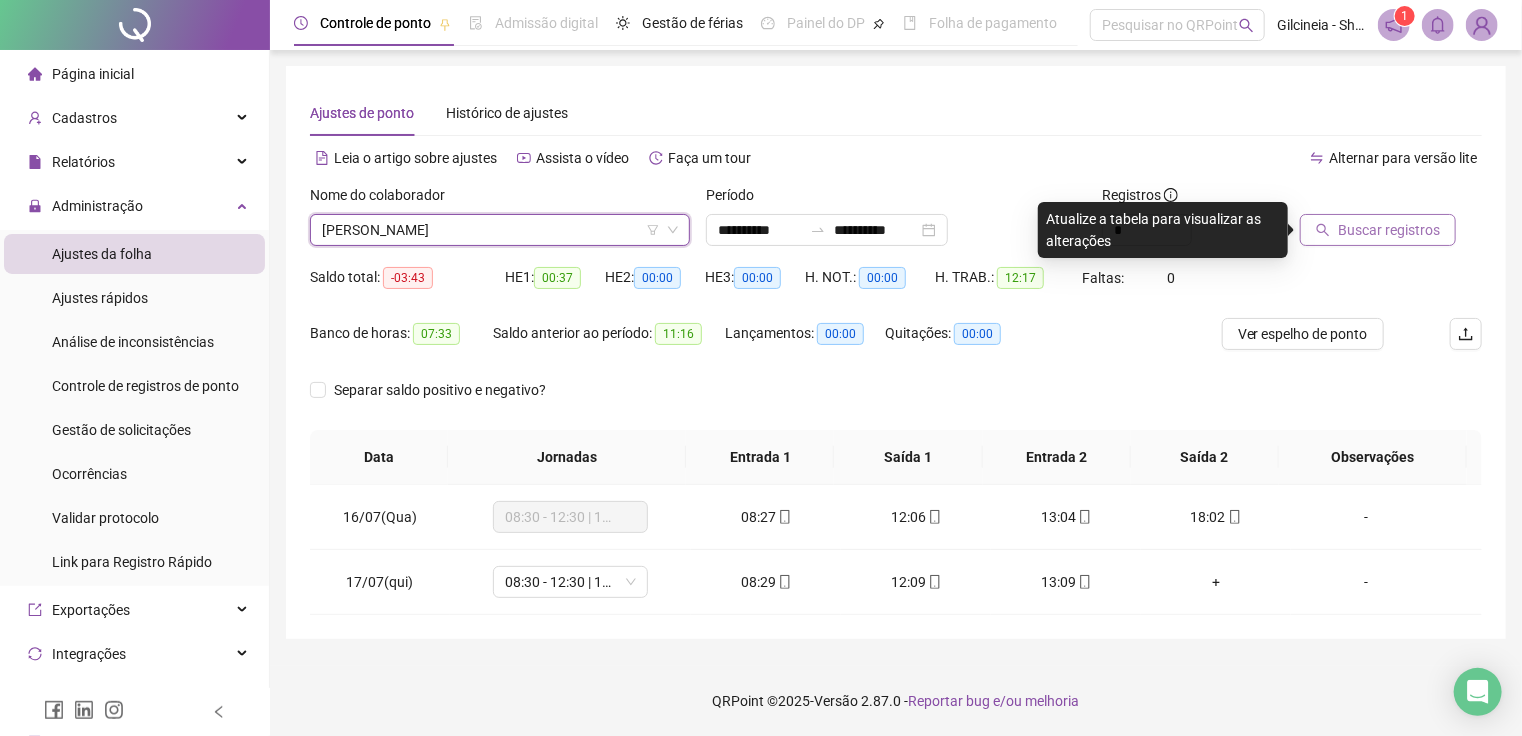 click on "Buscar registros" at bounding box center [1389, 230] 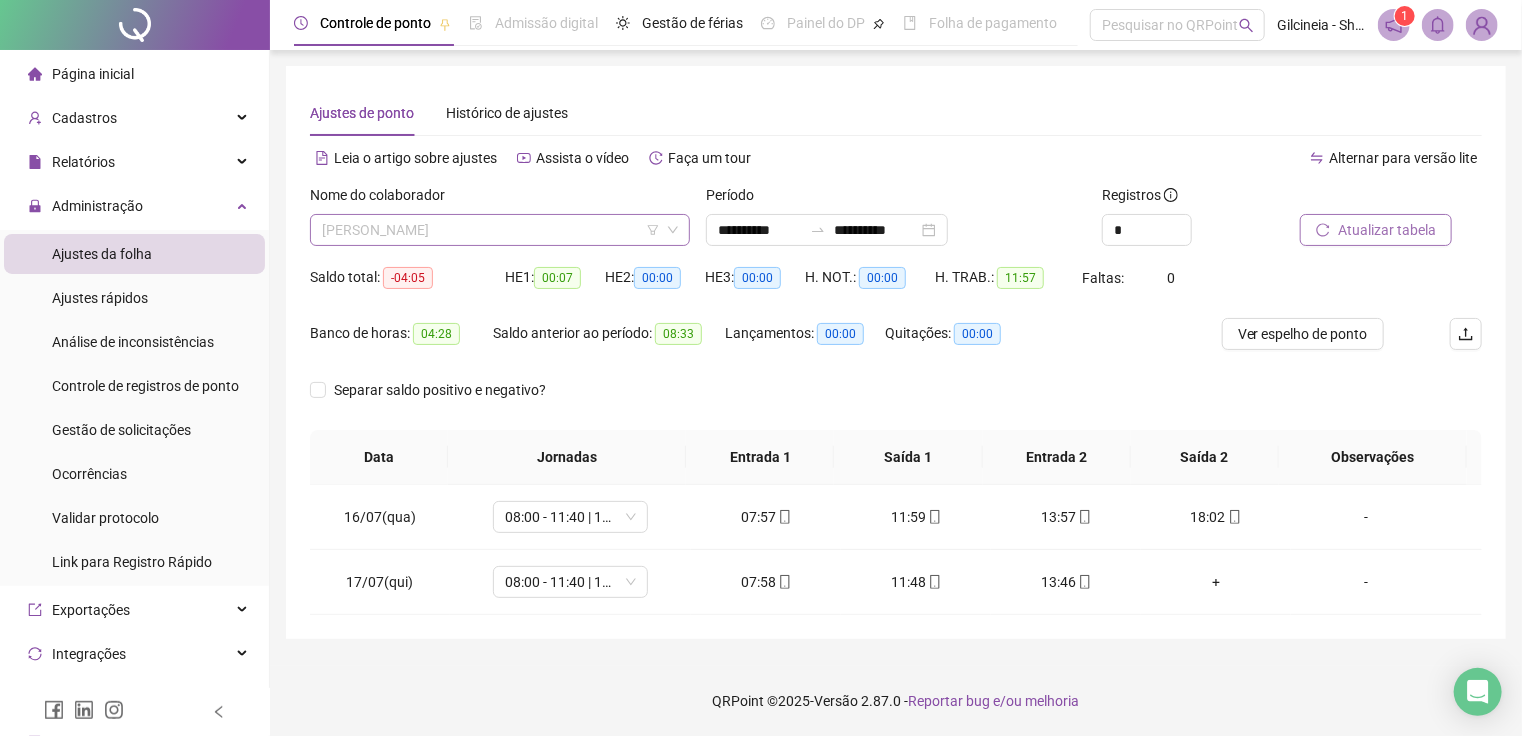 click on "[PERSON_NAME]" at bounding box center [500, 230] 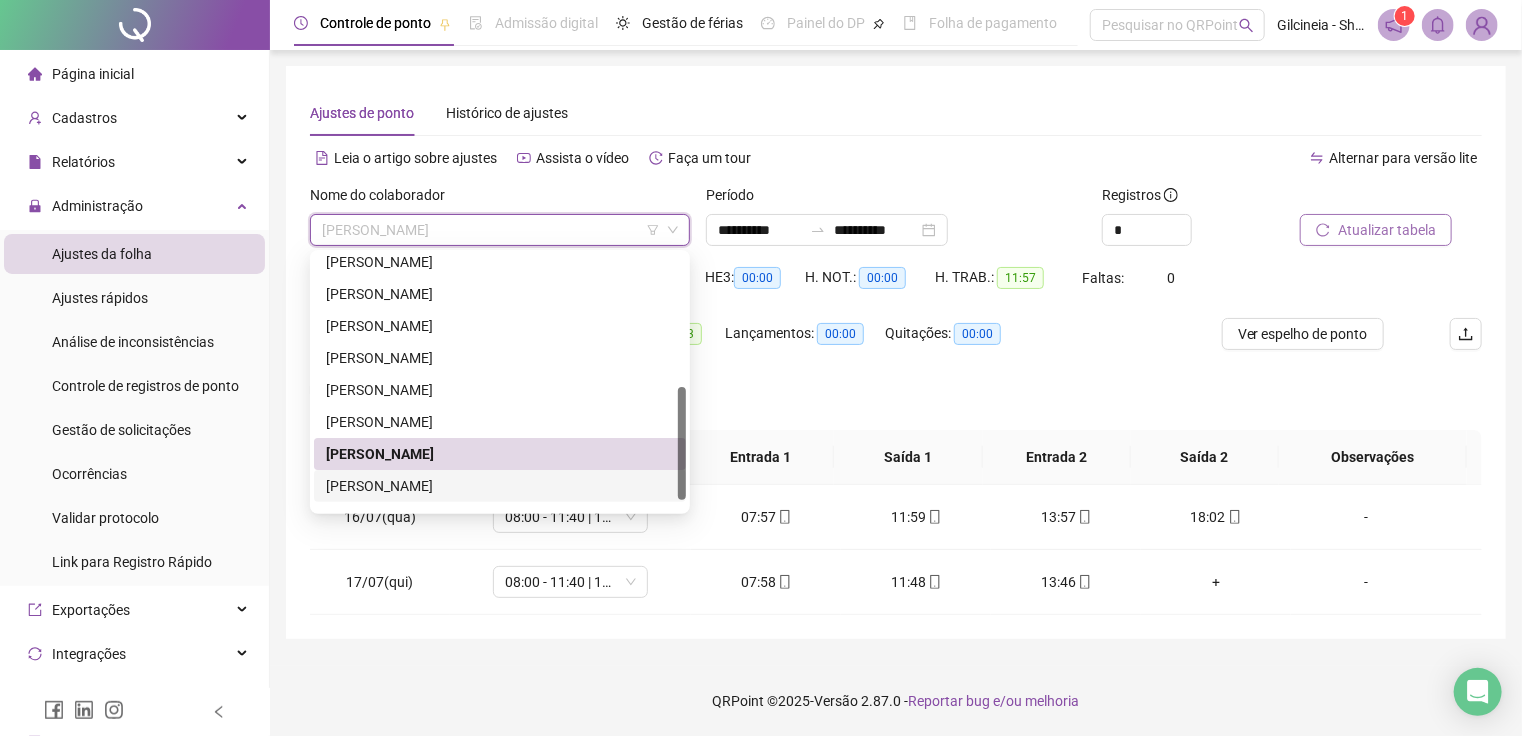 click on "[PERSON_NAME]" at bounding box center (500, 486) 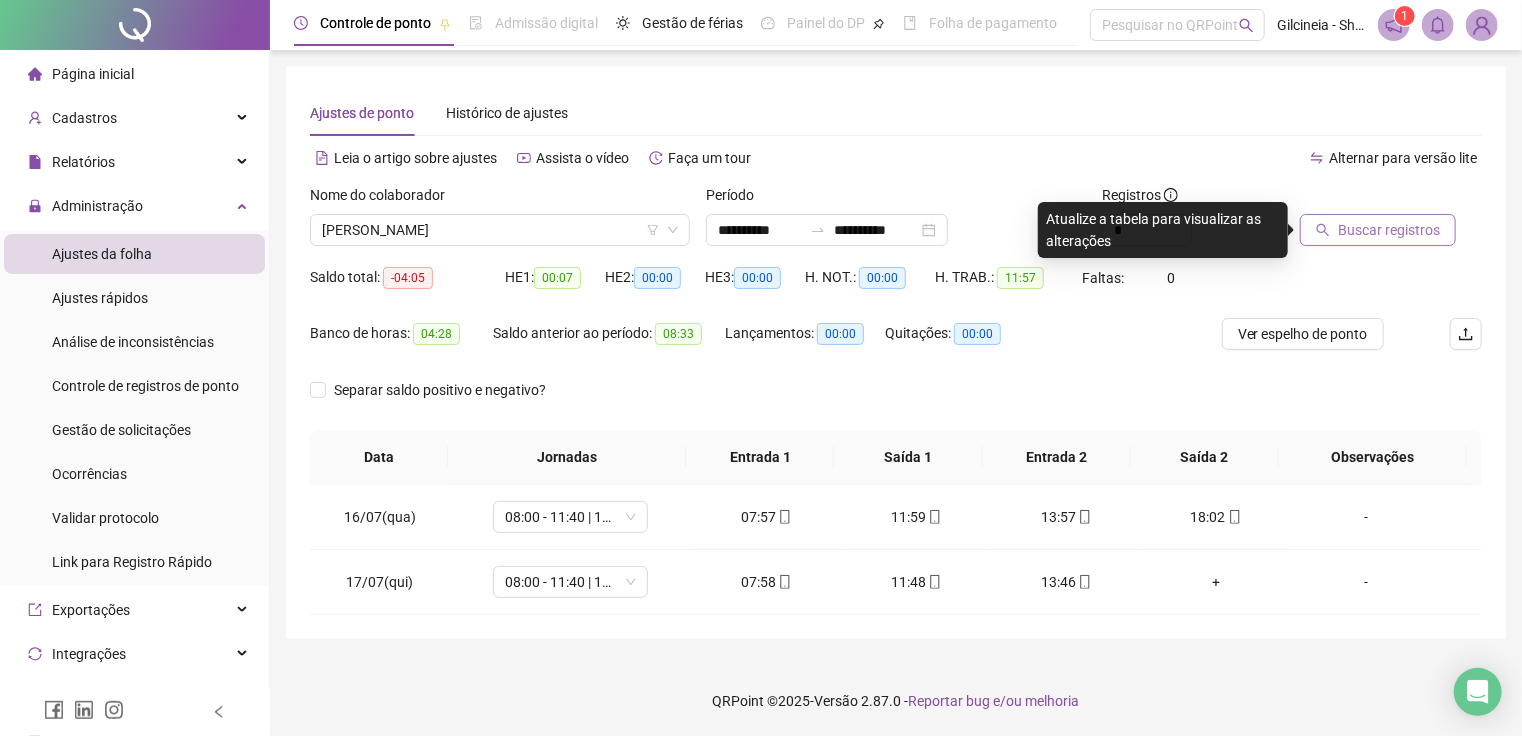 click on "Buscar registros" at bounding box center [1389, 230] 